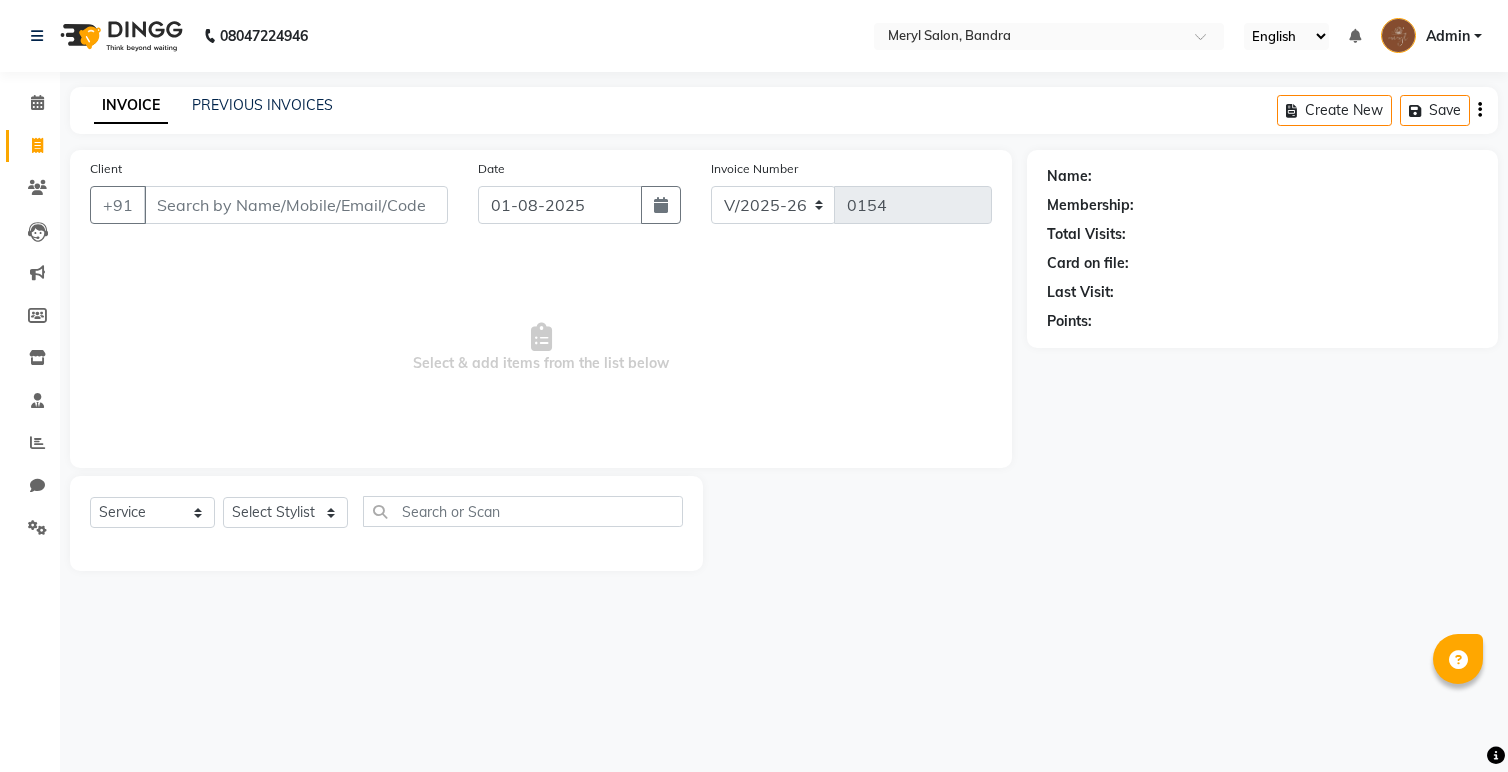select on "7894" 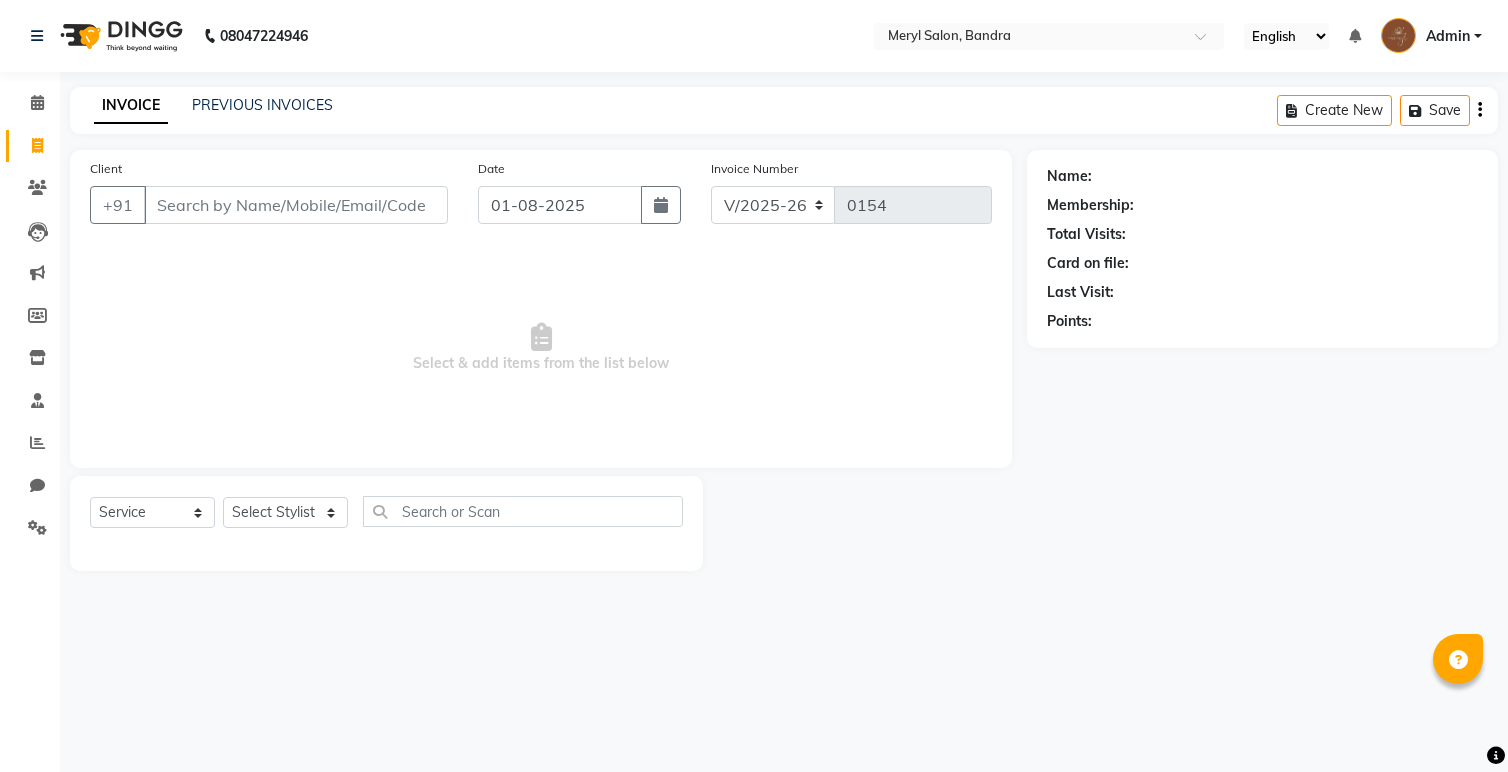 scroll, scrollTop: 0, scrollLeft: 0, axis: both 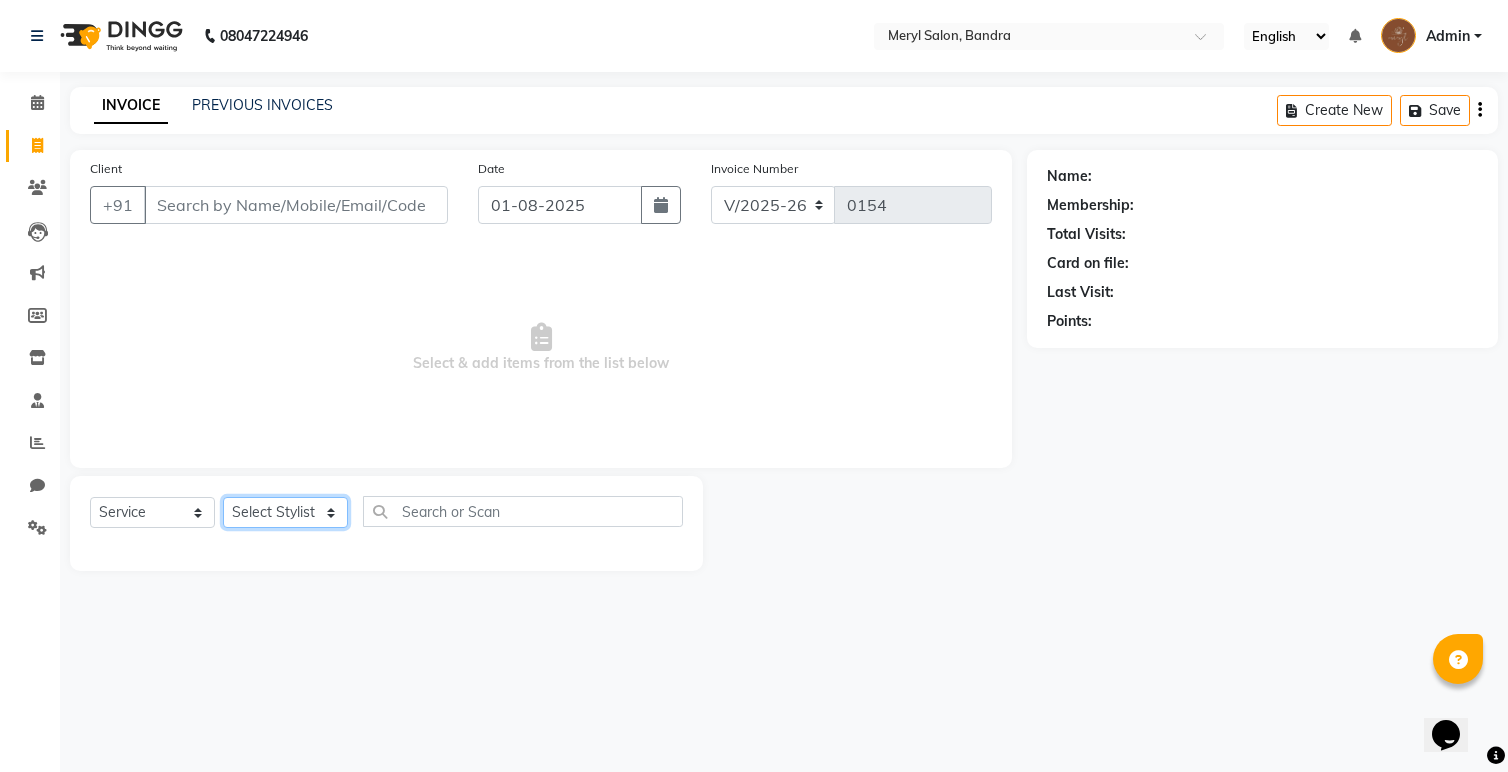 click on "Select Stylist Anita Dakshta  Jessica Omar Priti Rajesh  Raju Rekha Sana  Shamal  Shivansh Sohail" 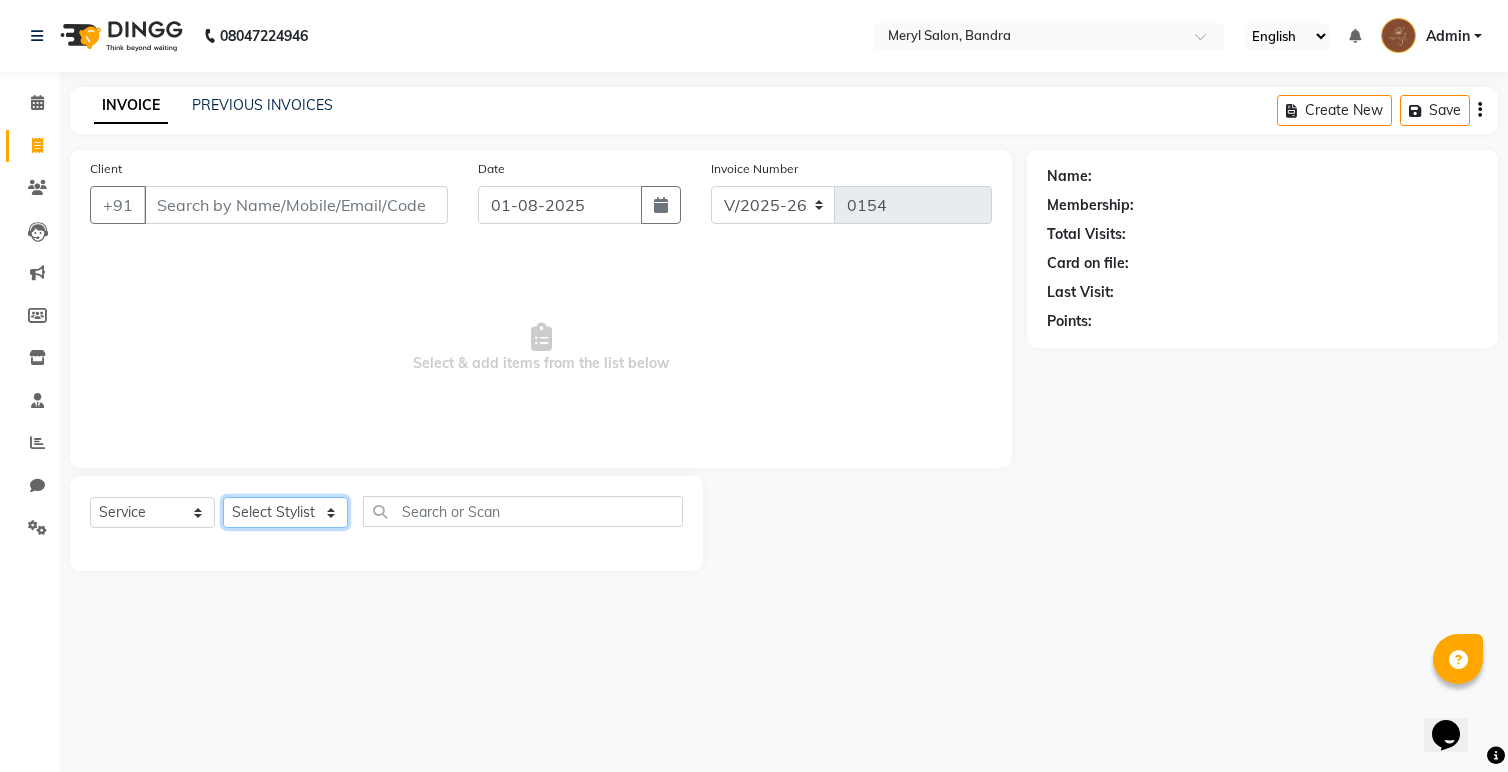 select on "70710" 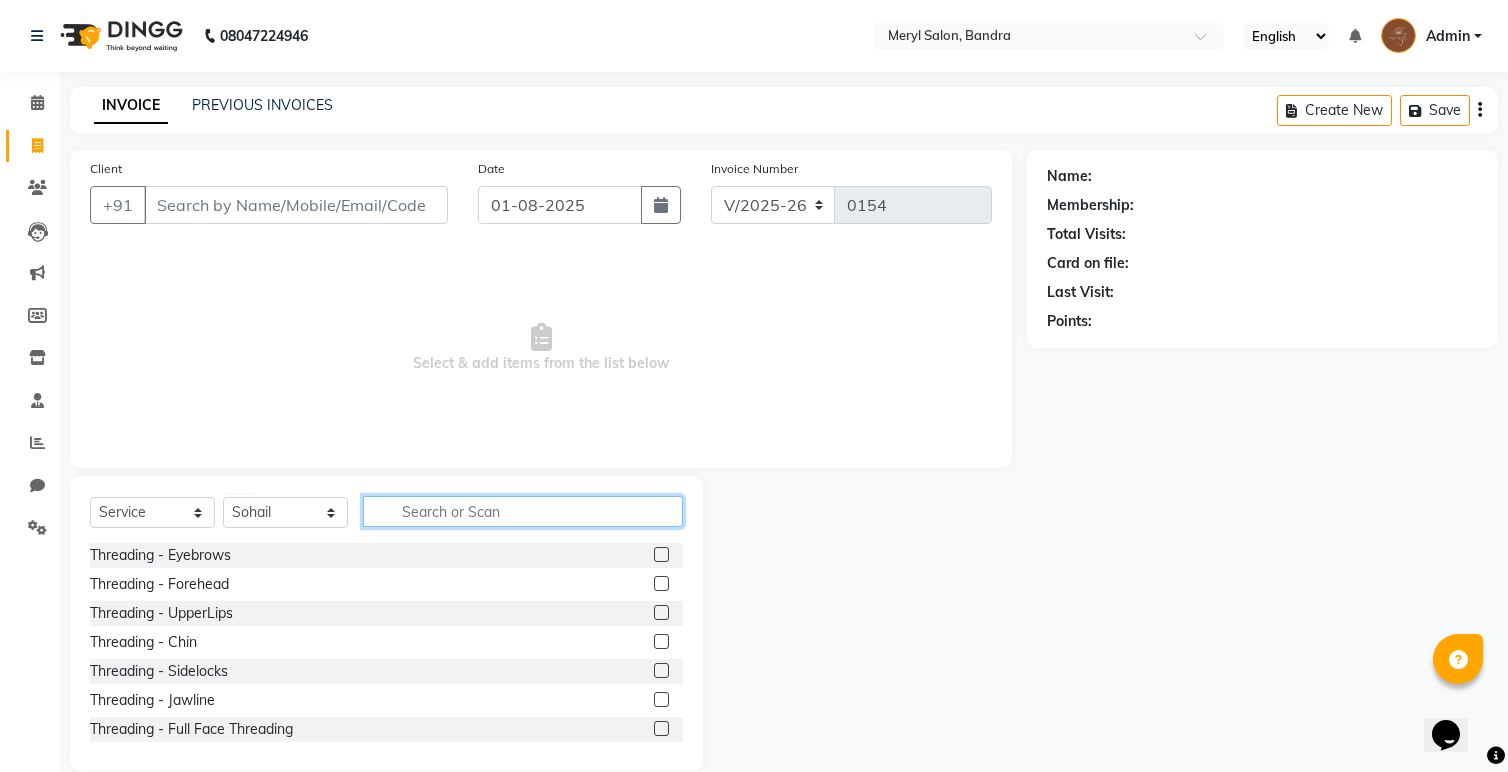 click 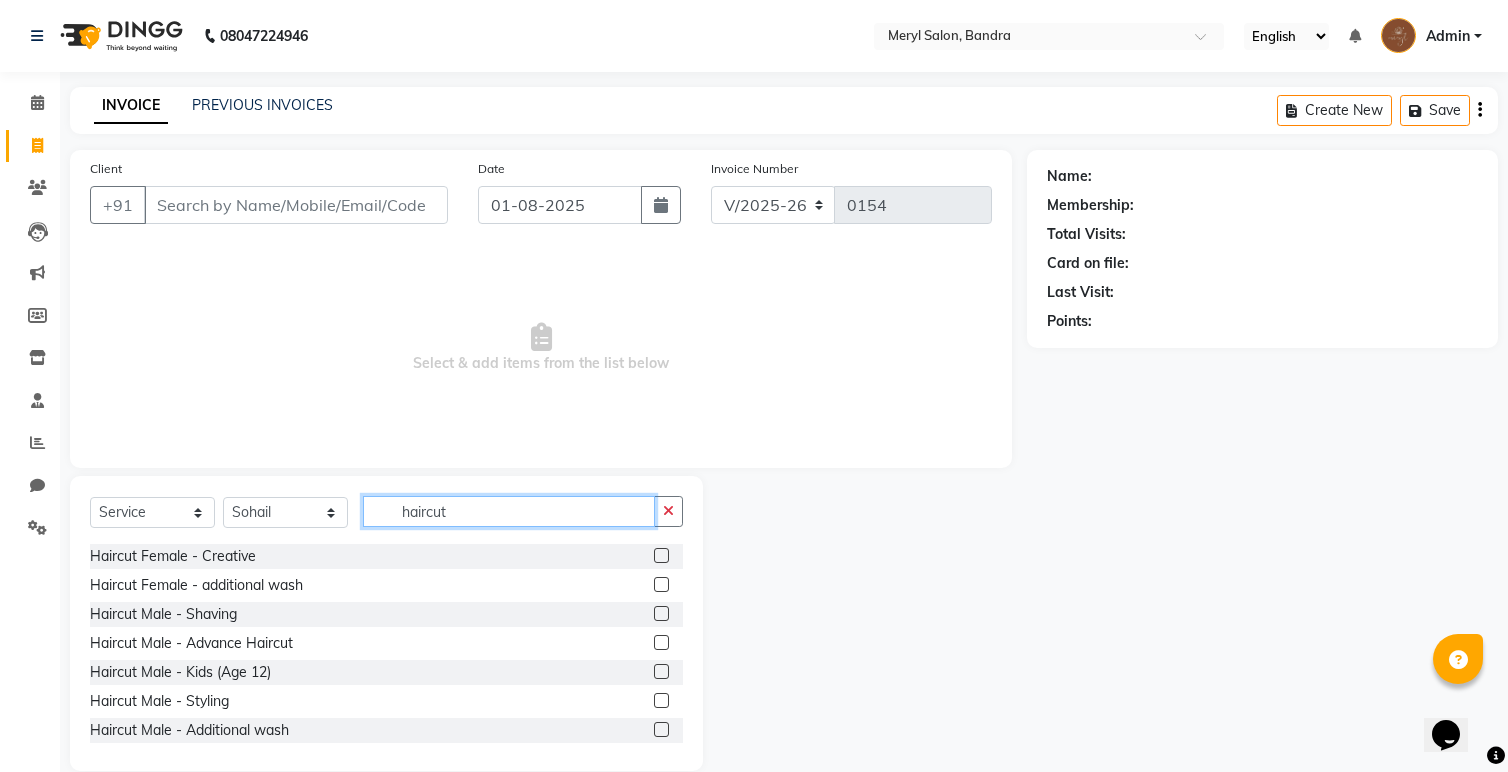 scroll, scrollTop: 148, scrollLeft: 0, axis: vertical 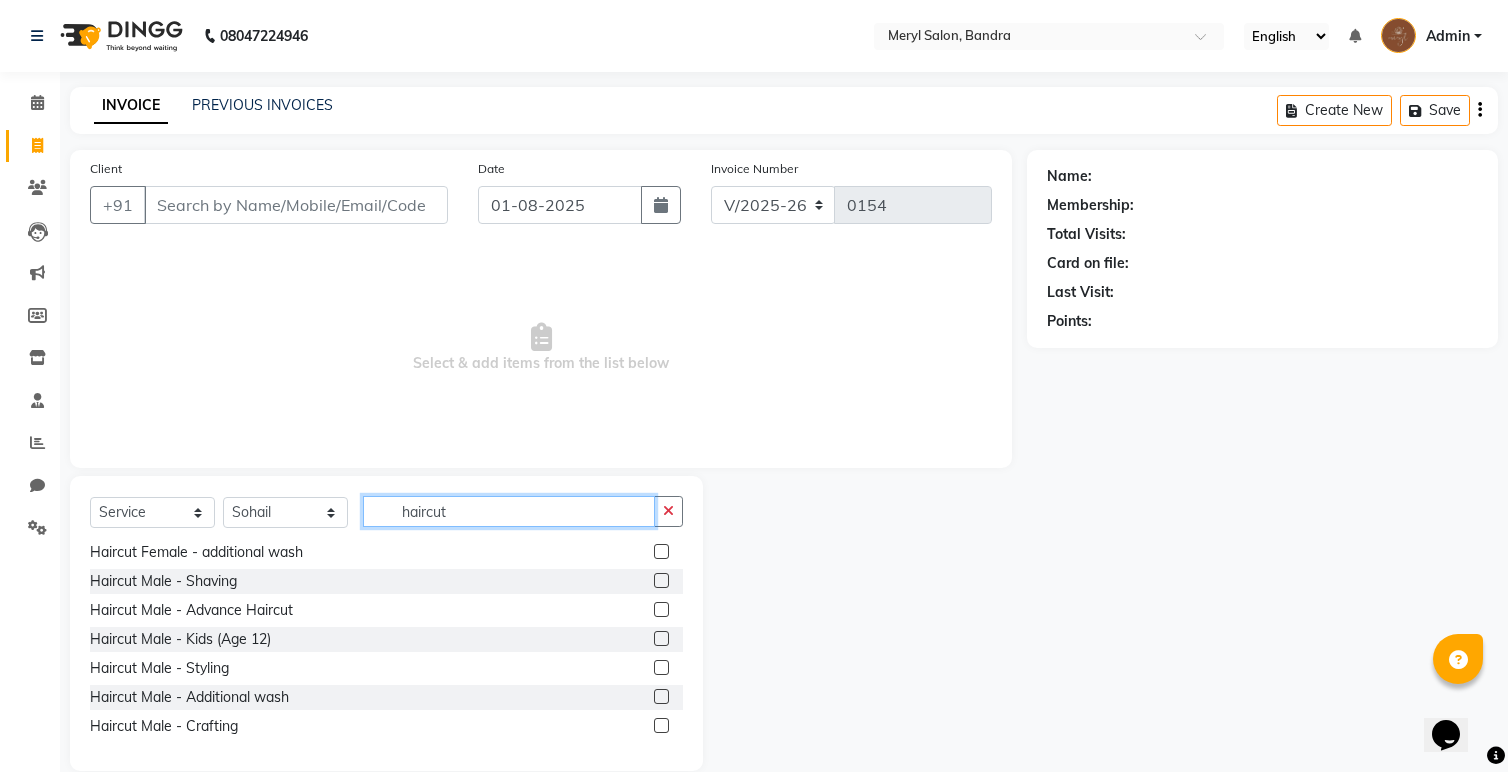 type on "haircut" 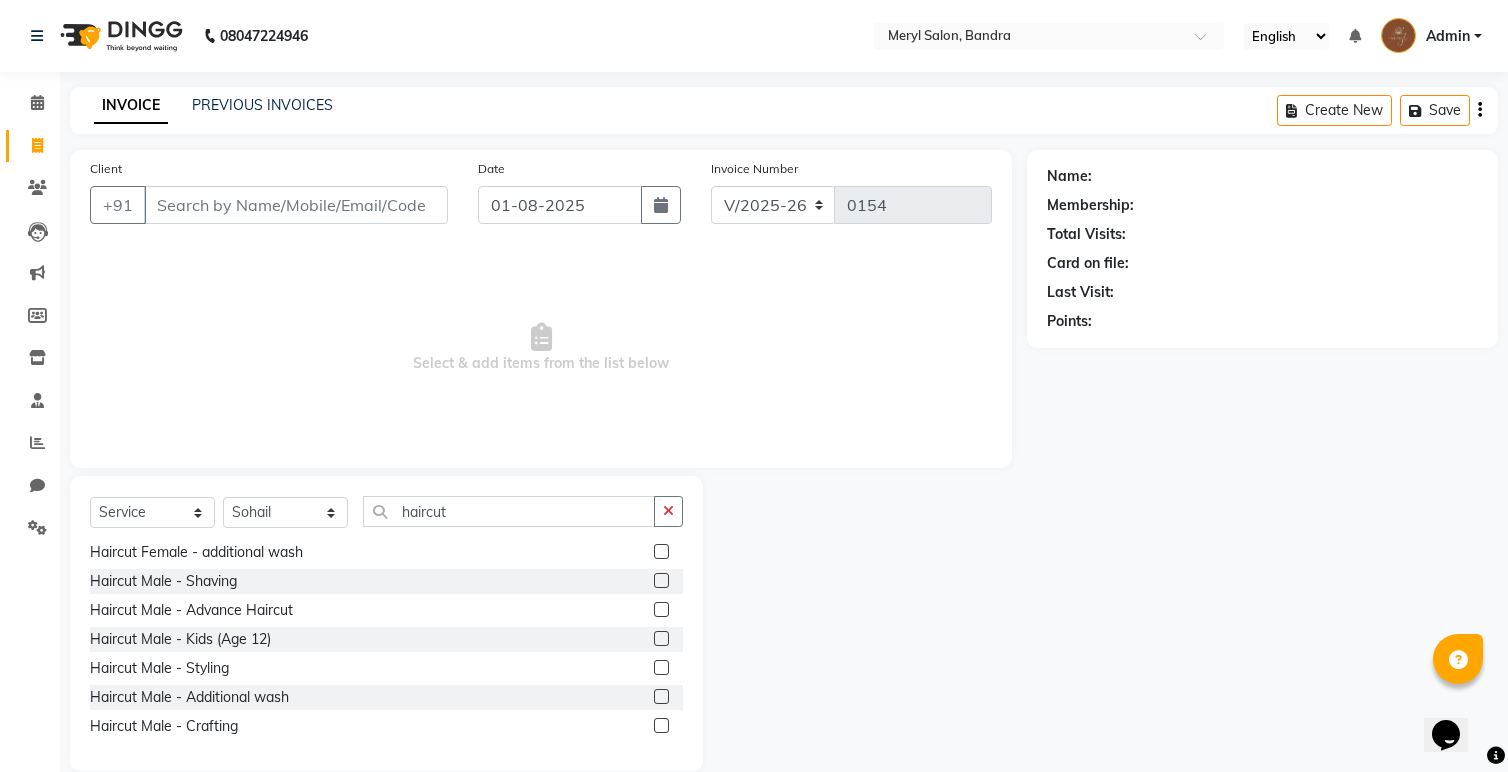 click 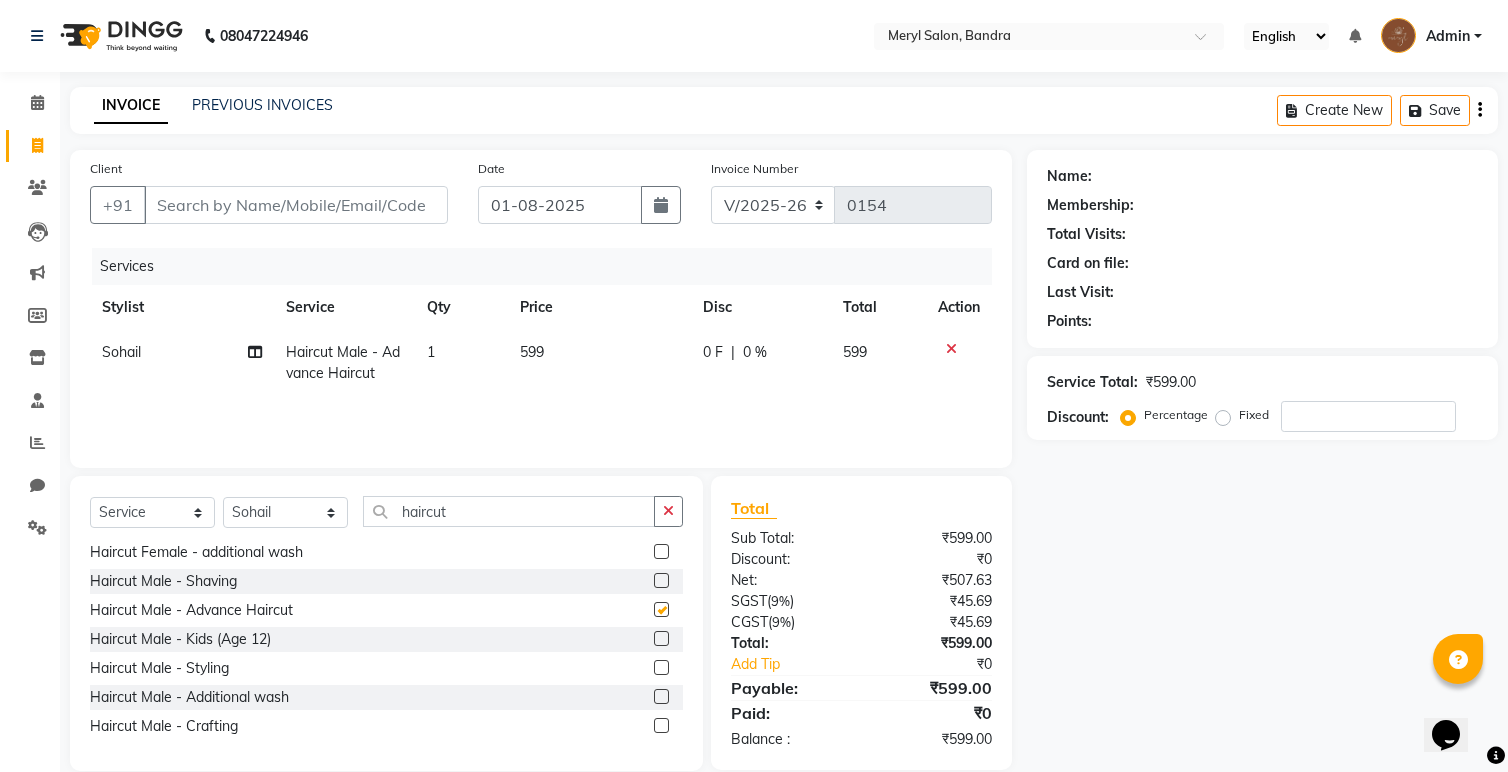 checkbox on "false" 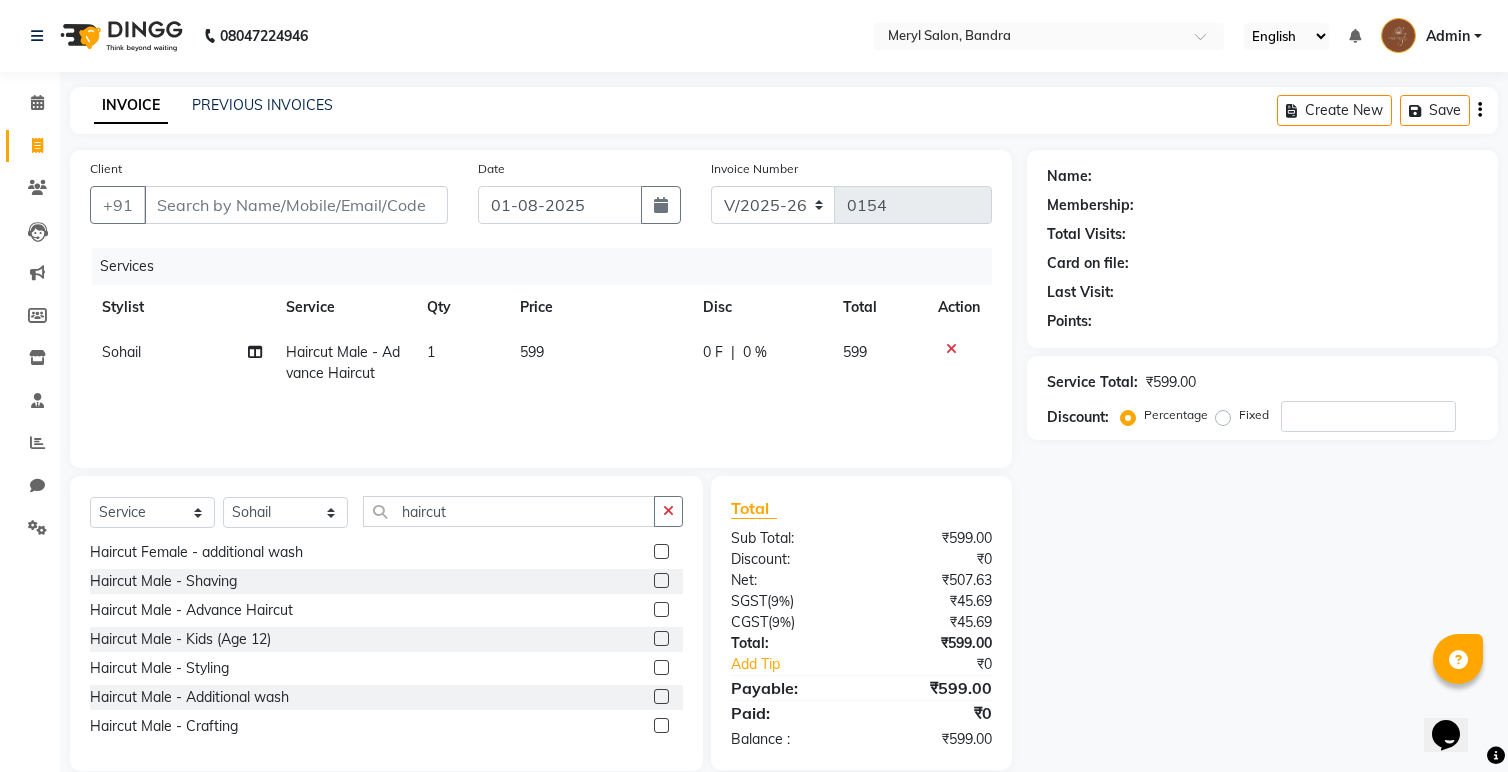 click 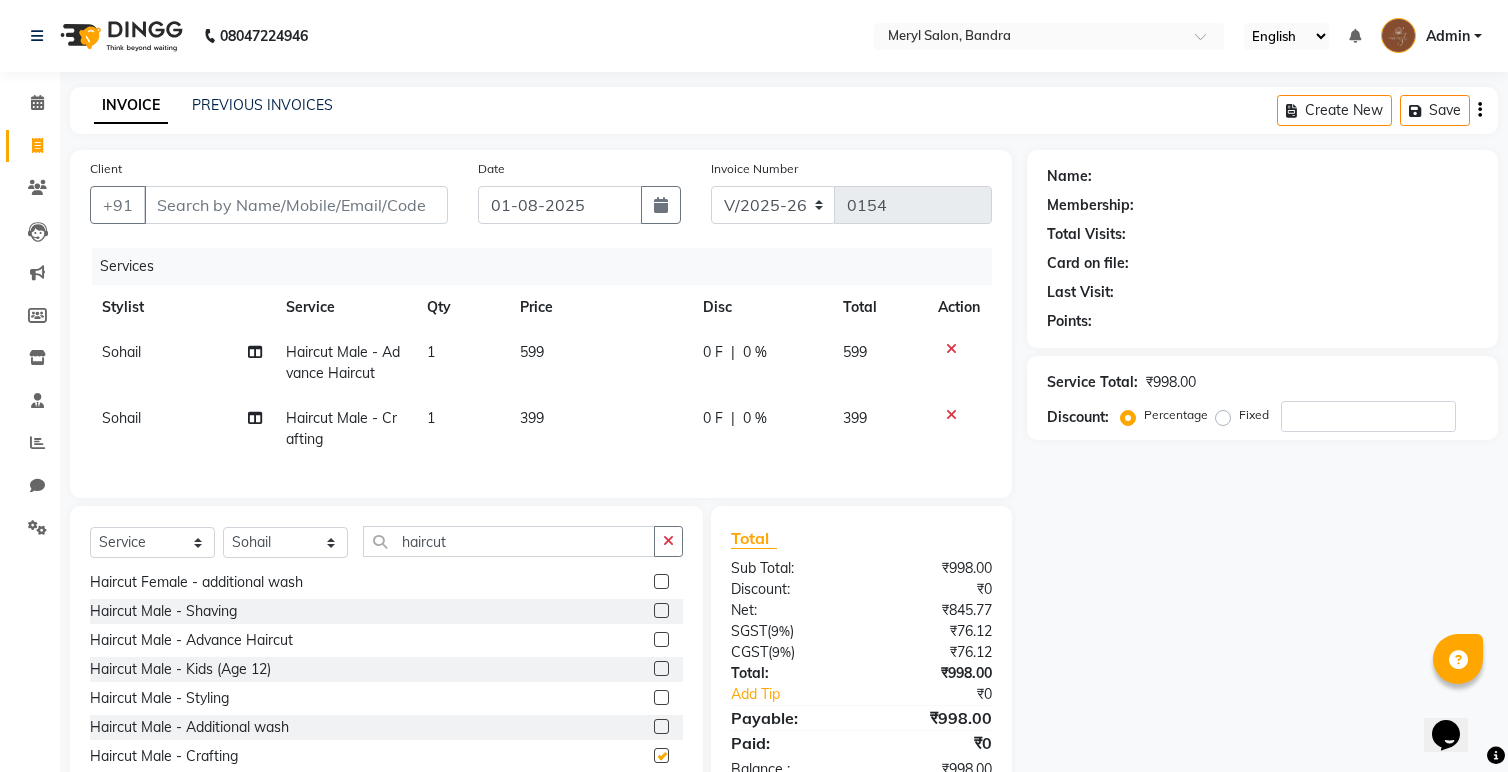 checkbox on "false" 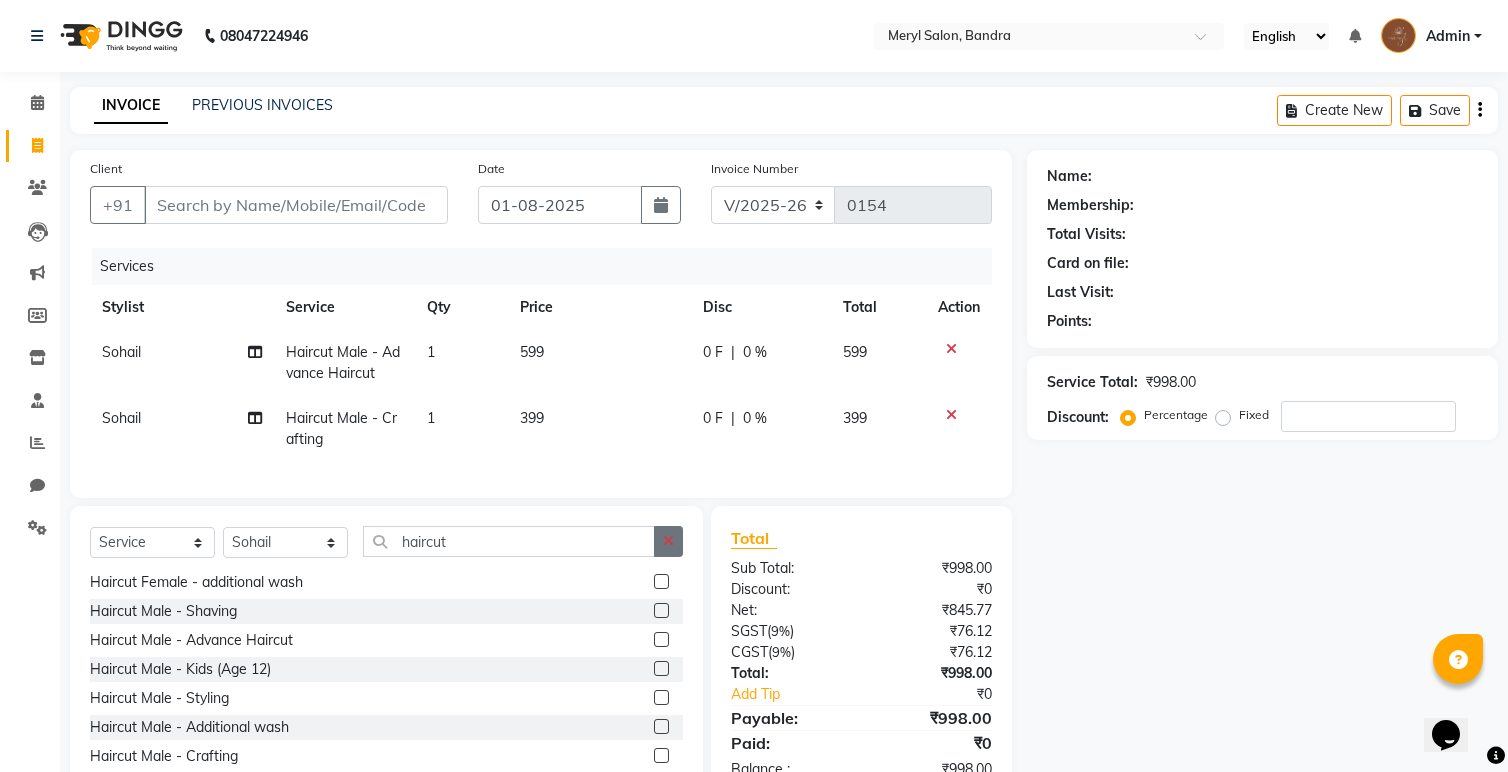 click 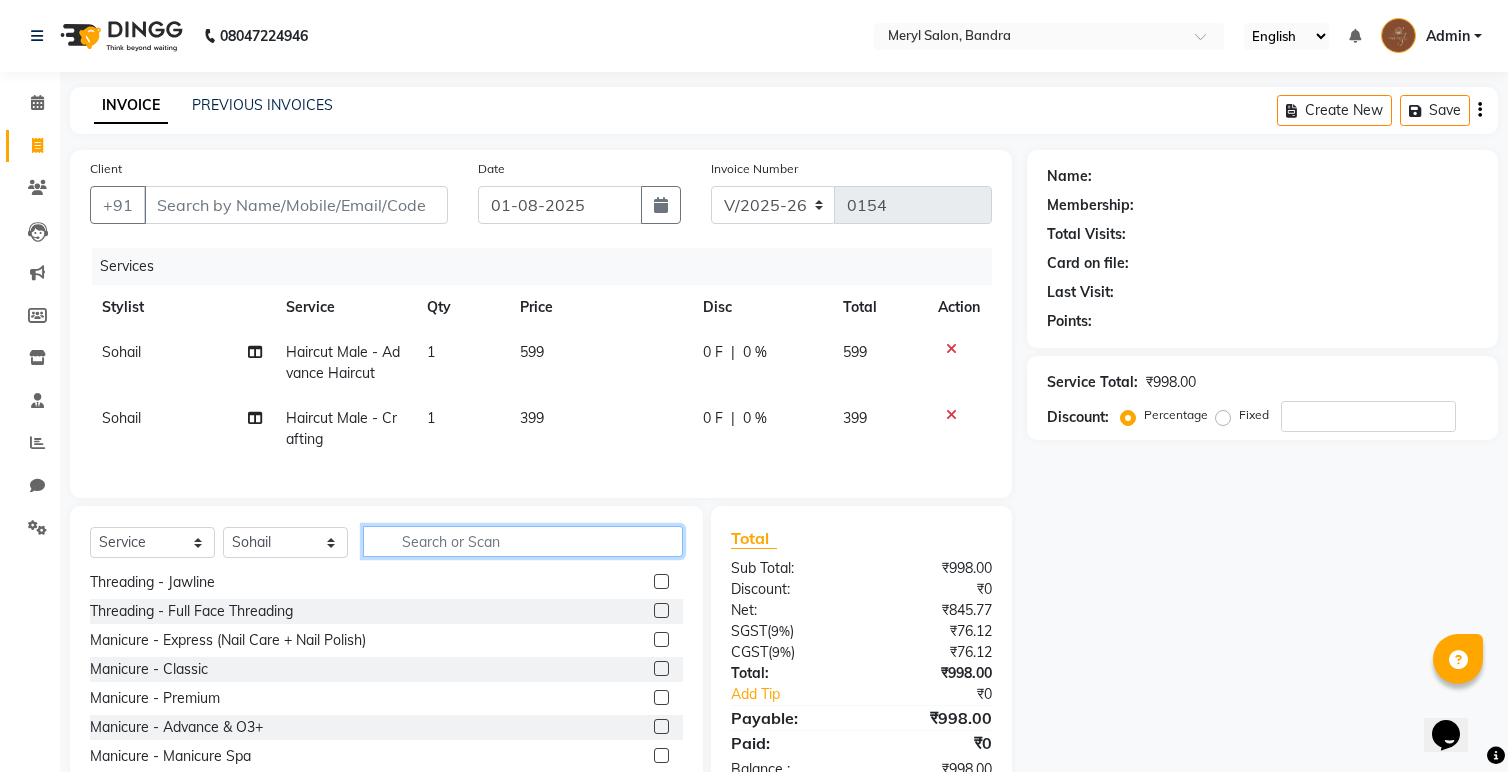 scroll, scrollTop: 931, scrollLeft: 0, axis: vertical 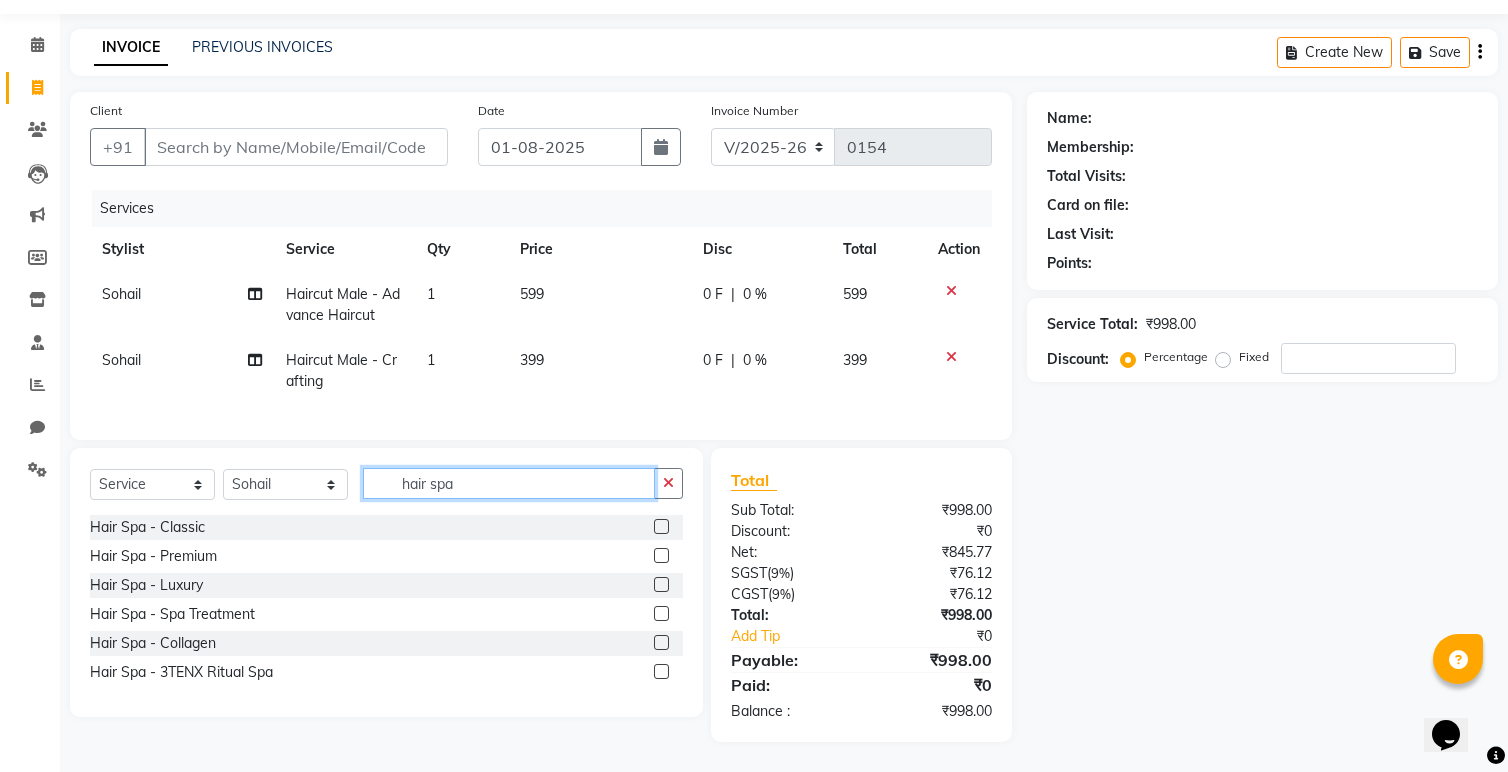 type on "hair spa" 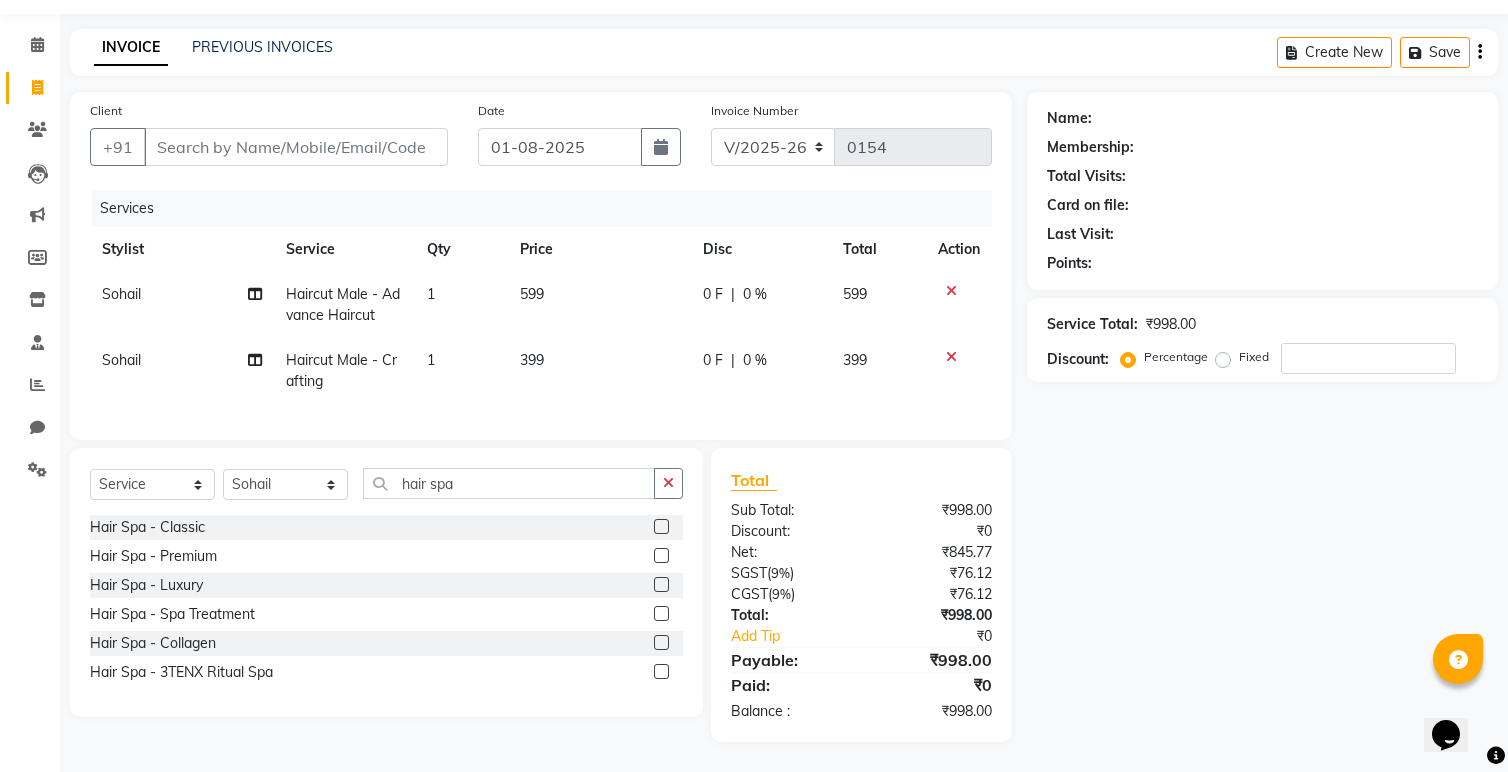 click 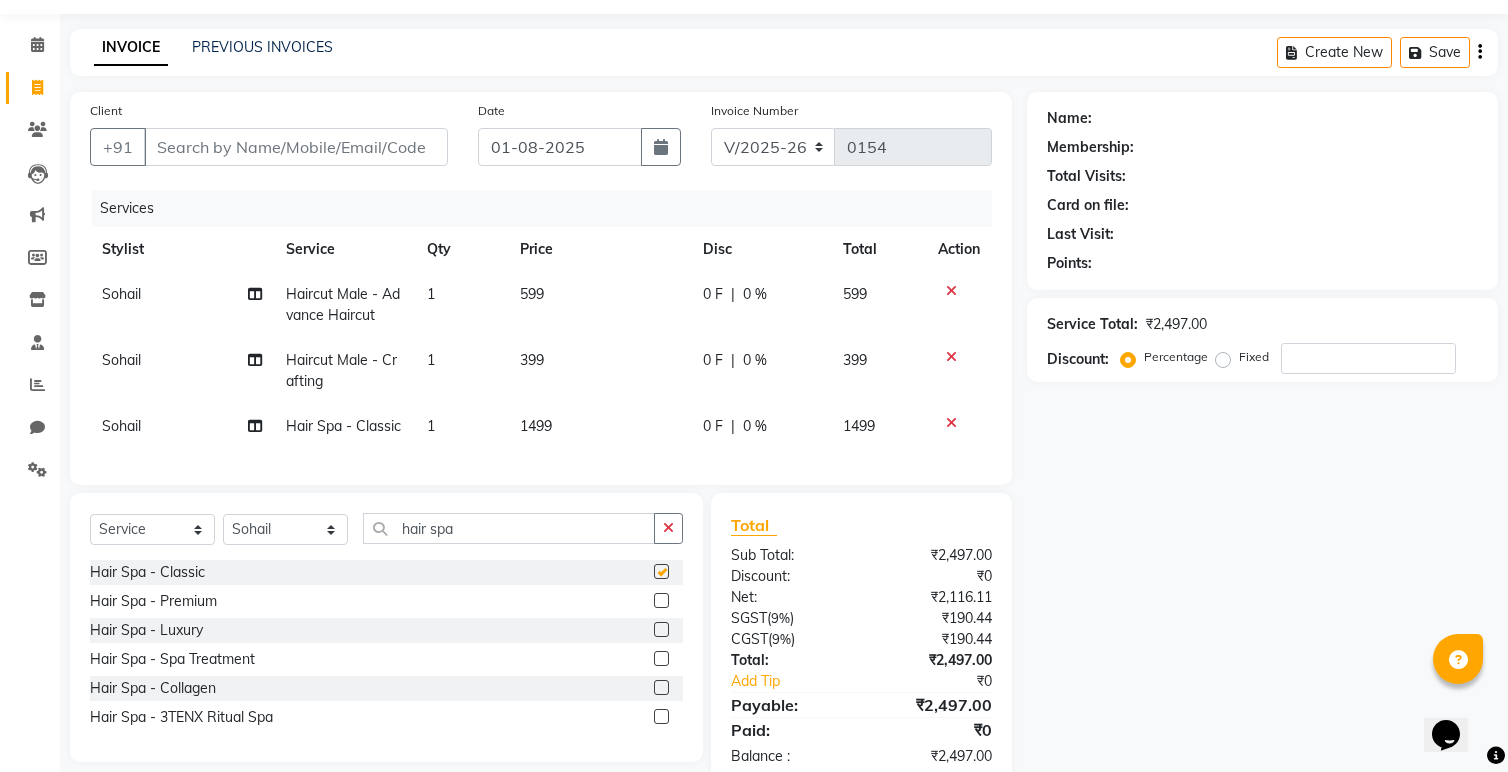 checkbox on "false" 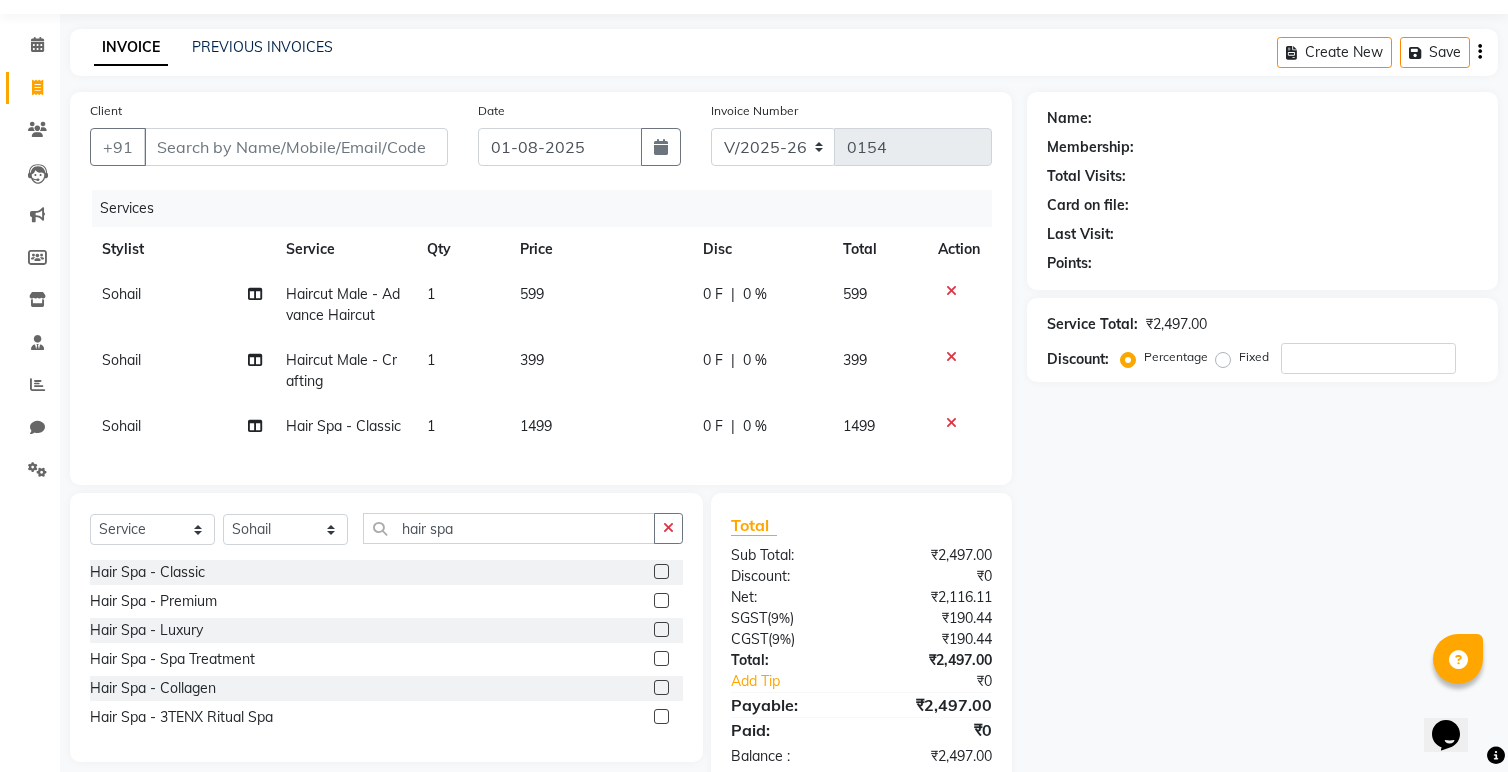 click on "Select  Service  Product  Membership  Package Voucher Prepaid Gift Card  Select Stylist Anita Dakshta  Jessica Omar Priti Rajesh  Raju Rekha Sana  Shamal  Shivansh Sohail hair spa Hair Spa - Classic  Hair Spa - Premium  Hair Spa - Luxury  Hair Spa - Spa Treatment  Hair Spa - Collagen  Hair Spa - 3TENX Ritual Spa" 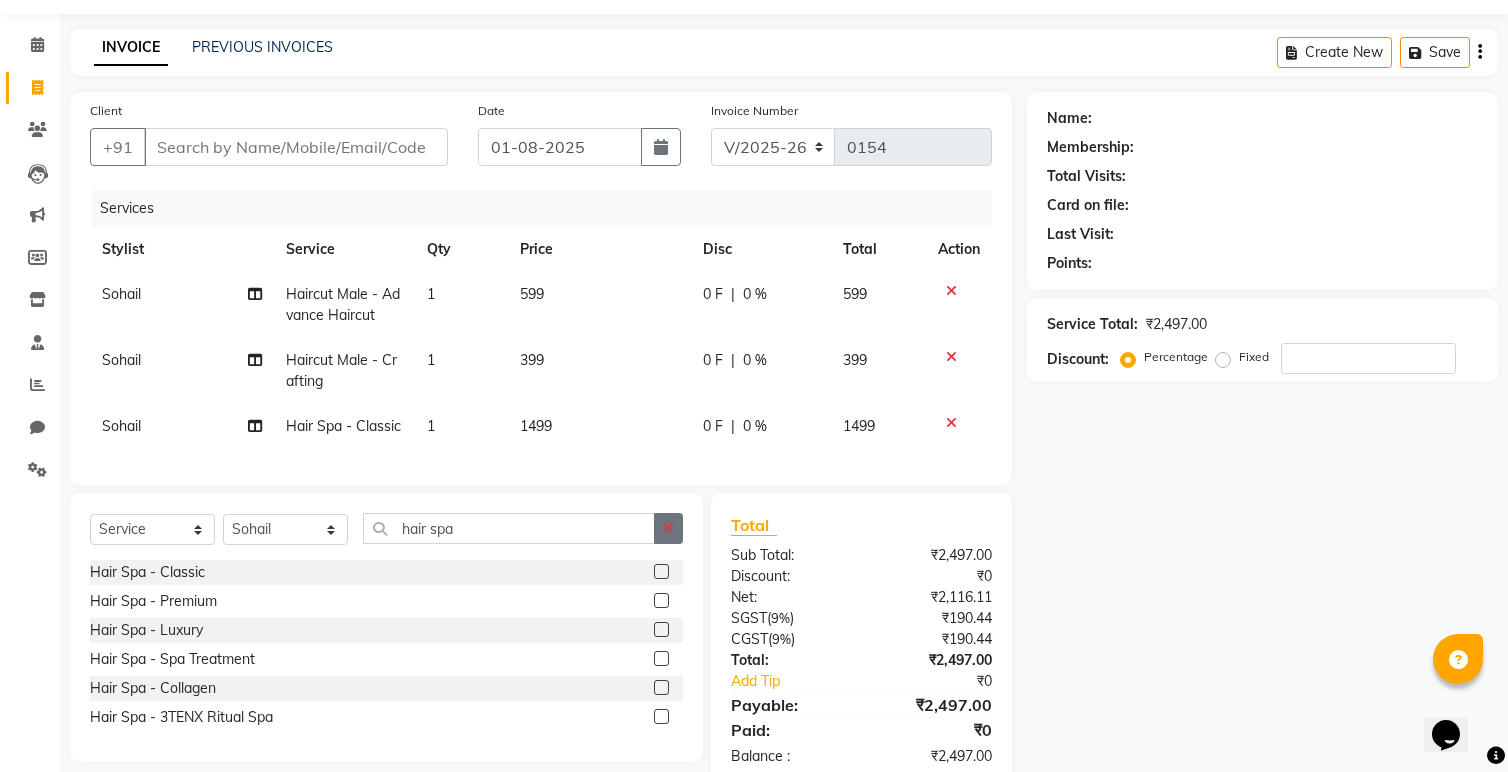 click 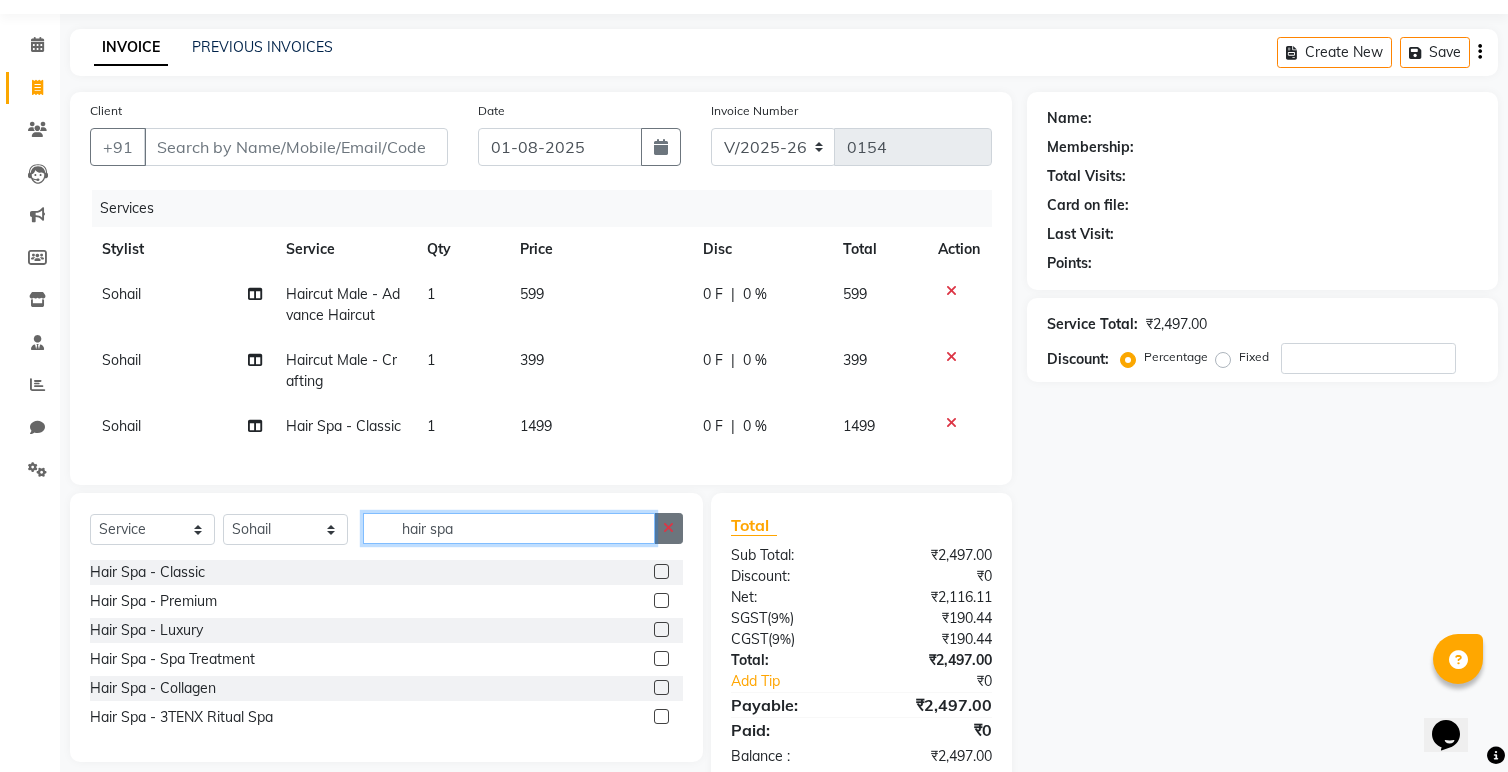type 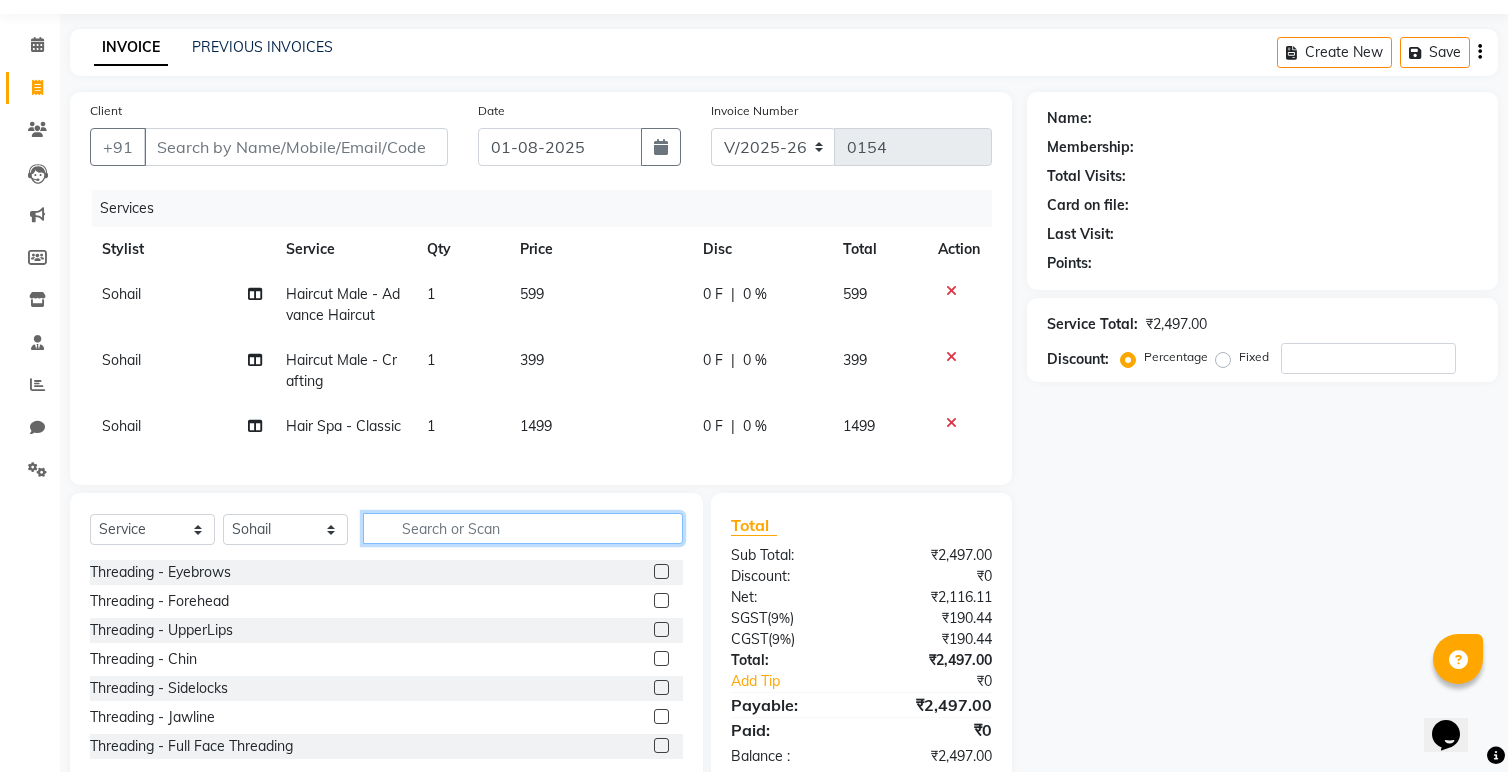 scroll, scrollTop: 104, scrollLeft: 0, axis: vertical 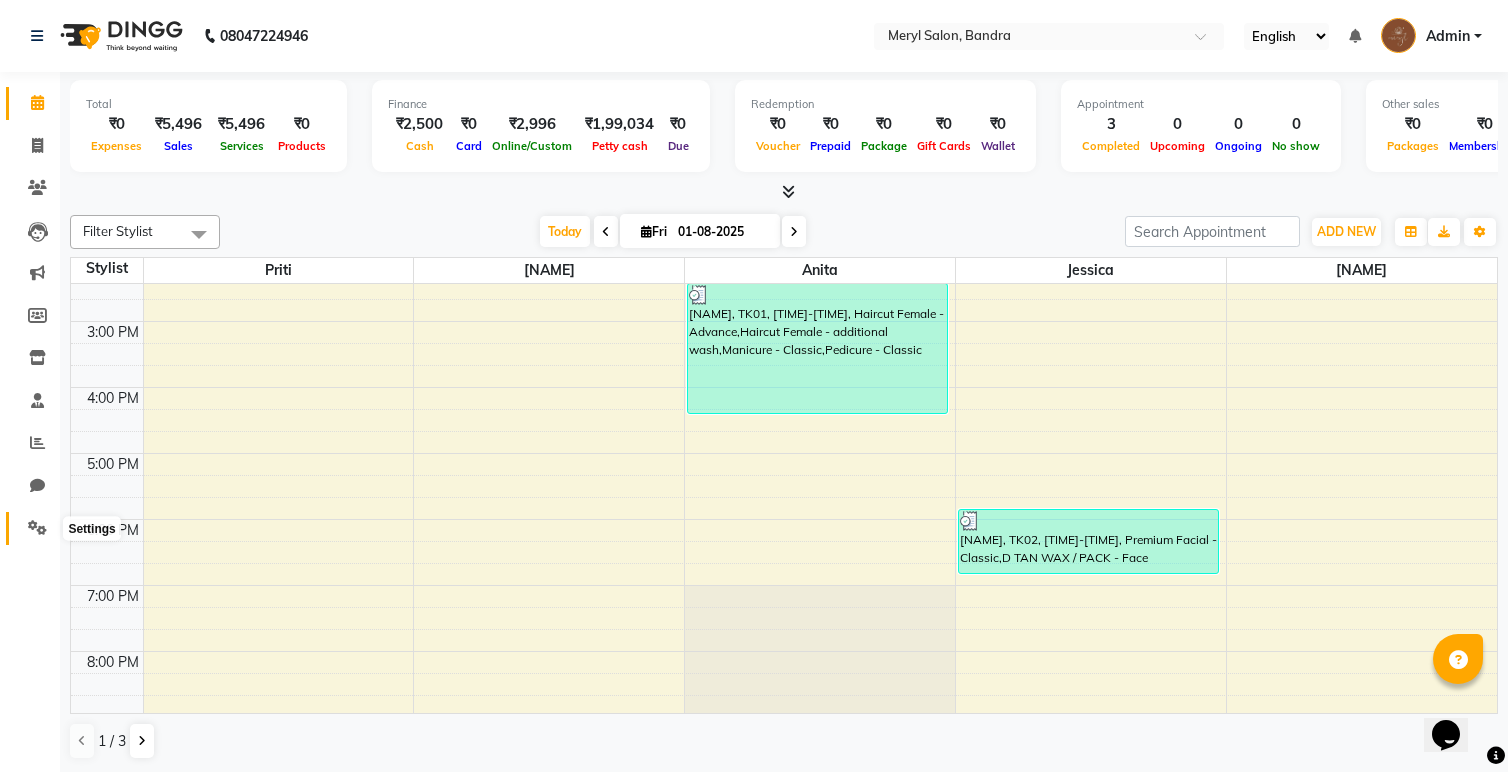 click 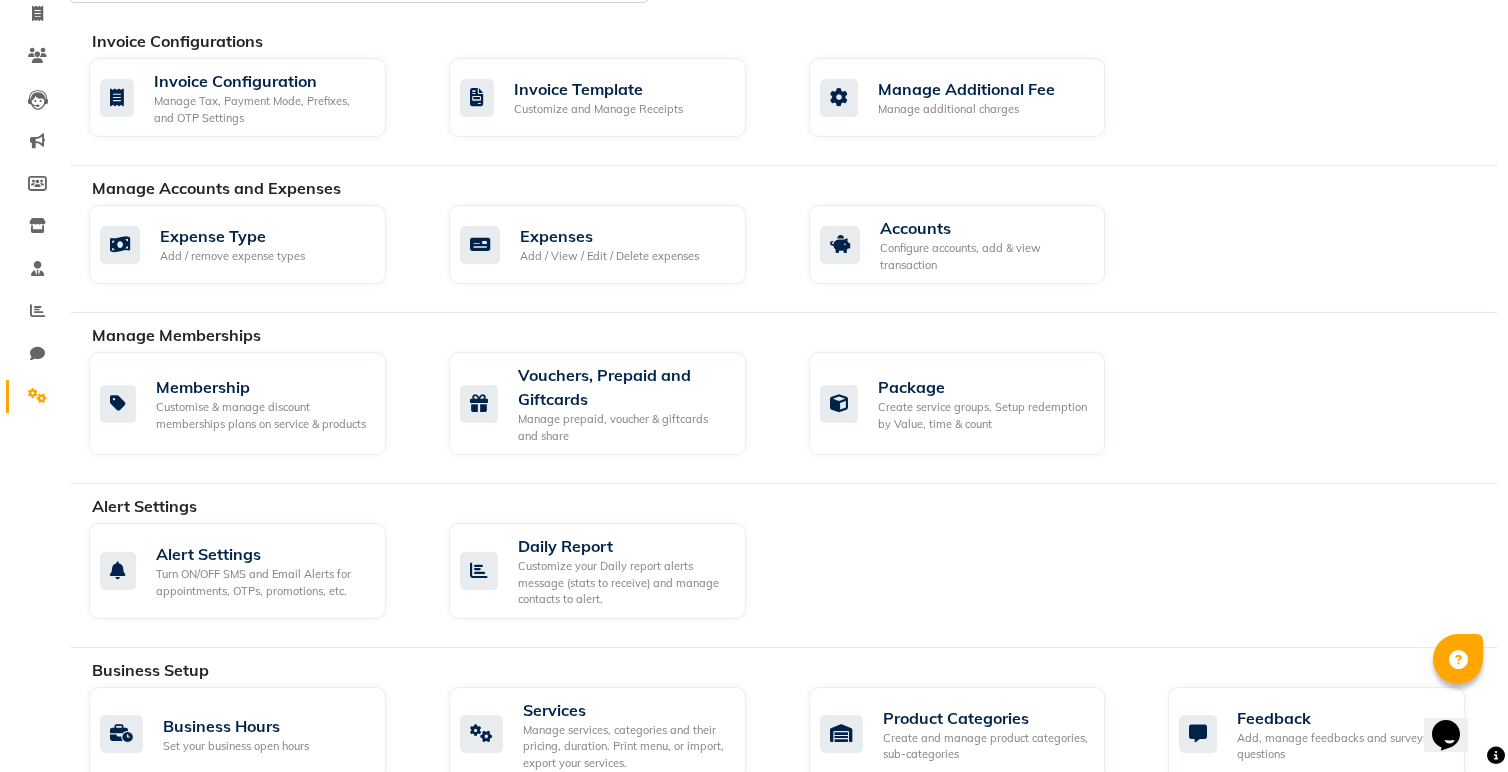 scroll, scrollTop: 182, scrollLeft: 0, axis: vertical 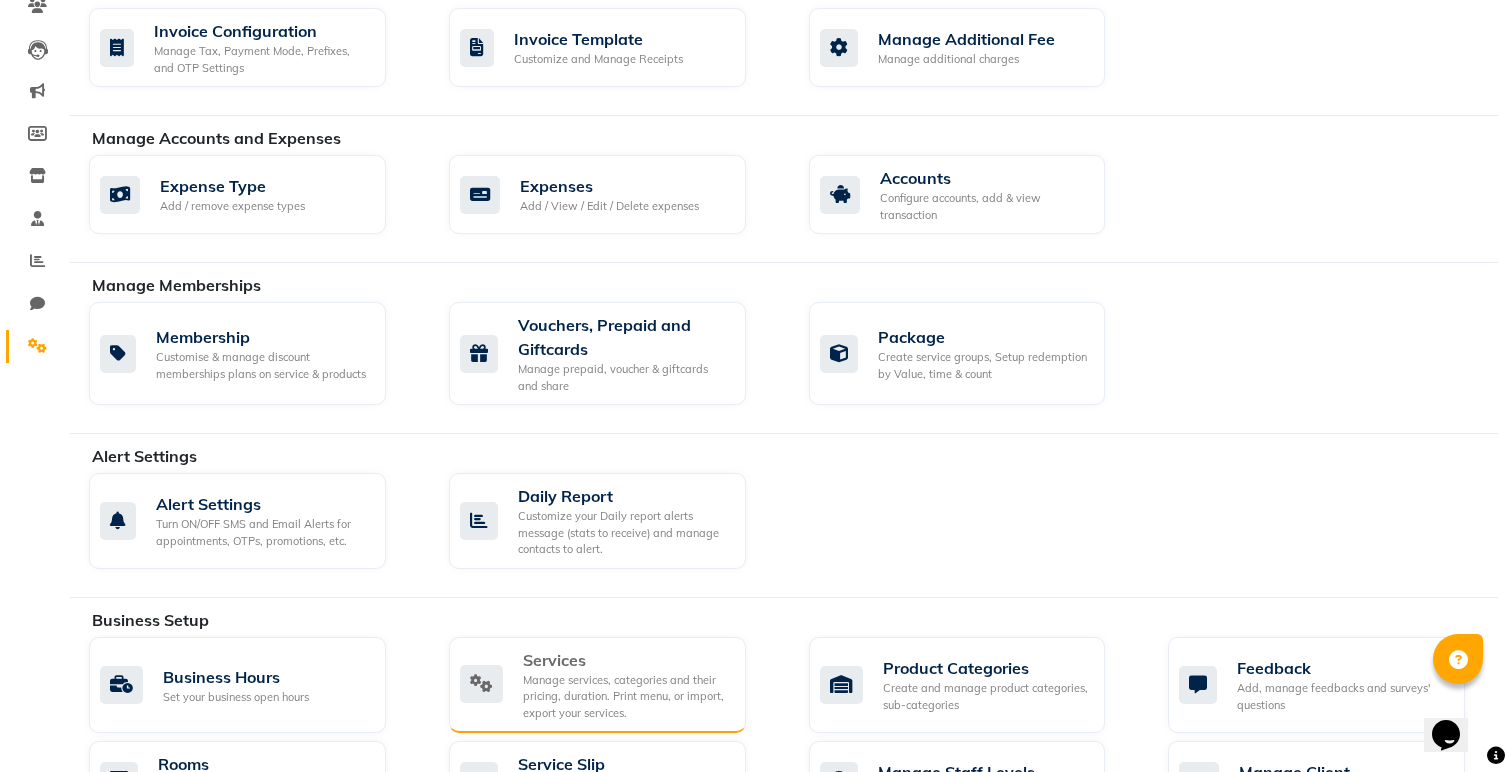 click on "Services" 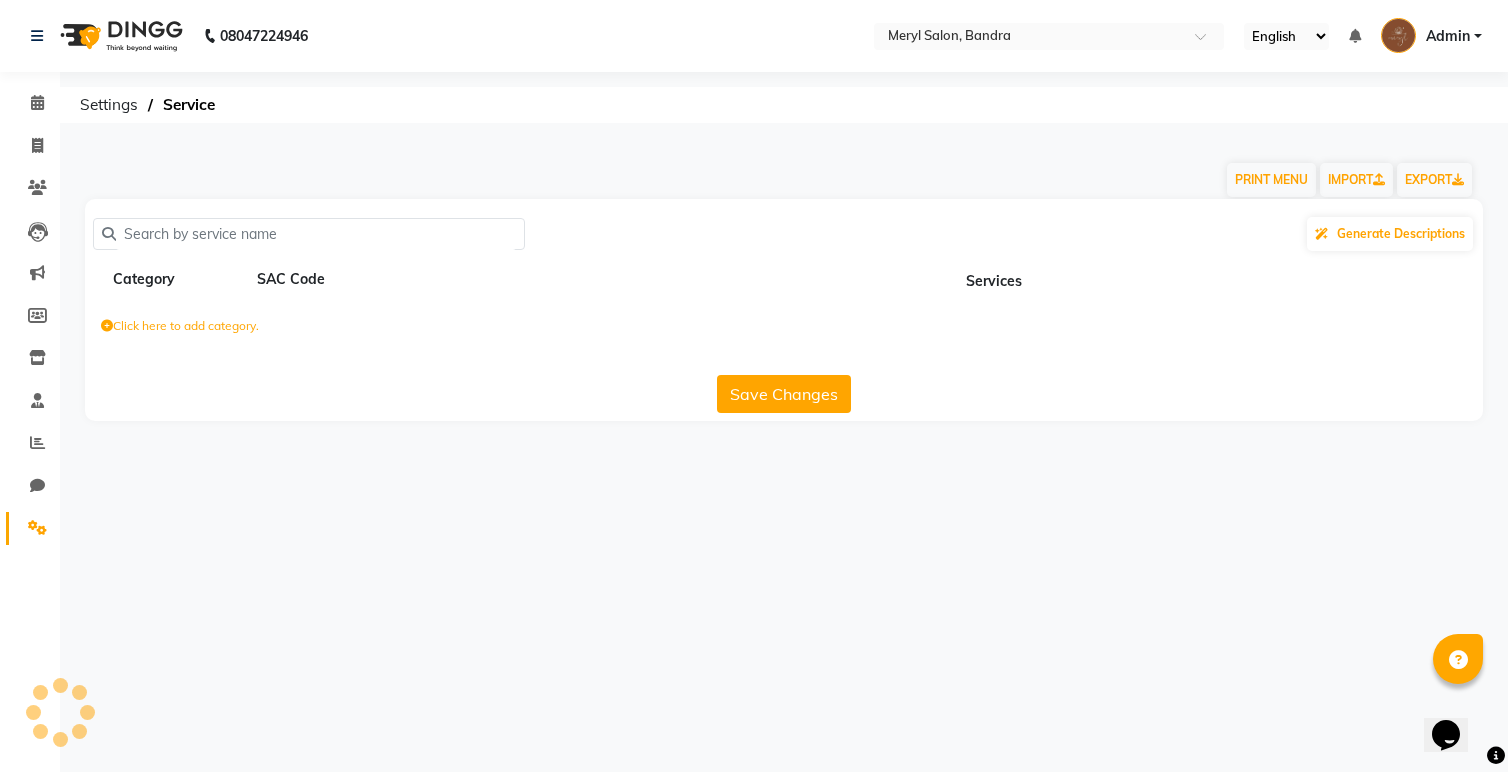 scroll, scrollTop: 0, scrollLeft: 0, axis: both 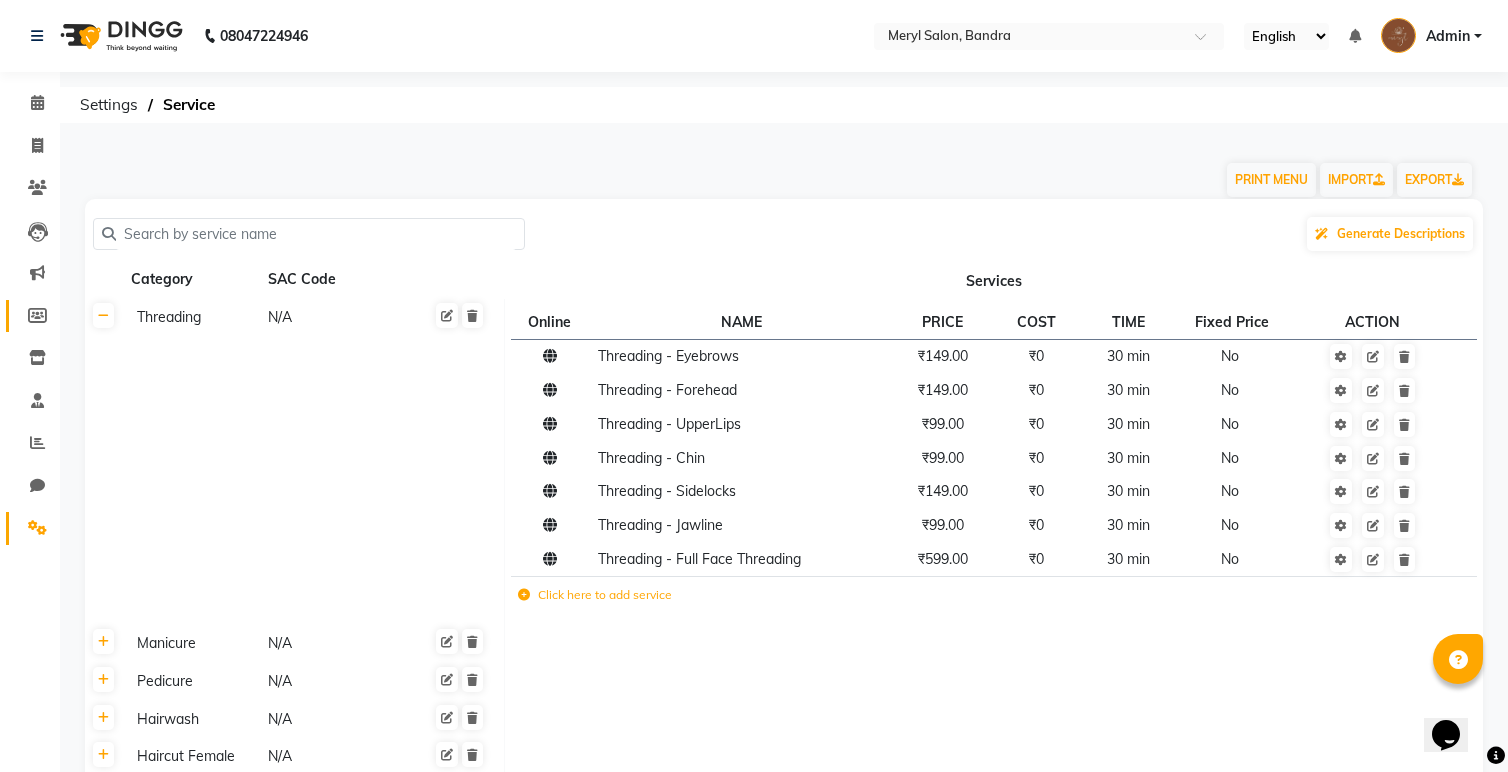 click 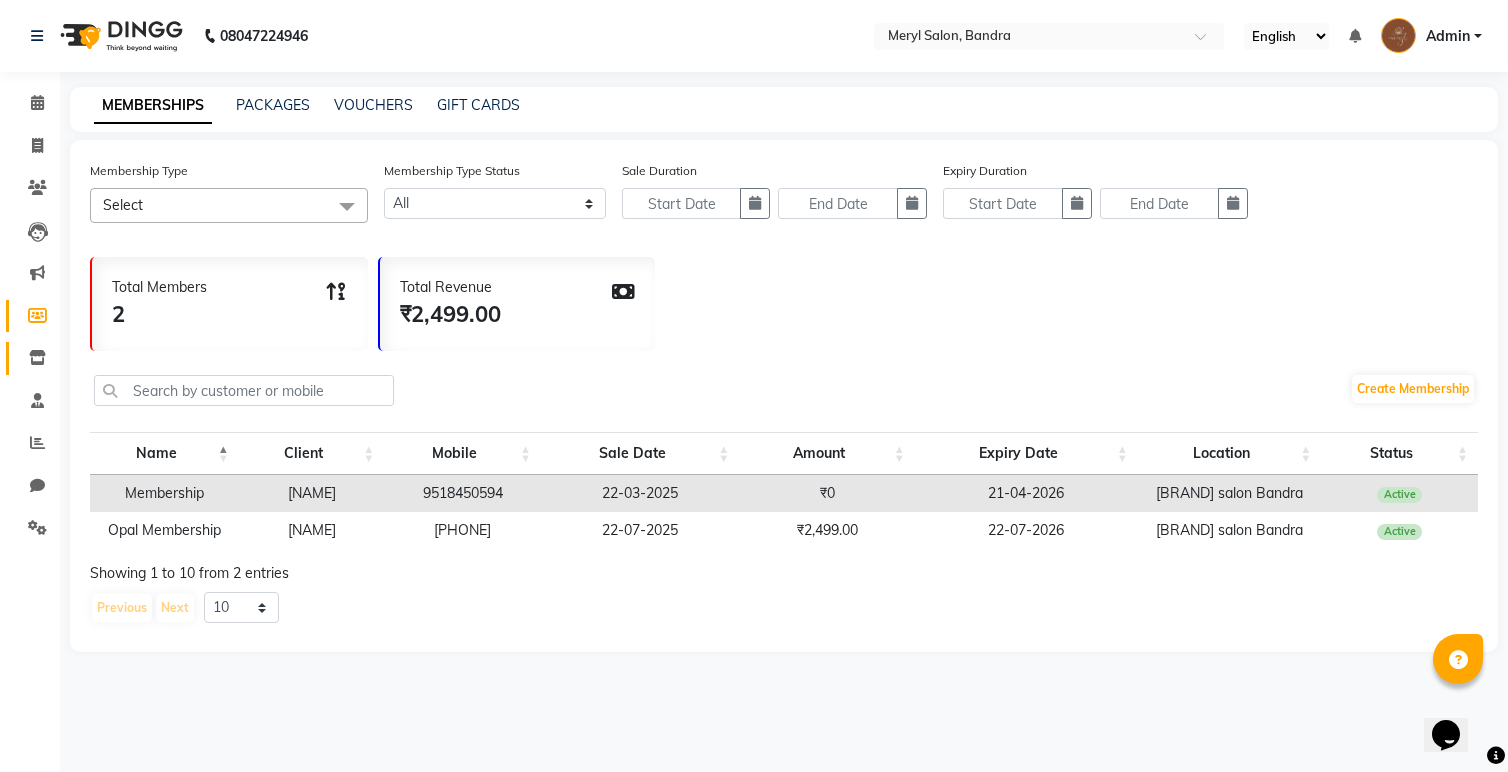 click on "Inventory" 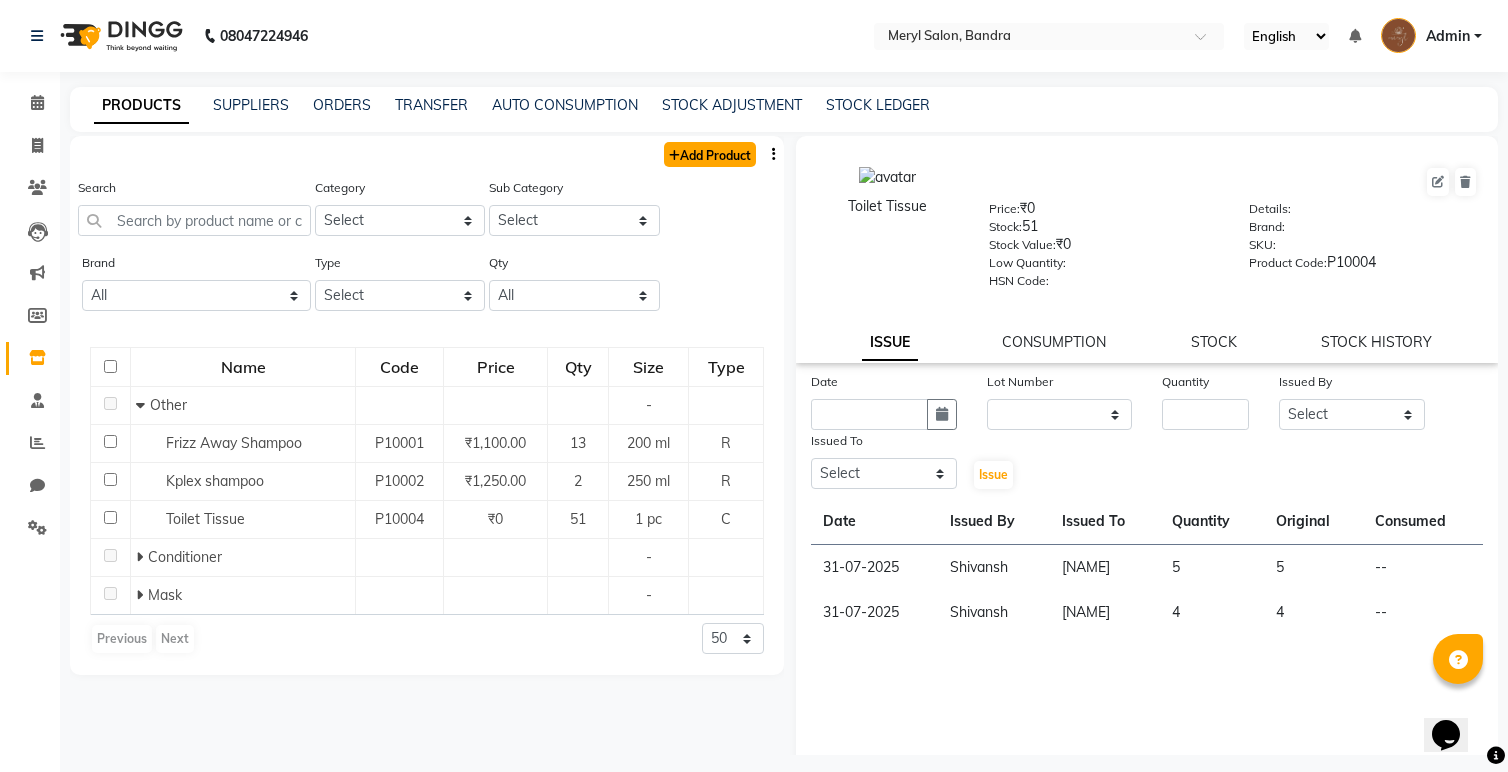 click on "Add Product" 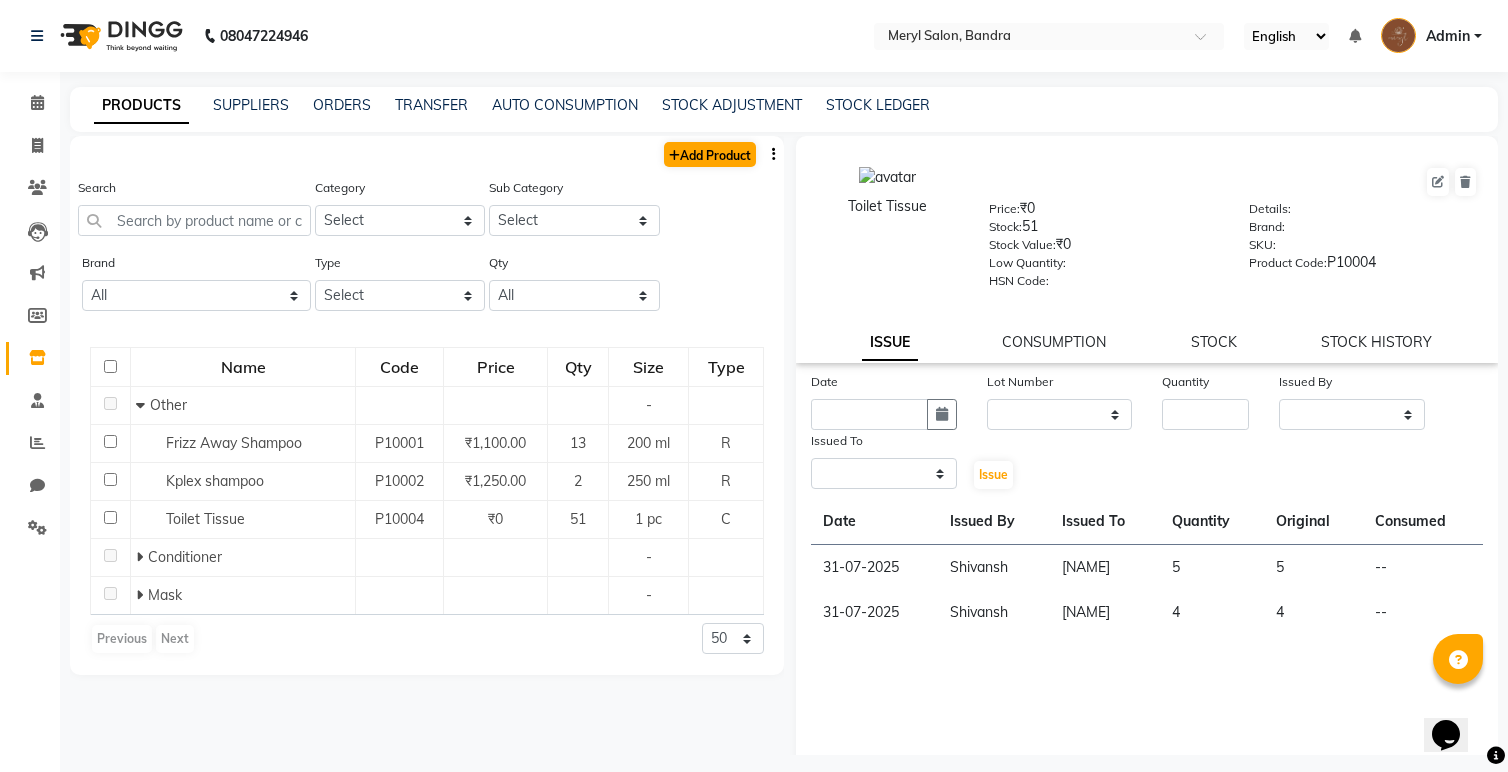 select on "true" 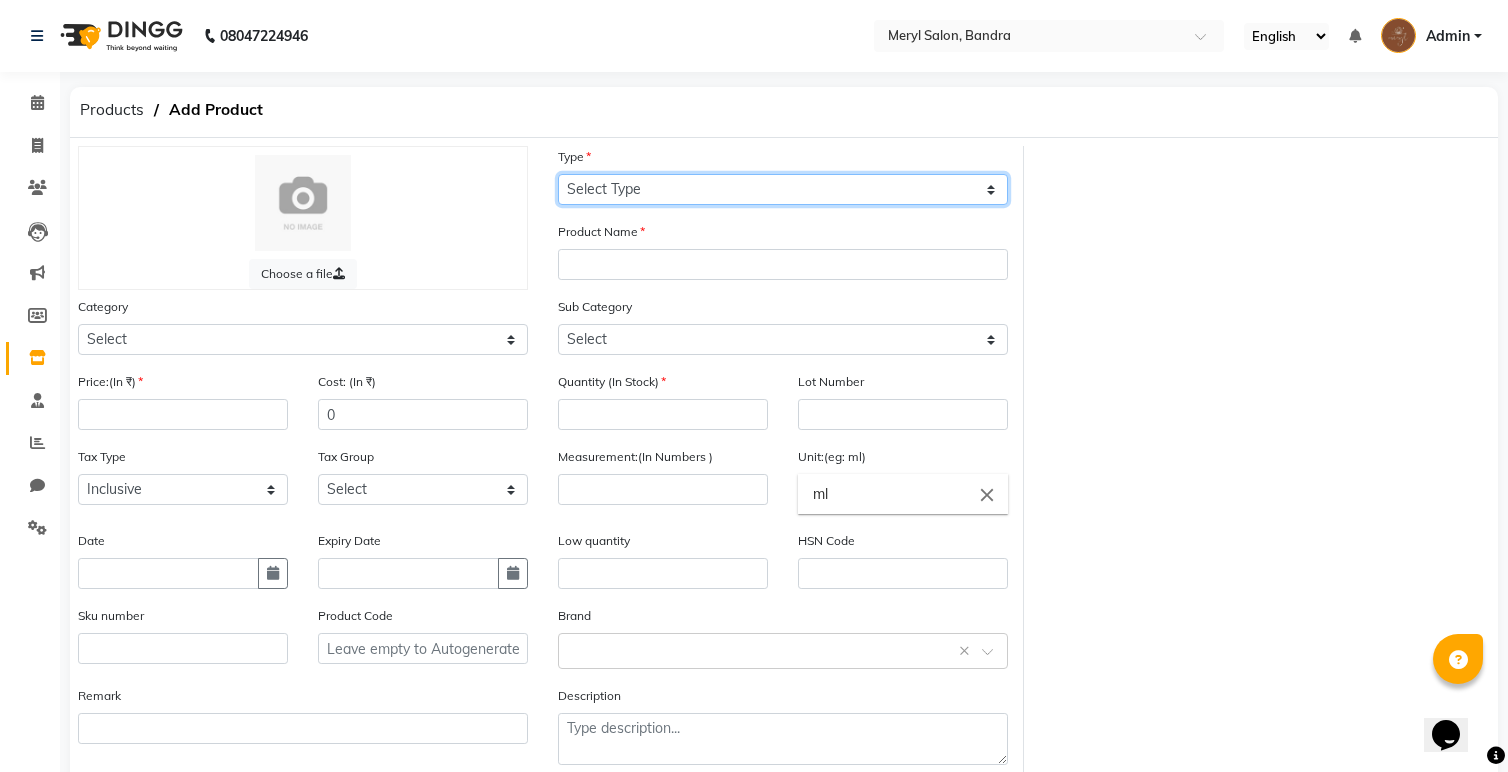 click on "Select Type Both Retail Consumable" 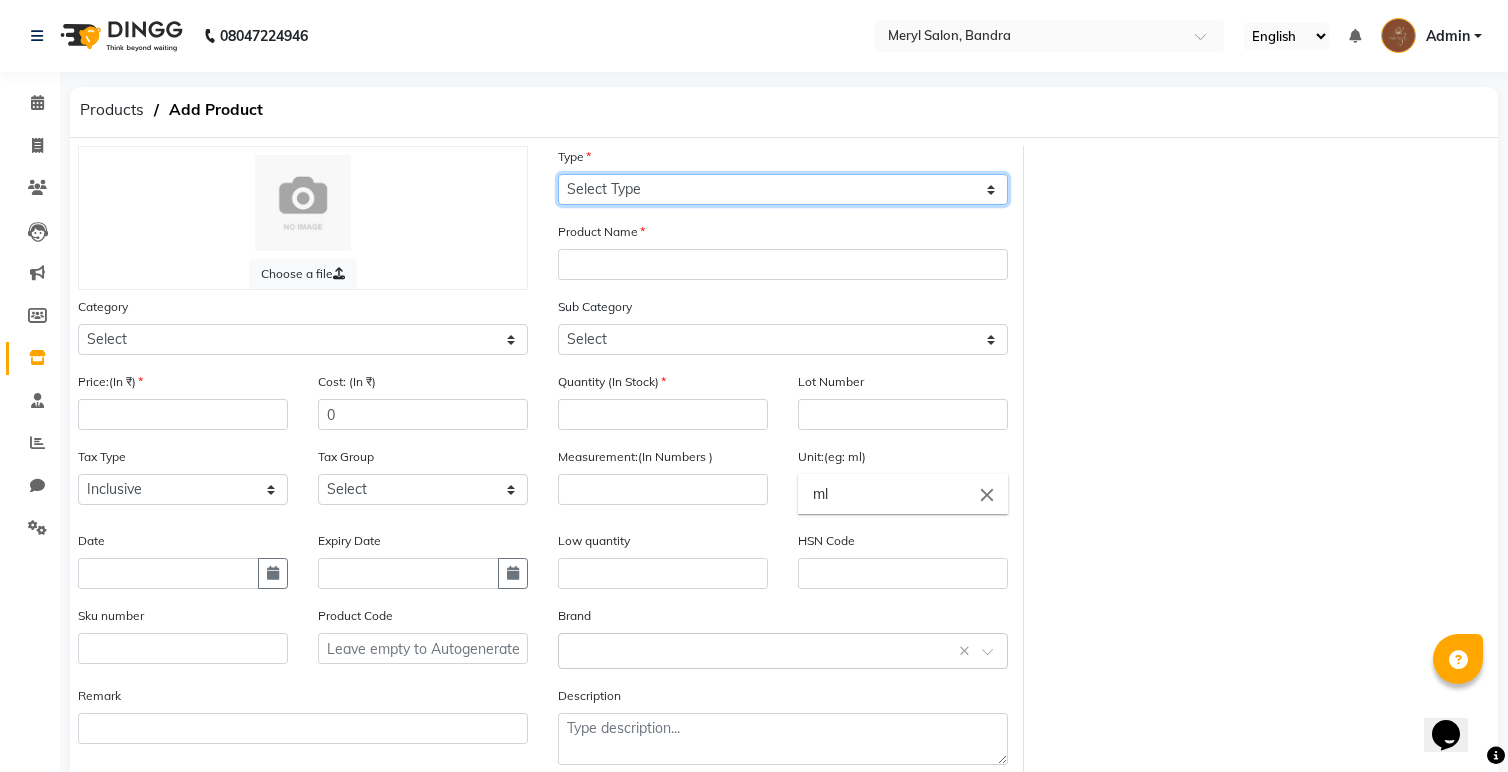 select on "R" 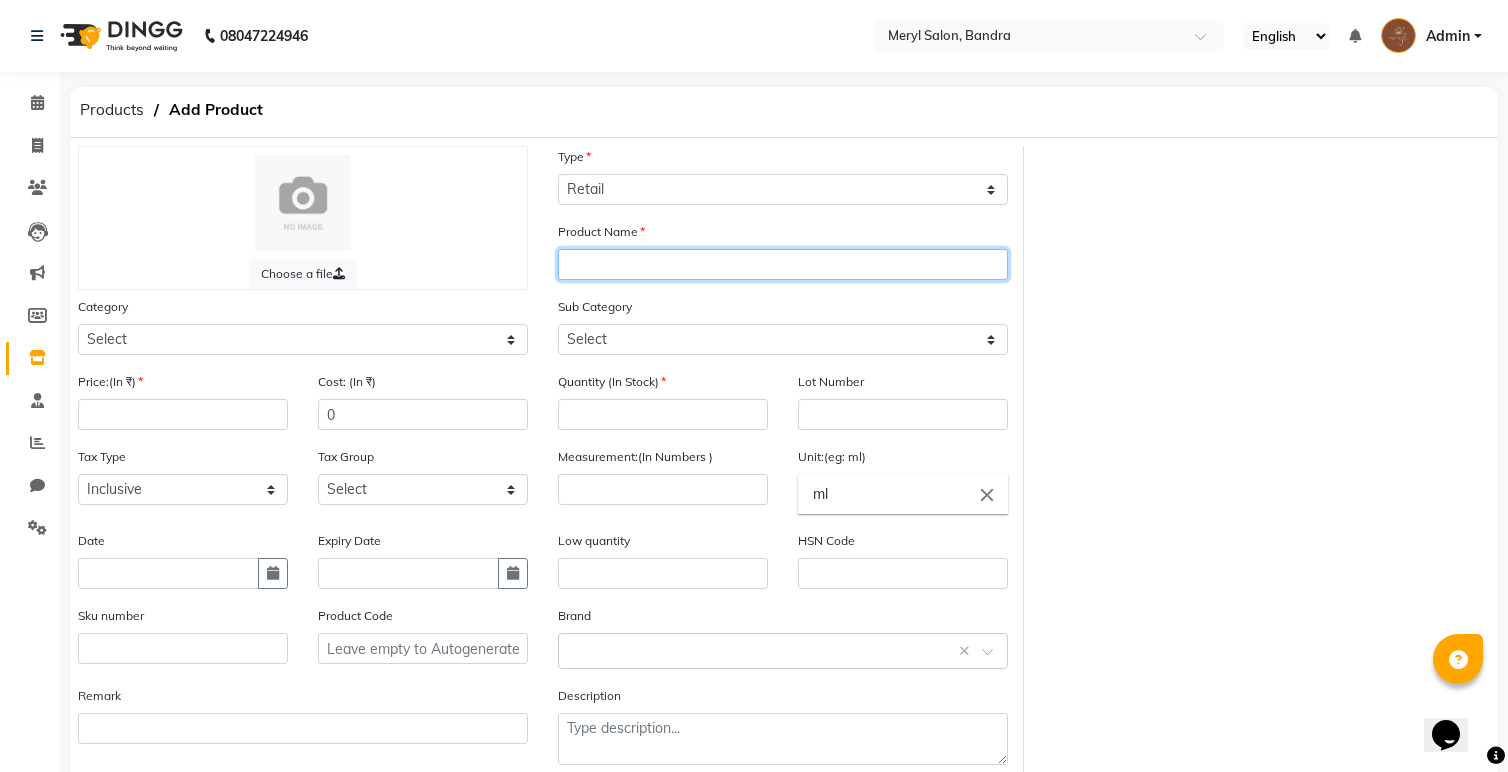 click 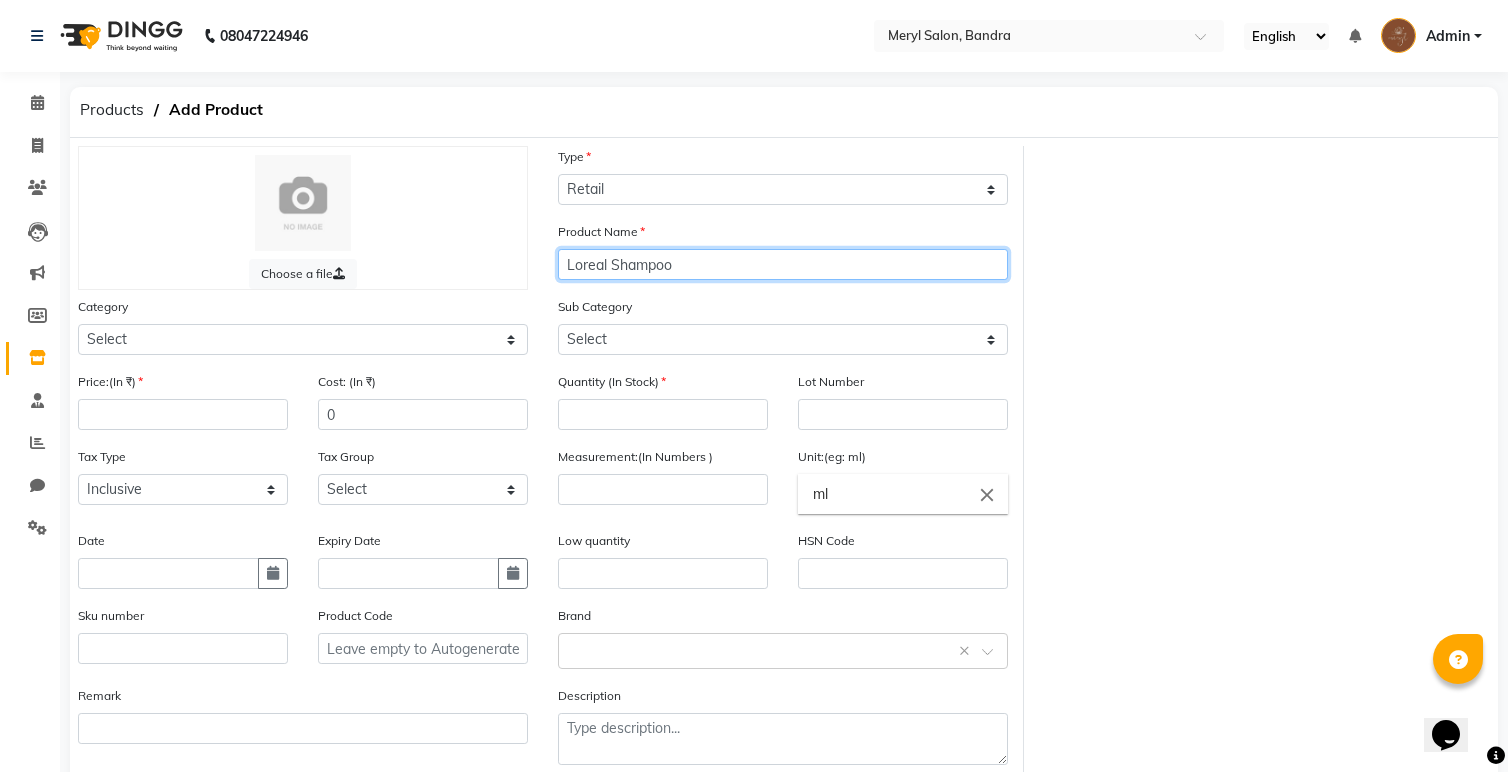 type on "Loreal Shampoo" 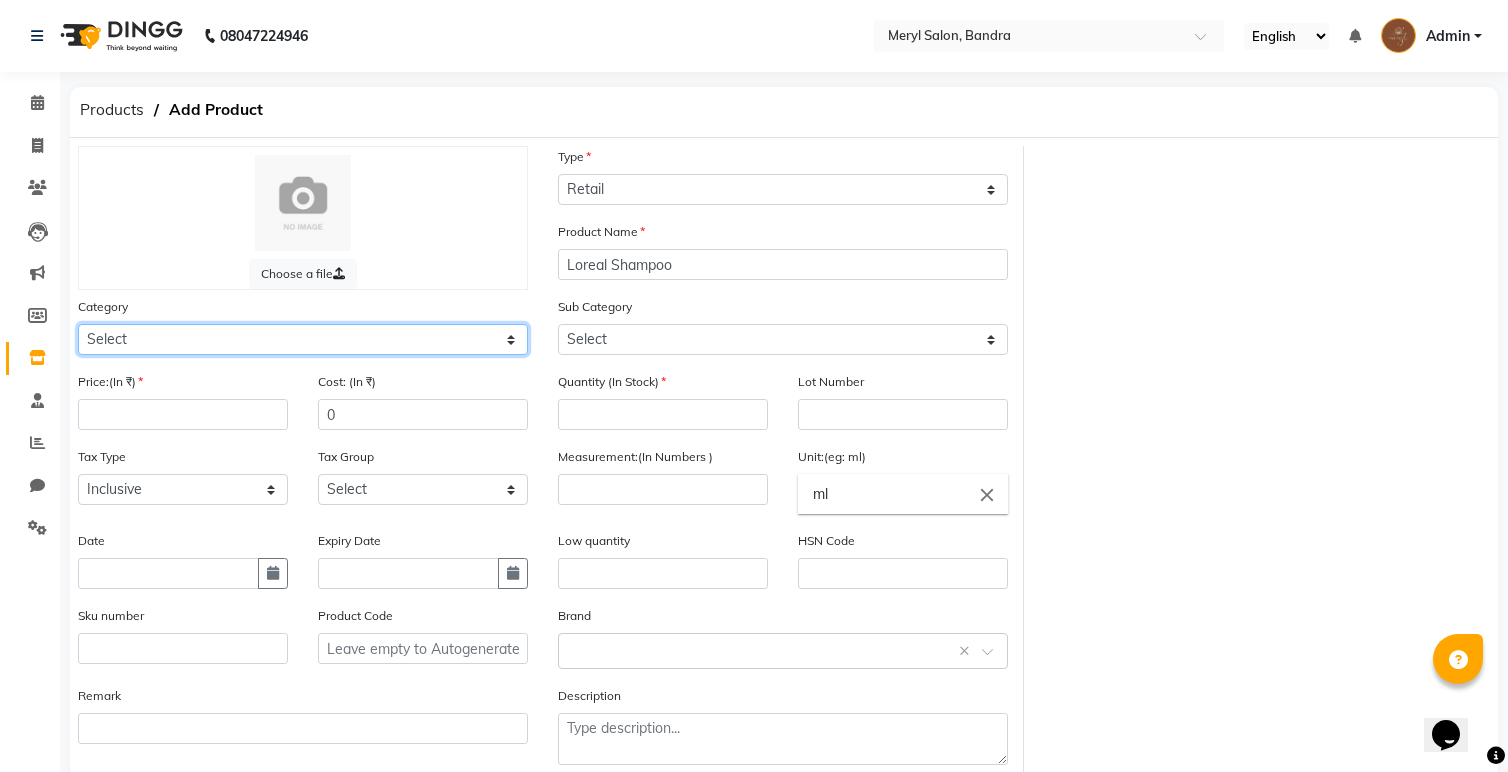 click on "Select Hair Skin Makeup Personal Care Appliances Beard Waxing Disposable Threading Hands and Feet Beauty Planet Botox Cadiveu Casmara Cheryls Loreal Olaplex Other" 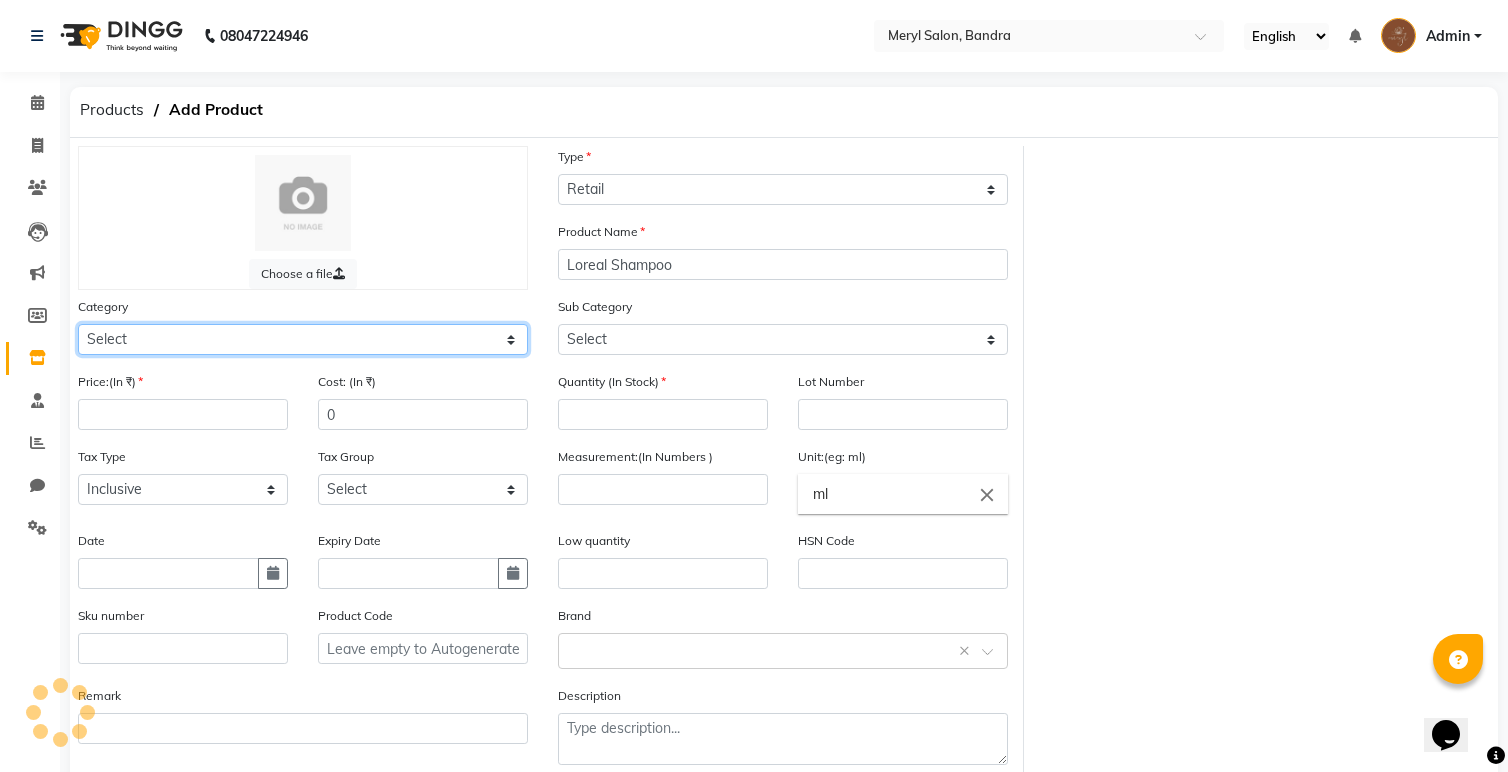 select on "[NUMBER]" 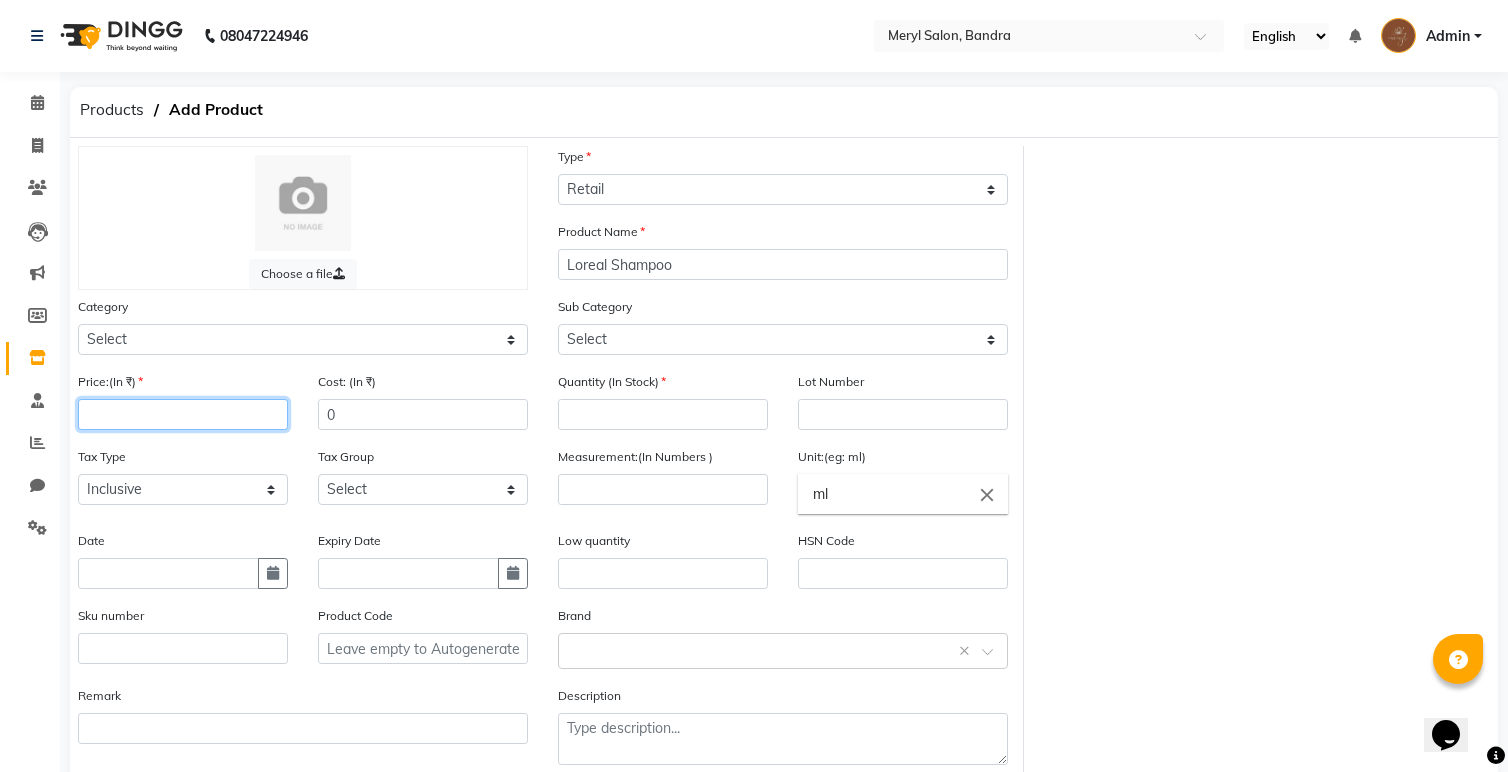 click 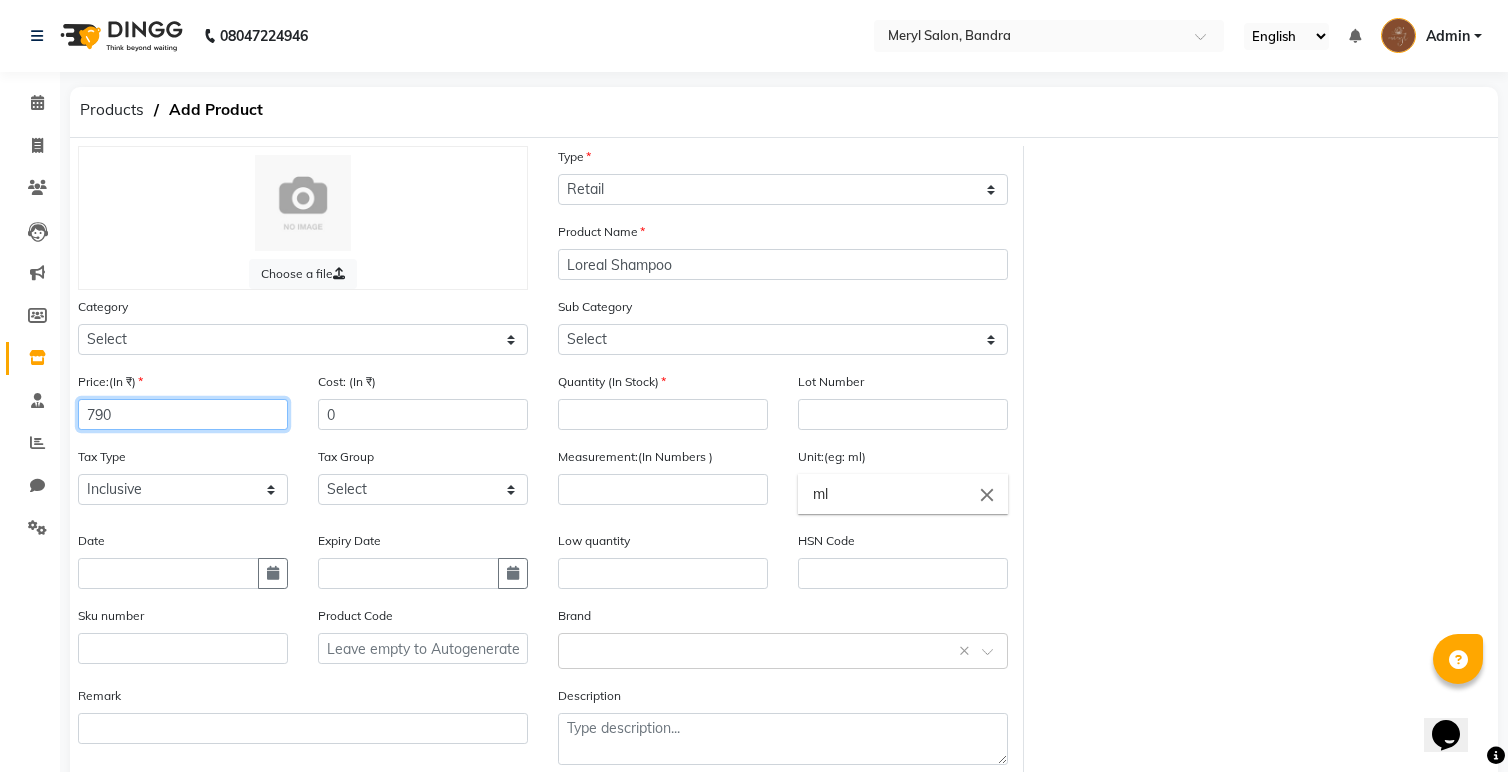 type on "790" 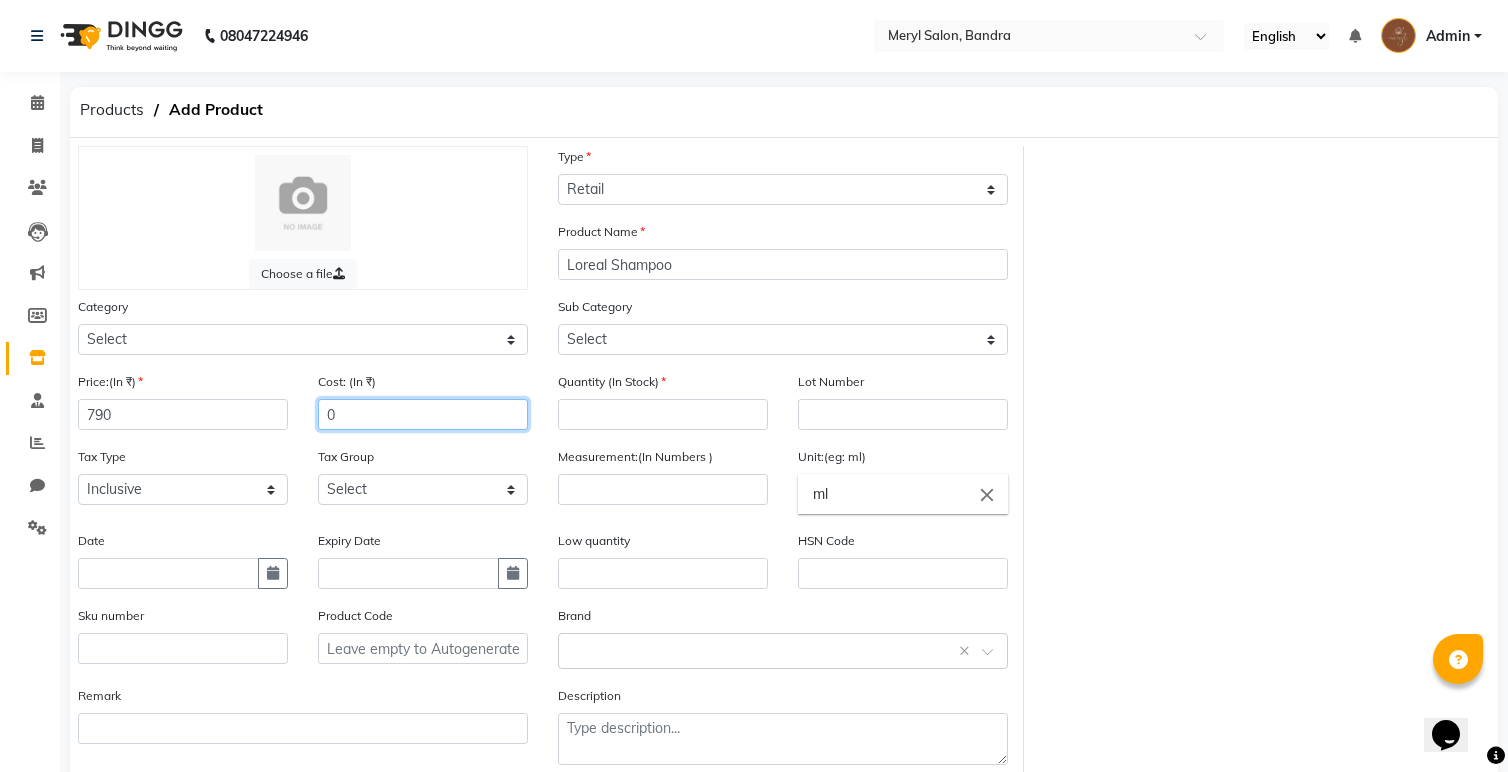 drag, startPoint x: 338, startPoint y: 419, endPoint x: 315, endPoint y: 418, distance: 23.021729 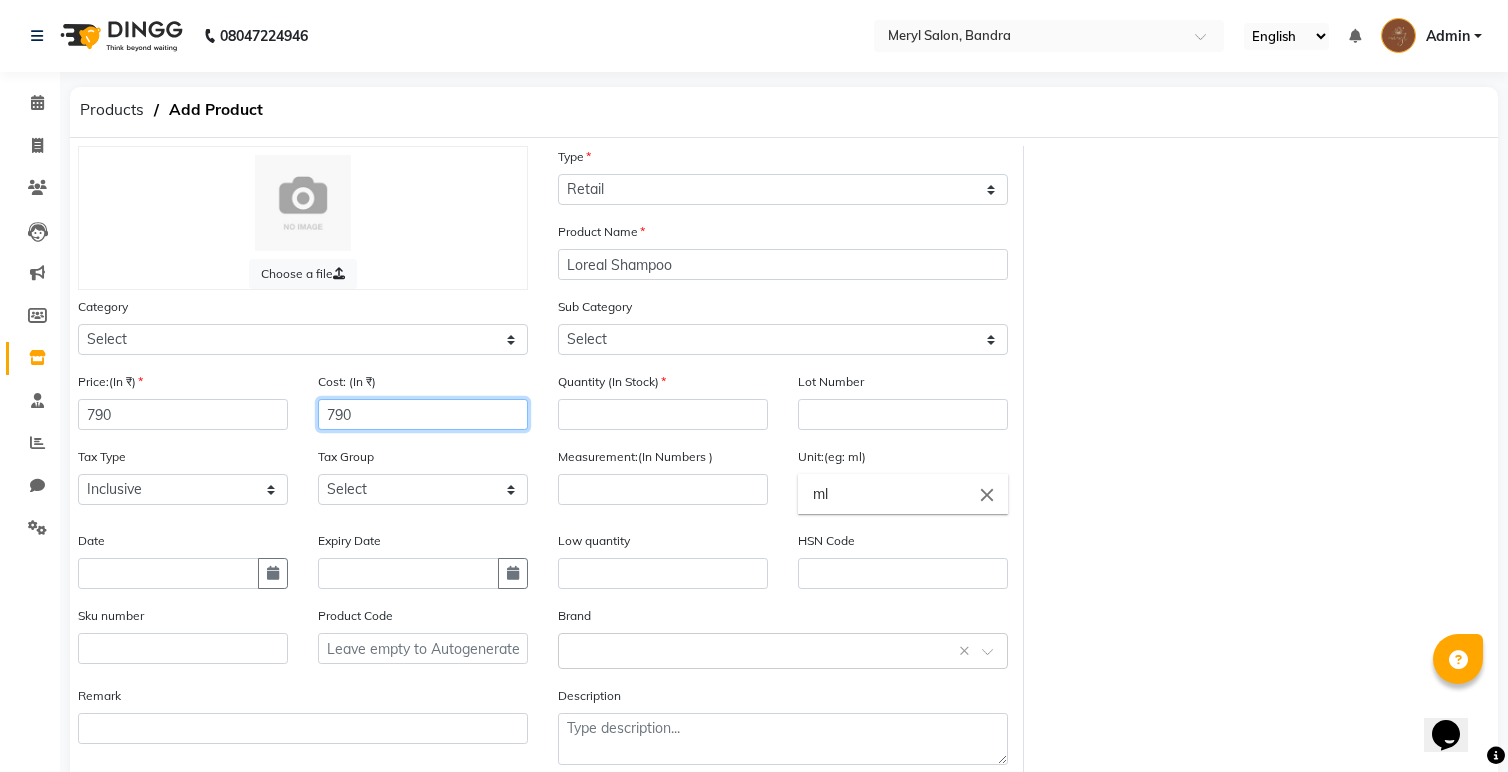 type on "790" 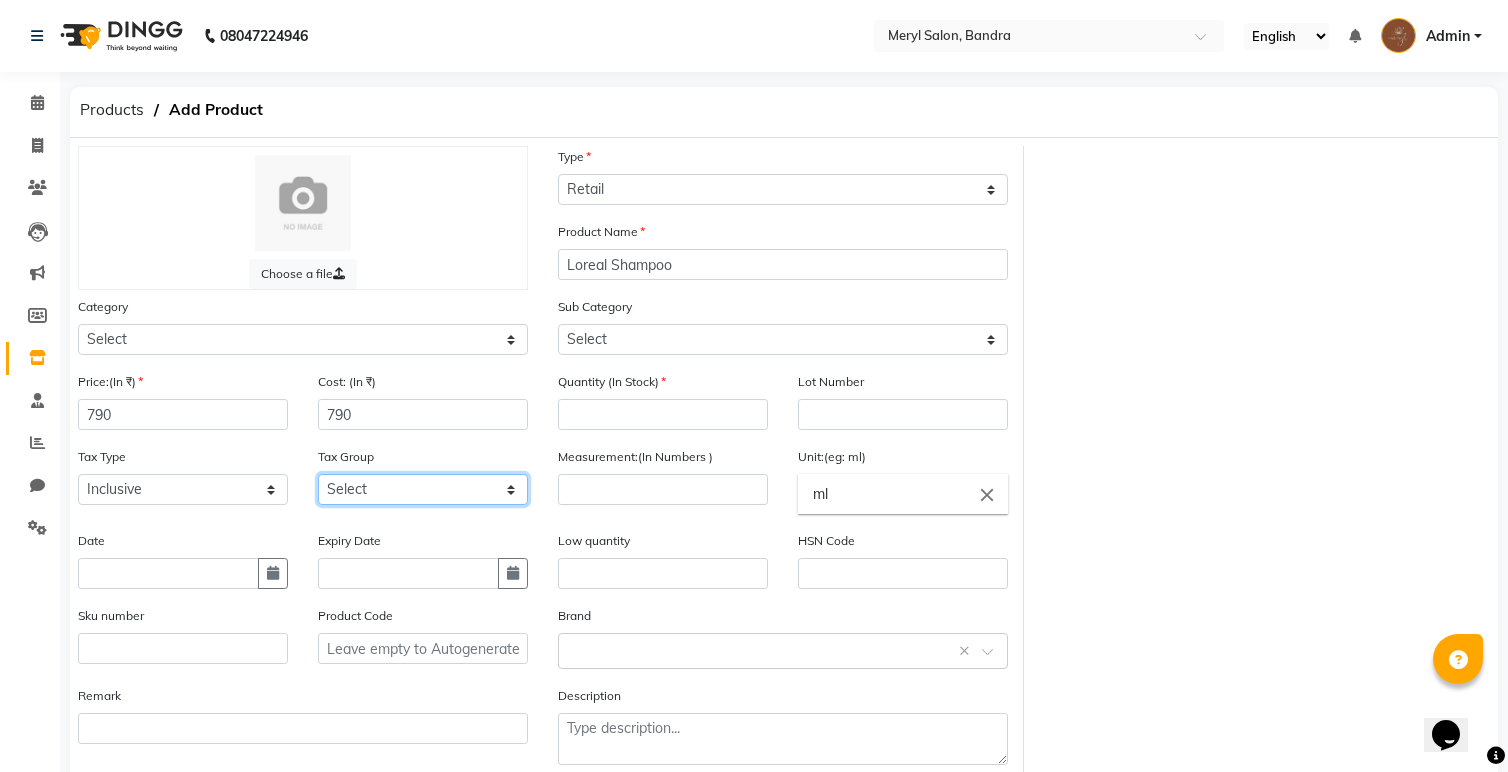 click on "Select GST" 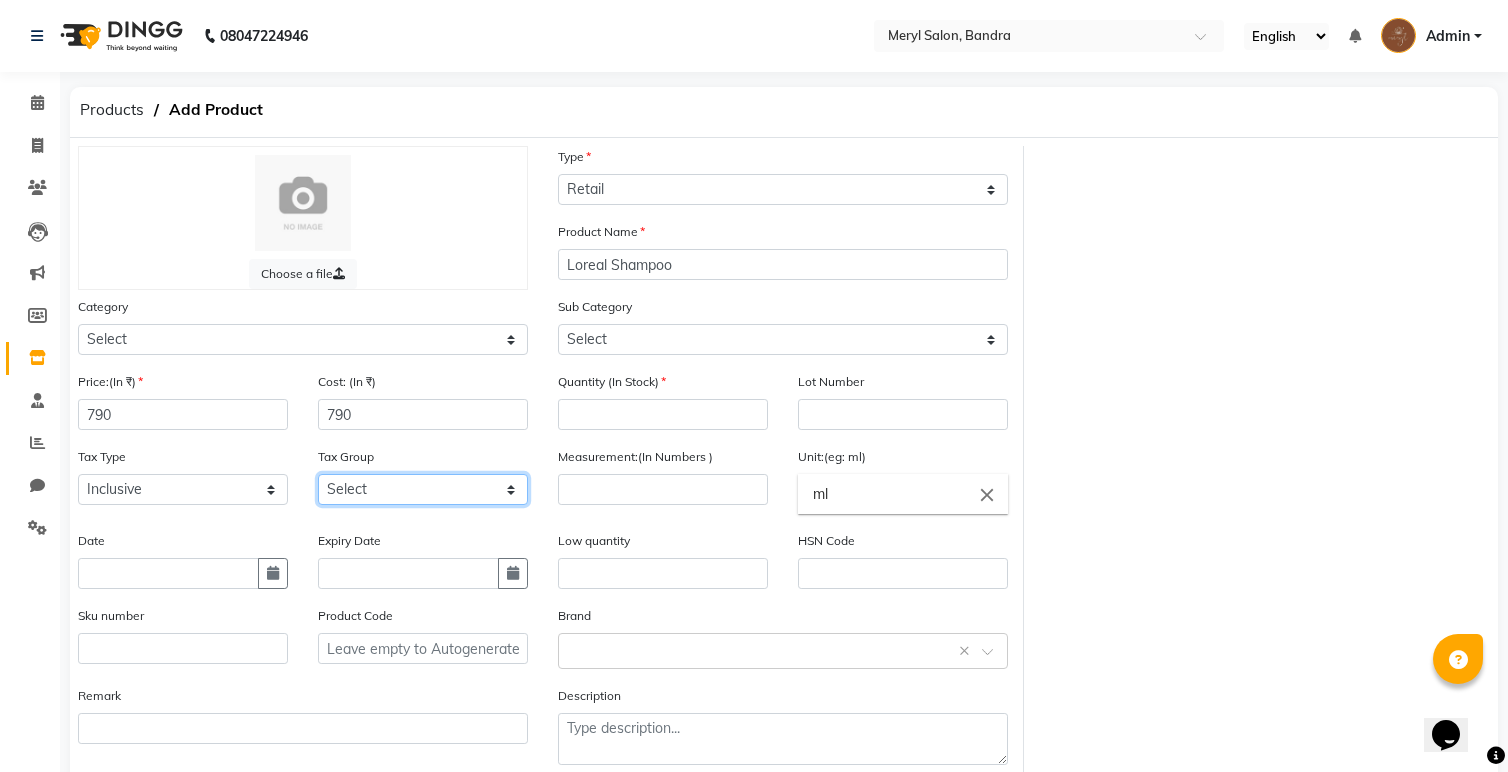 select on "3504" 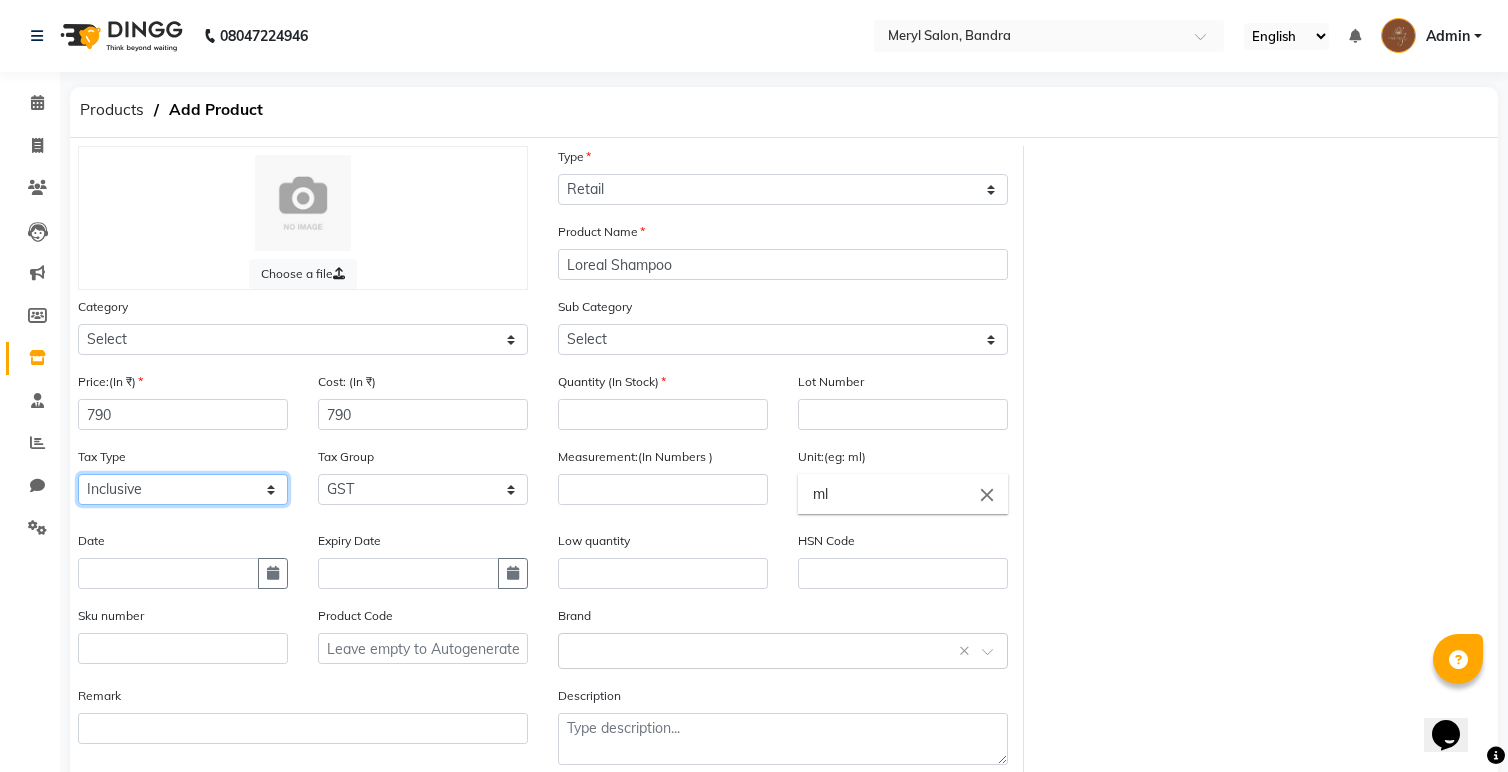 click on "Select Inclusive Exclusive" 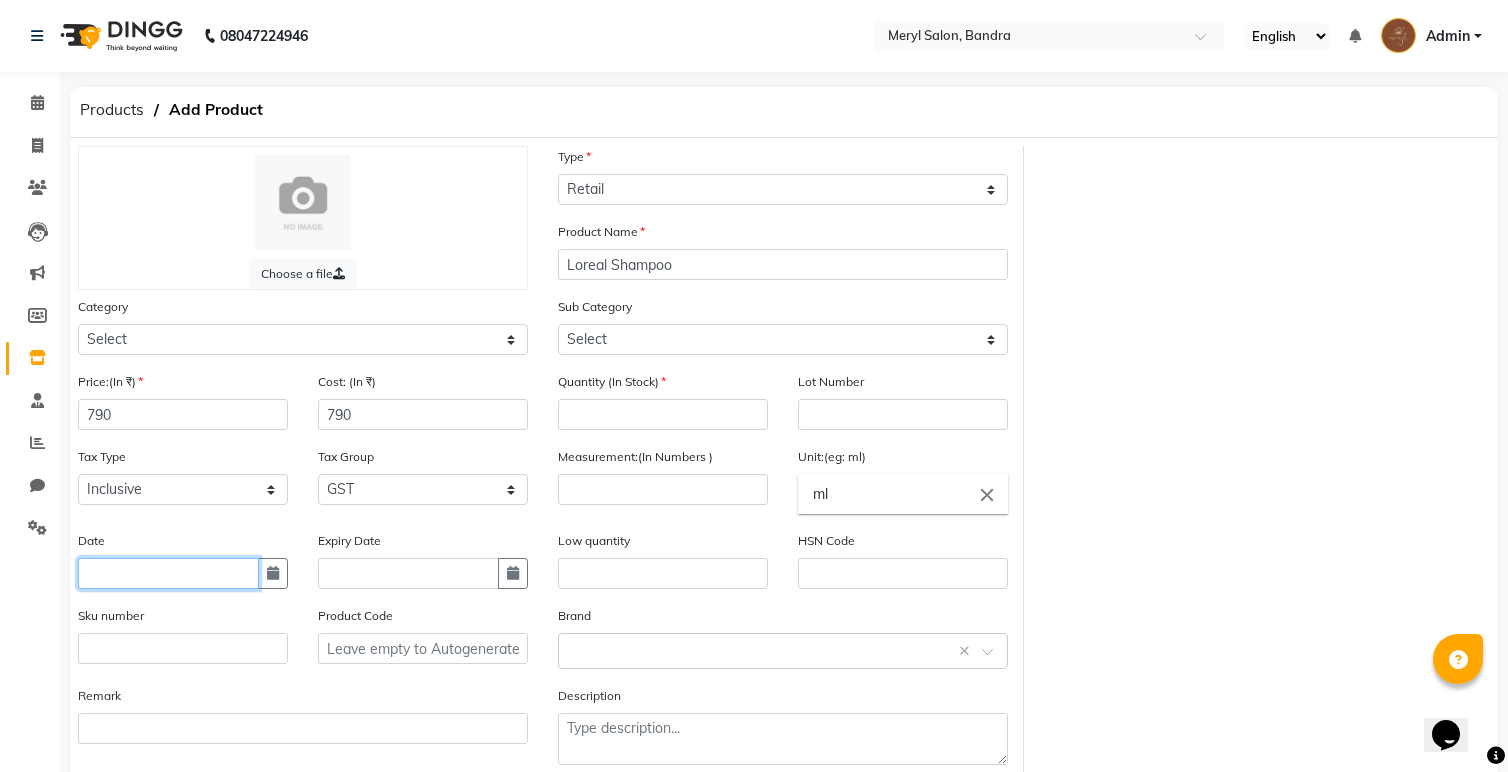 click 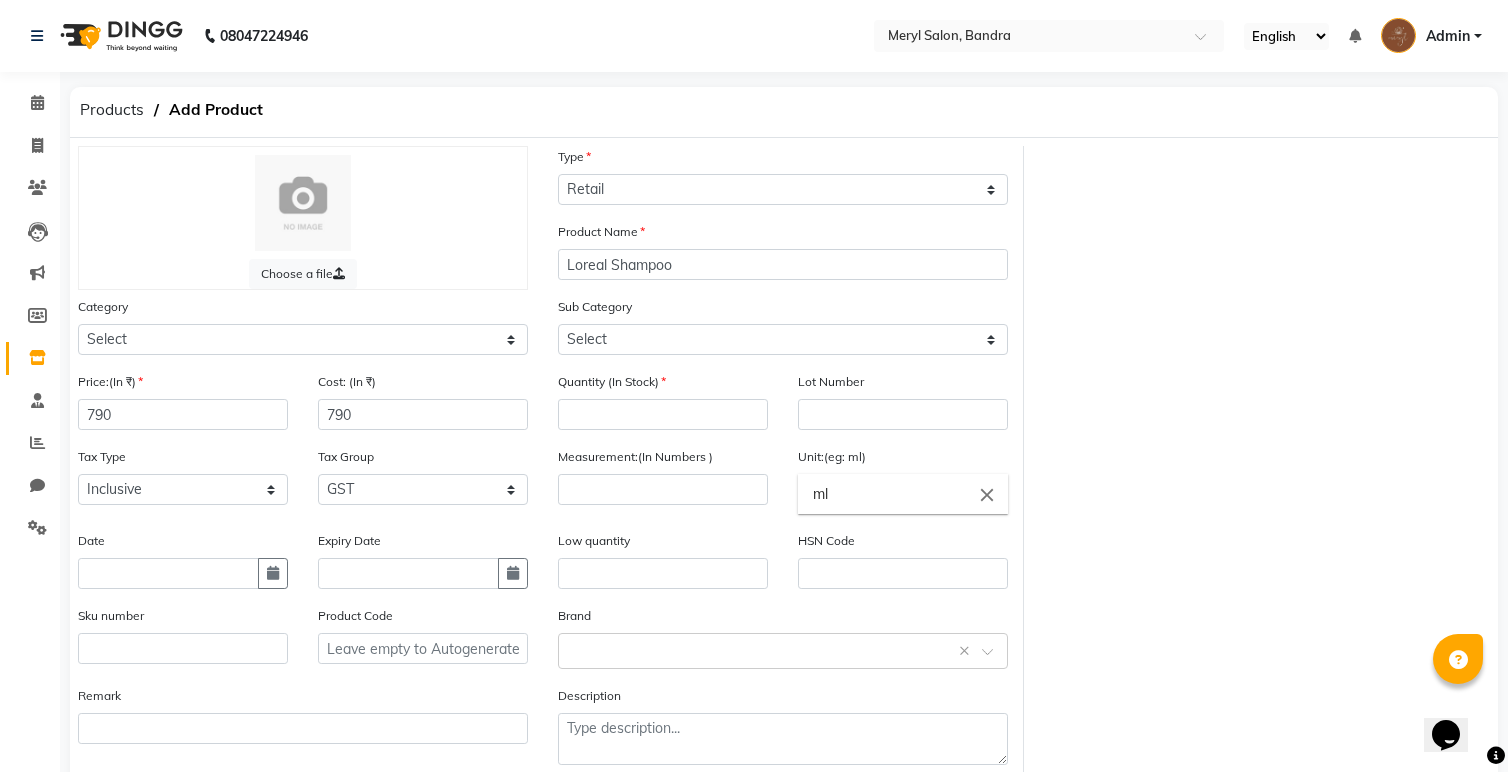 select on "8" 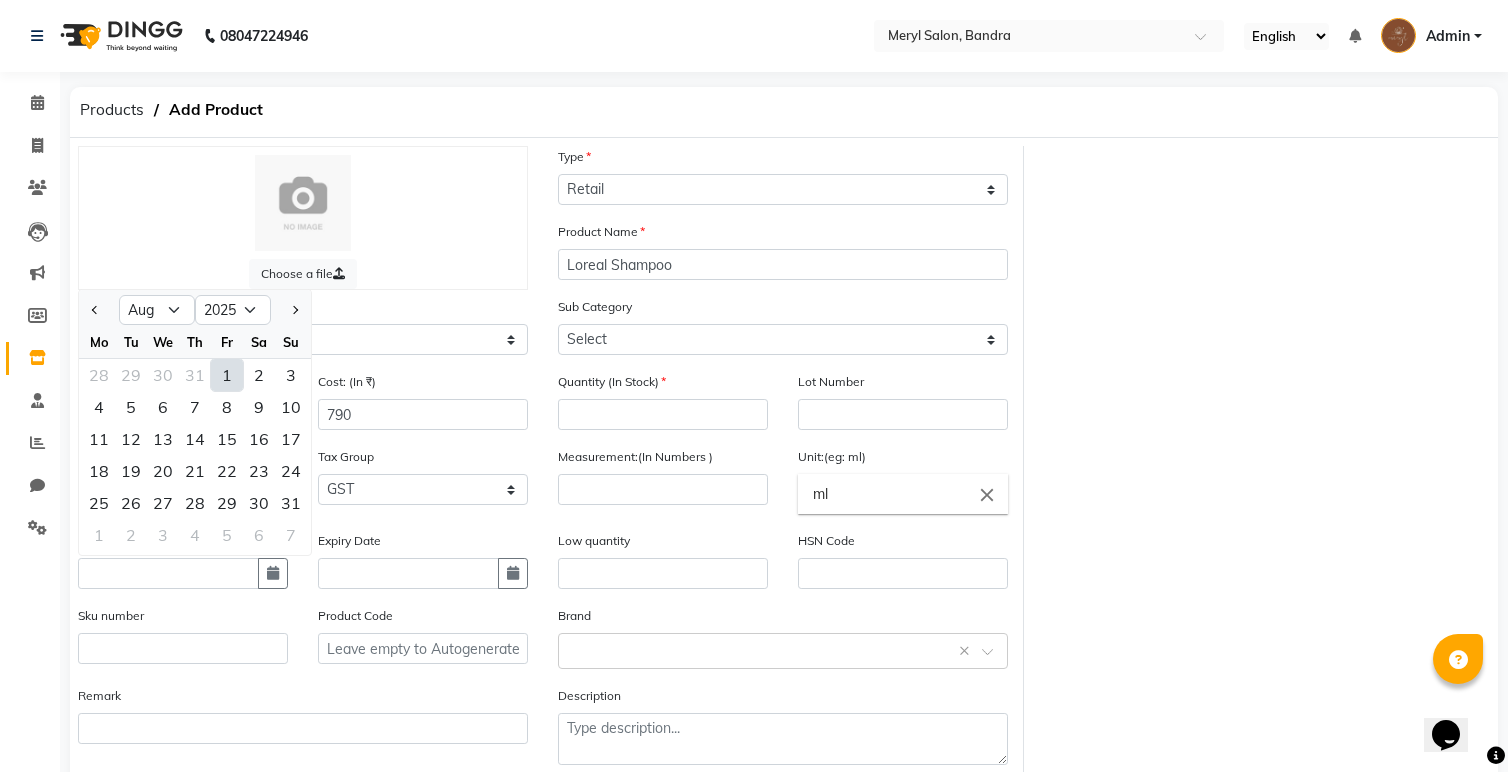click on "1" 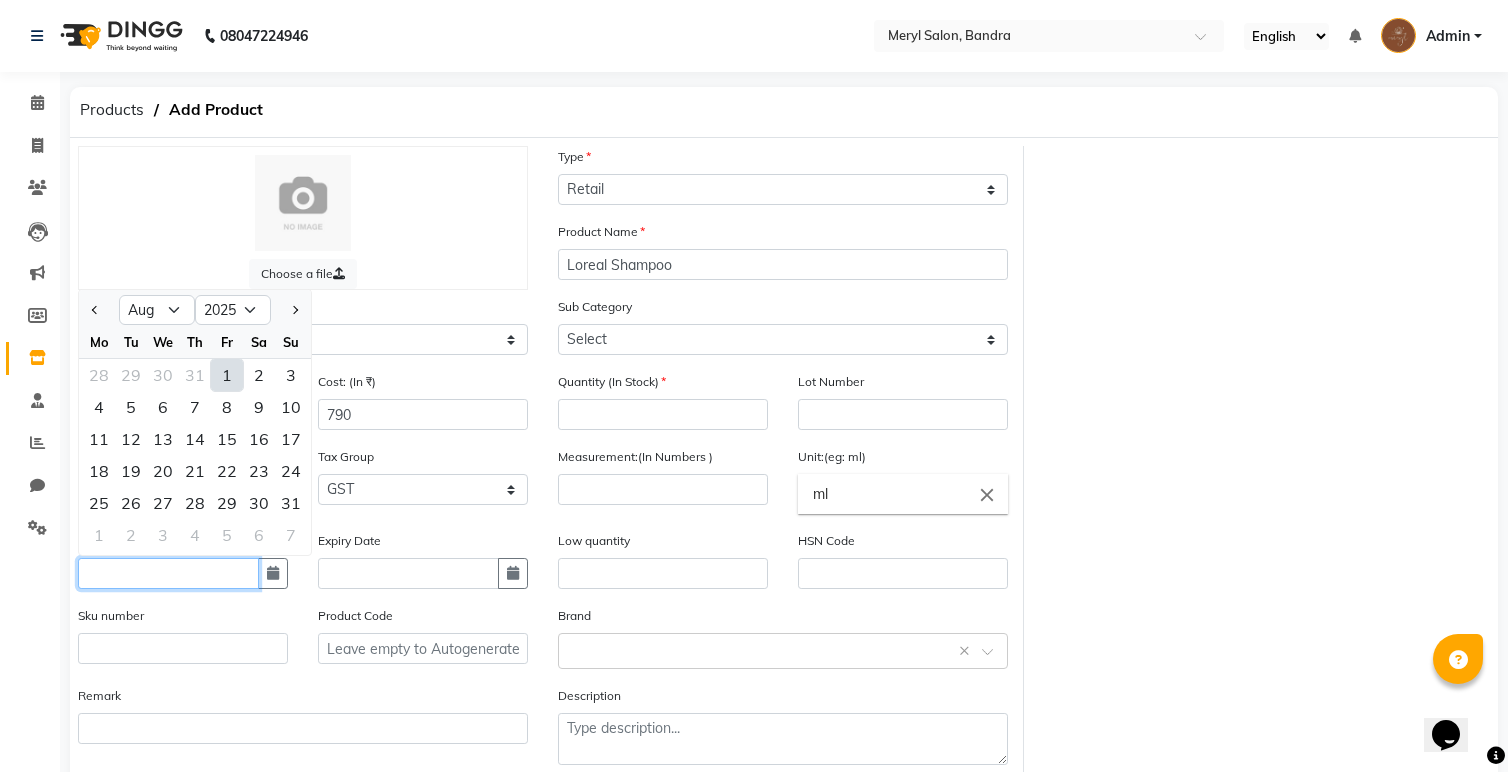 type on "01-08-2025" 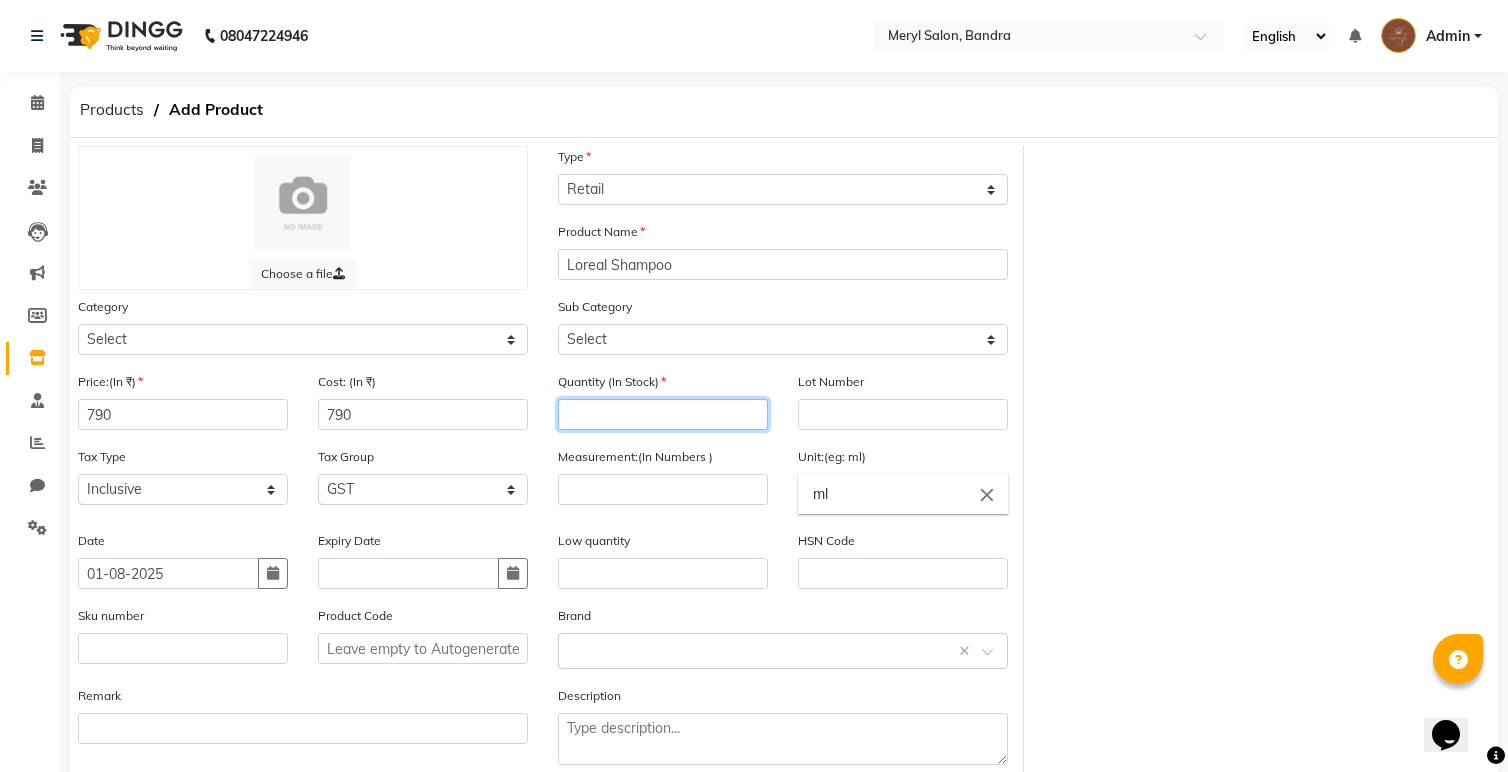 click 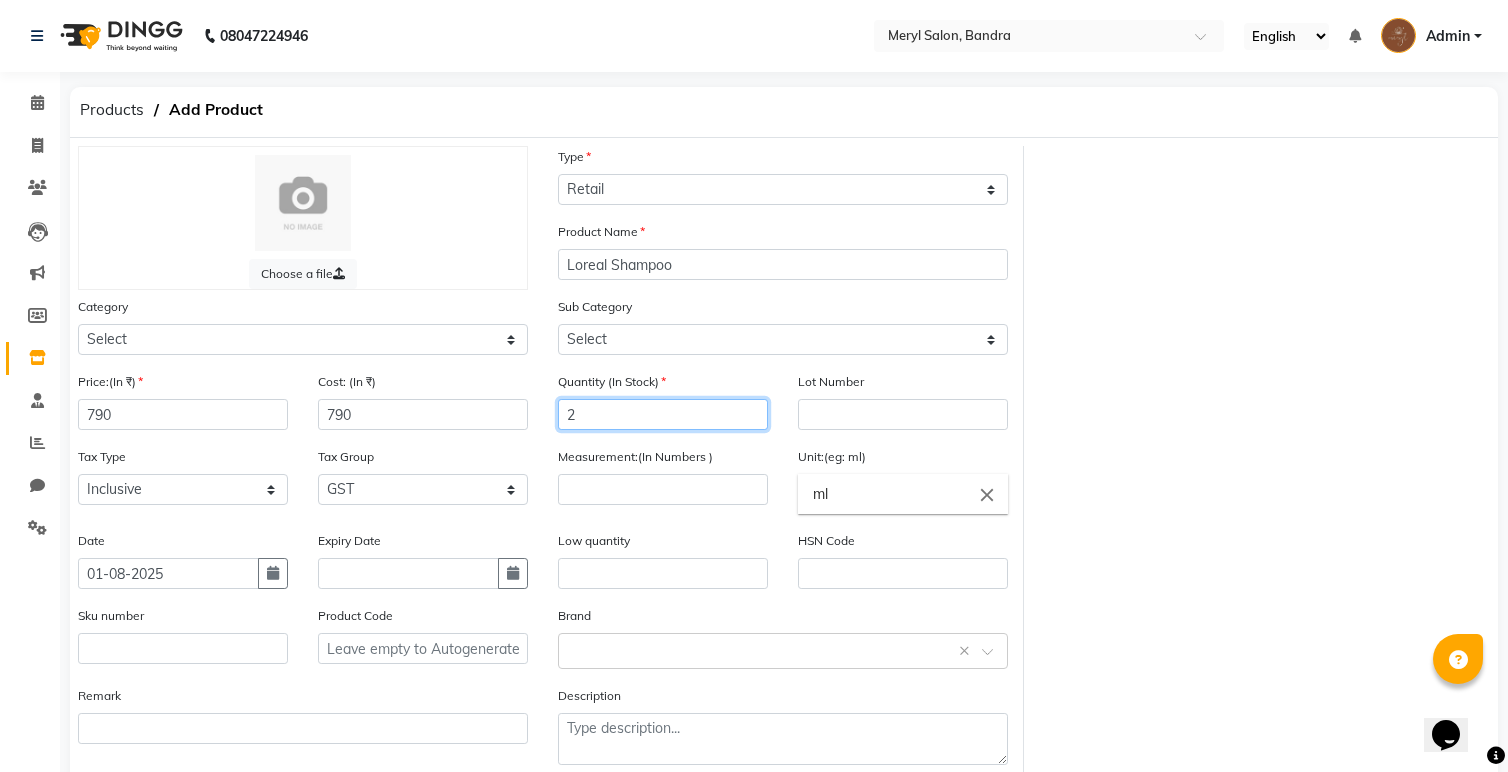 type on "2" 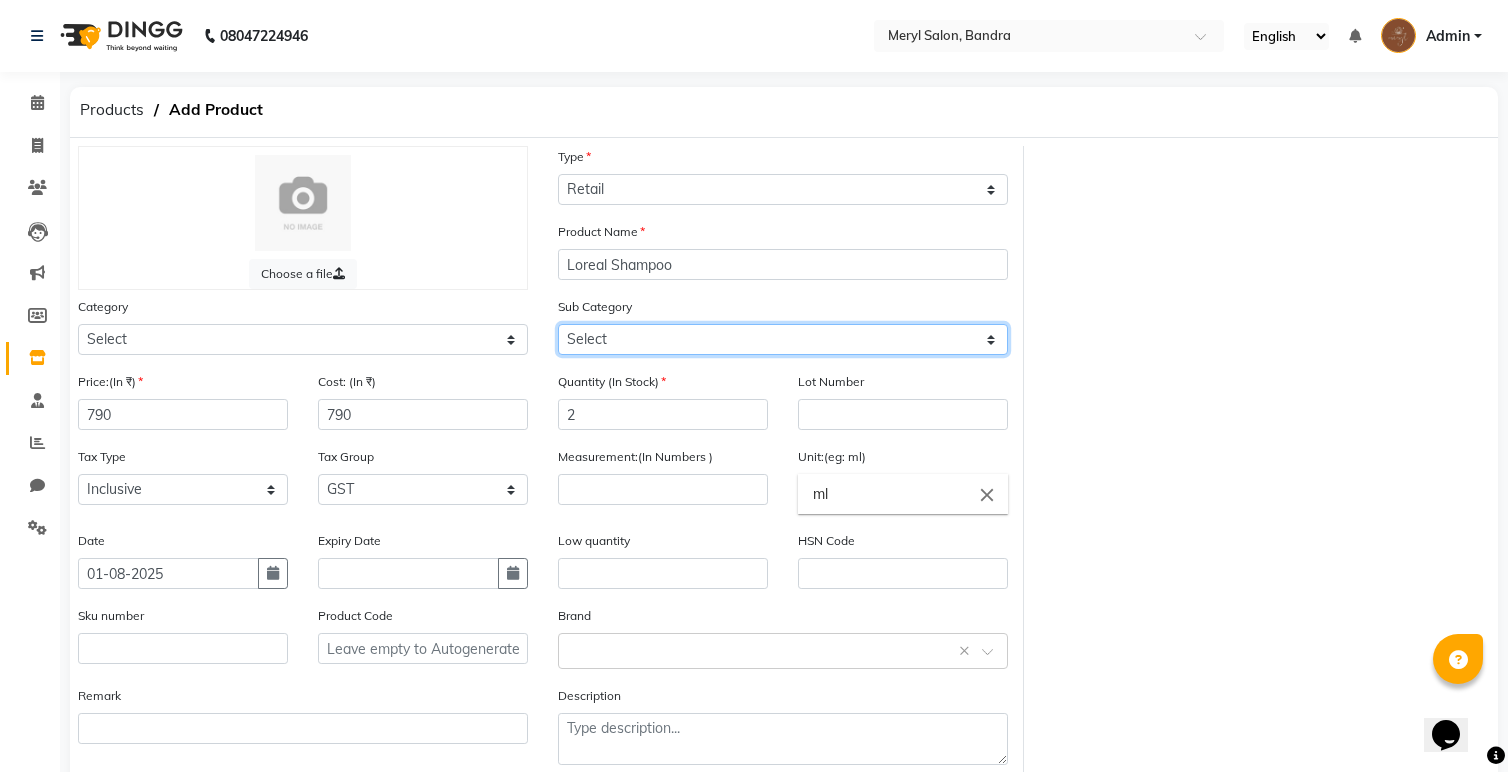 click on "Select Conditioner Cream Mask Oil Serum Color Appliances Treatment Styling Kit & Combo Other" 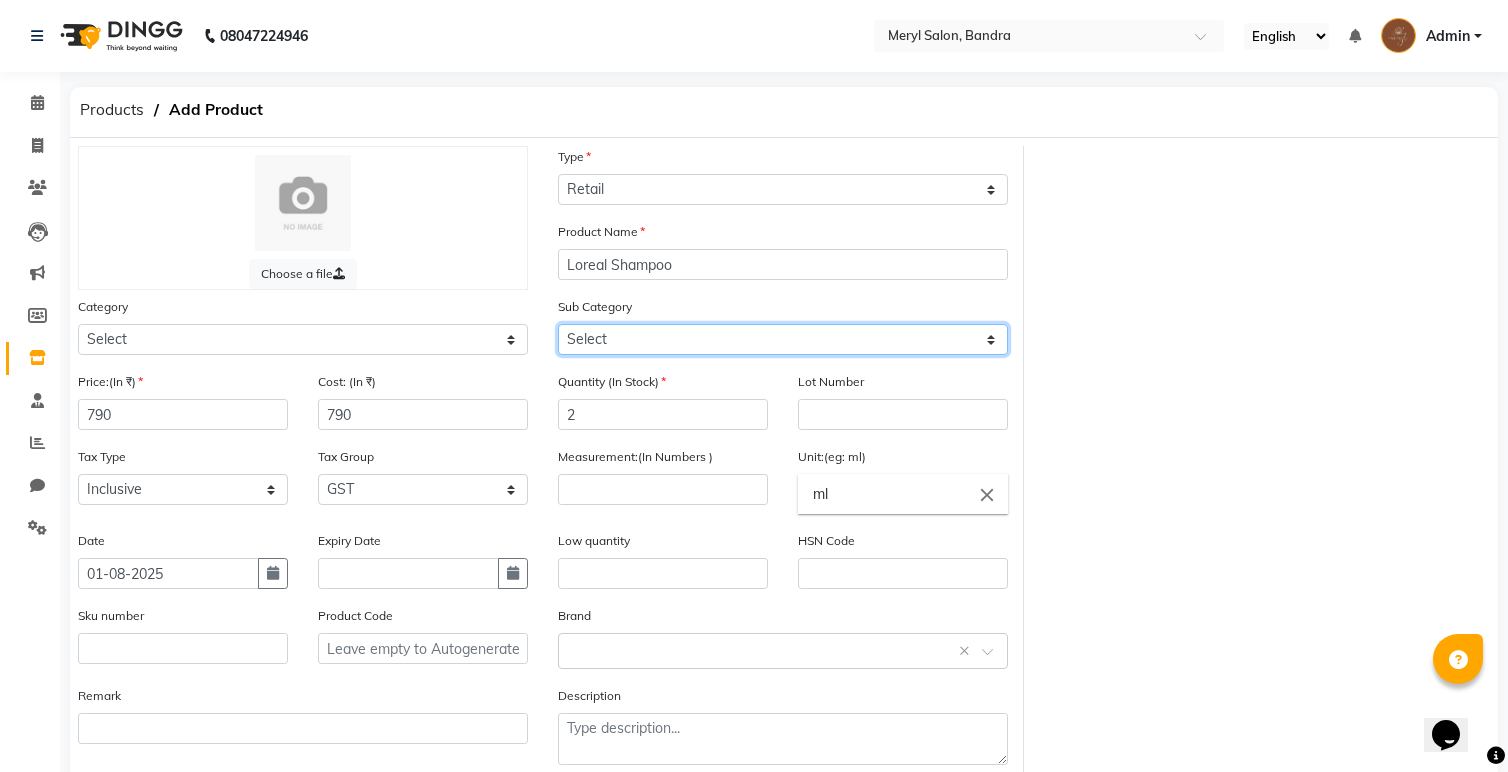 select on "[NUMBER]" 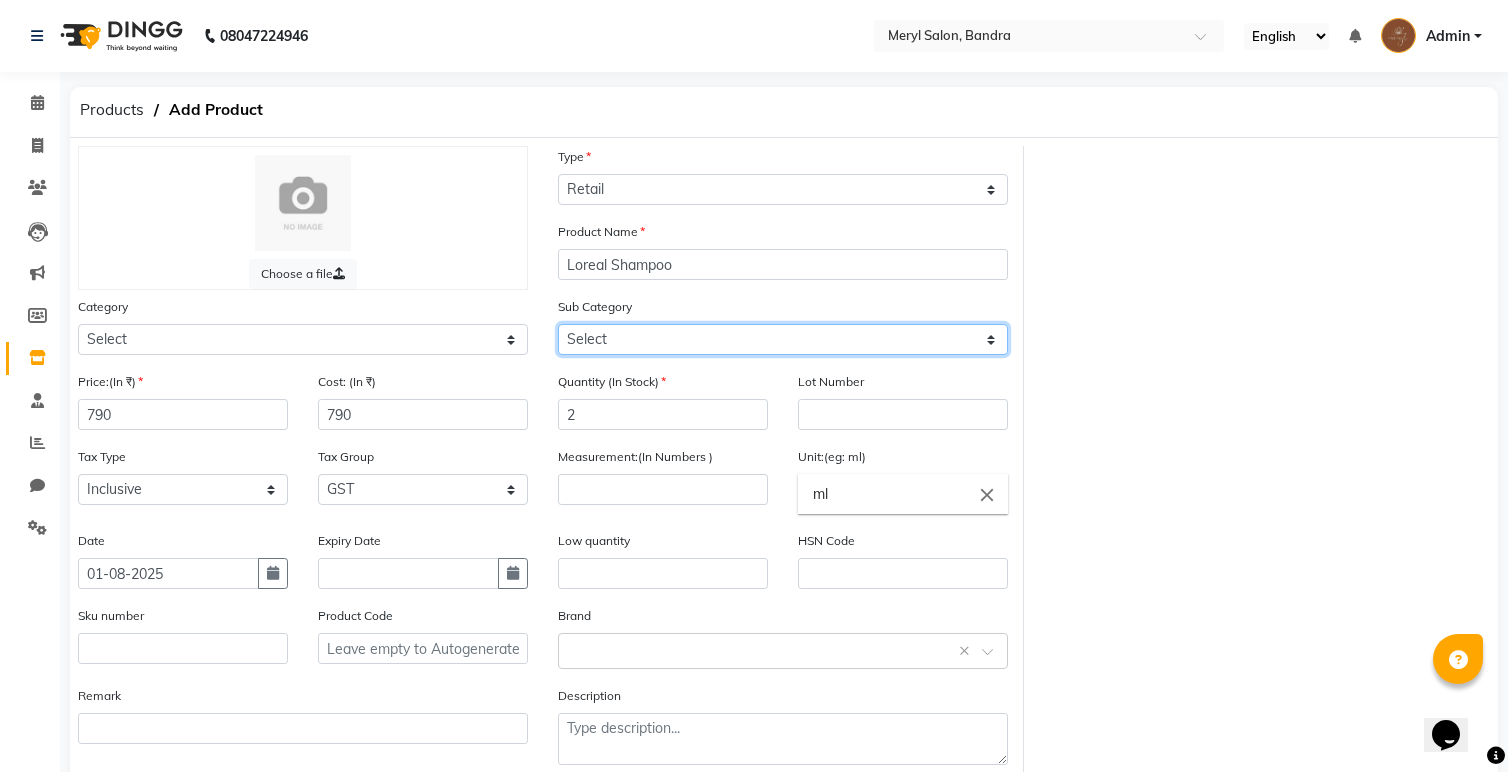 click on "Select Conditioner Cream Mask Oil Serum Color Appliances Treatment Styling Kit & Combo Other" 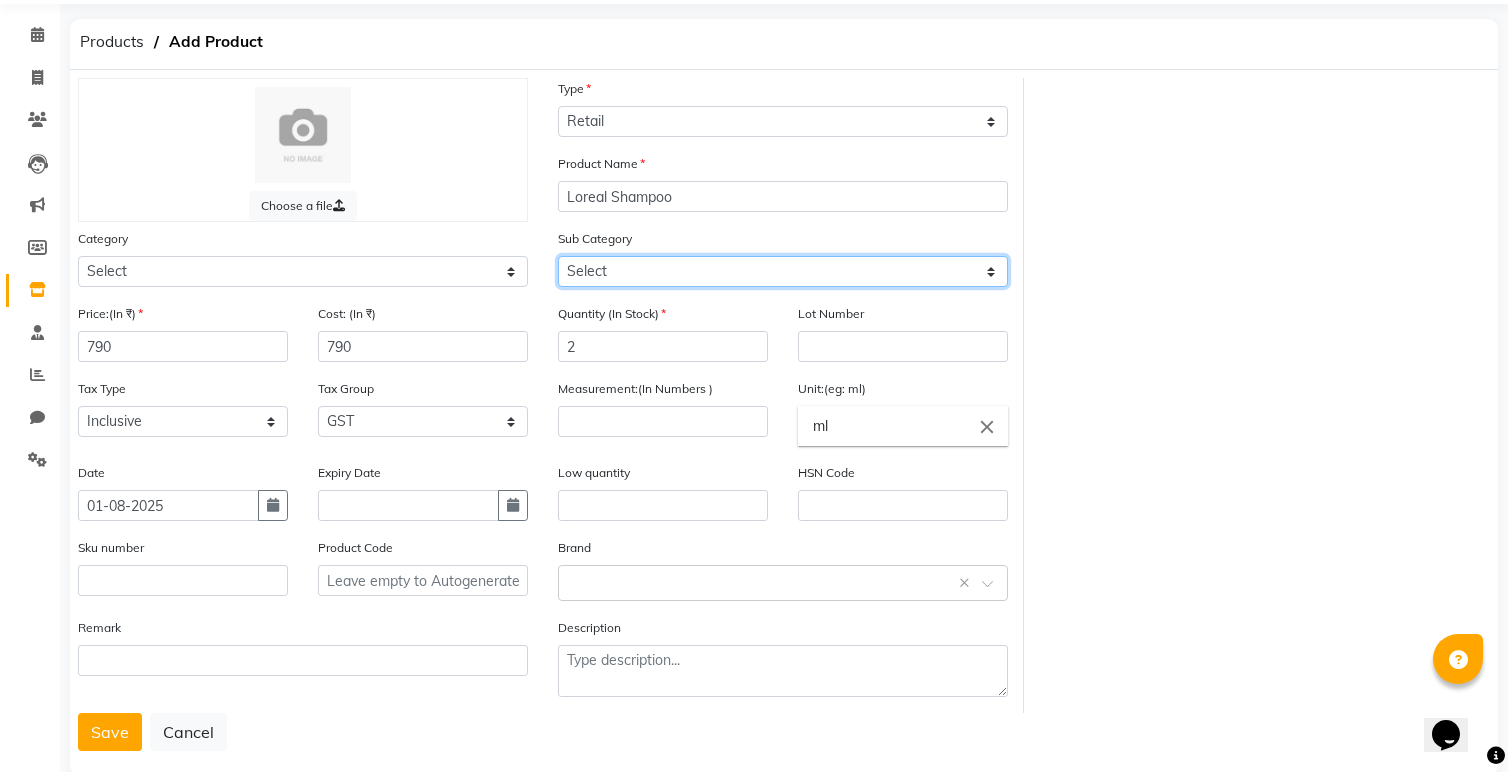scroll, scrollTop: 105, scrollLeft: 0, axis: vertical 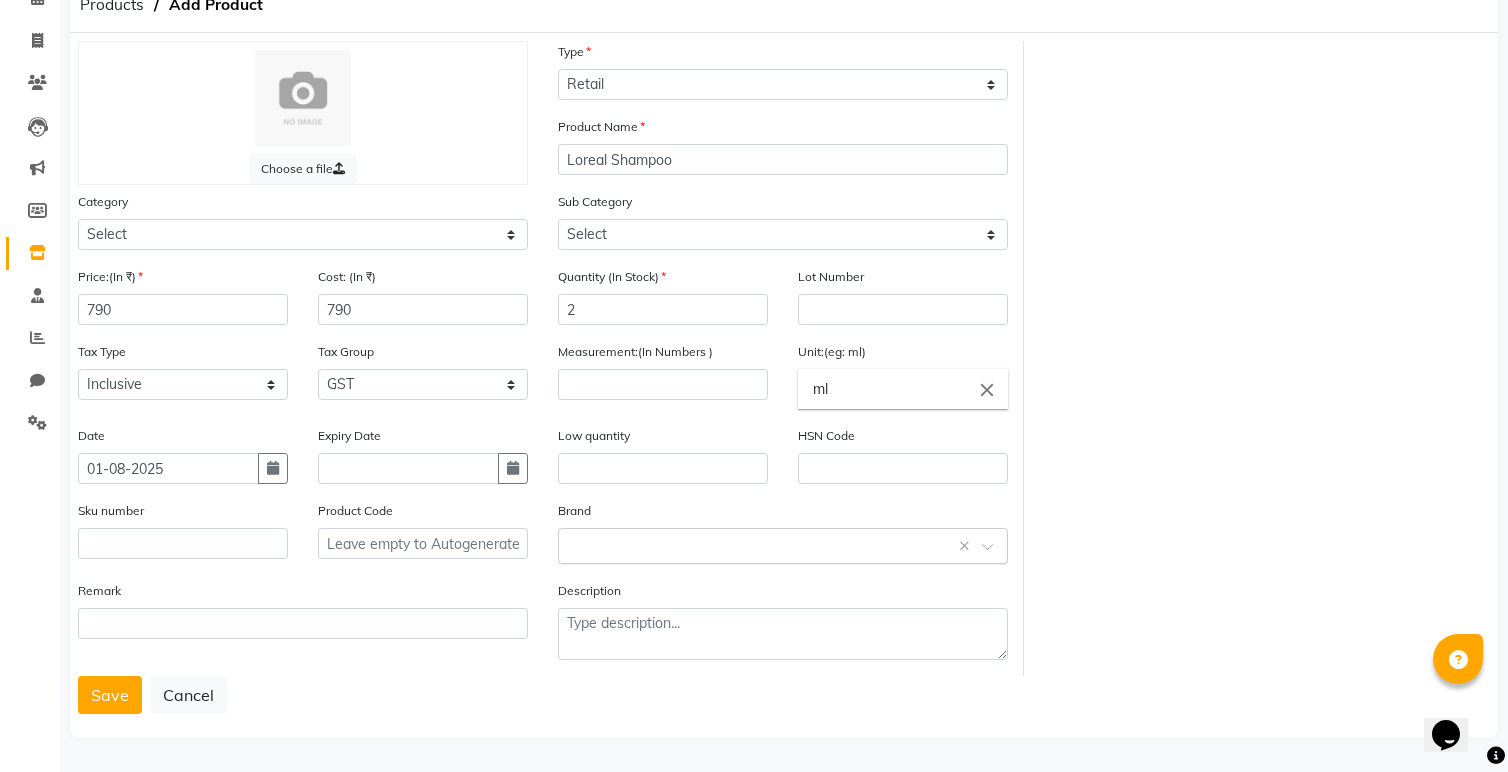 click 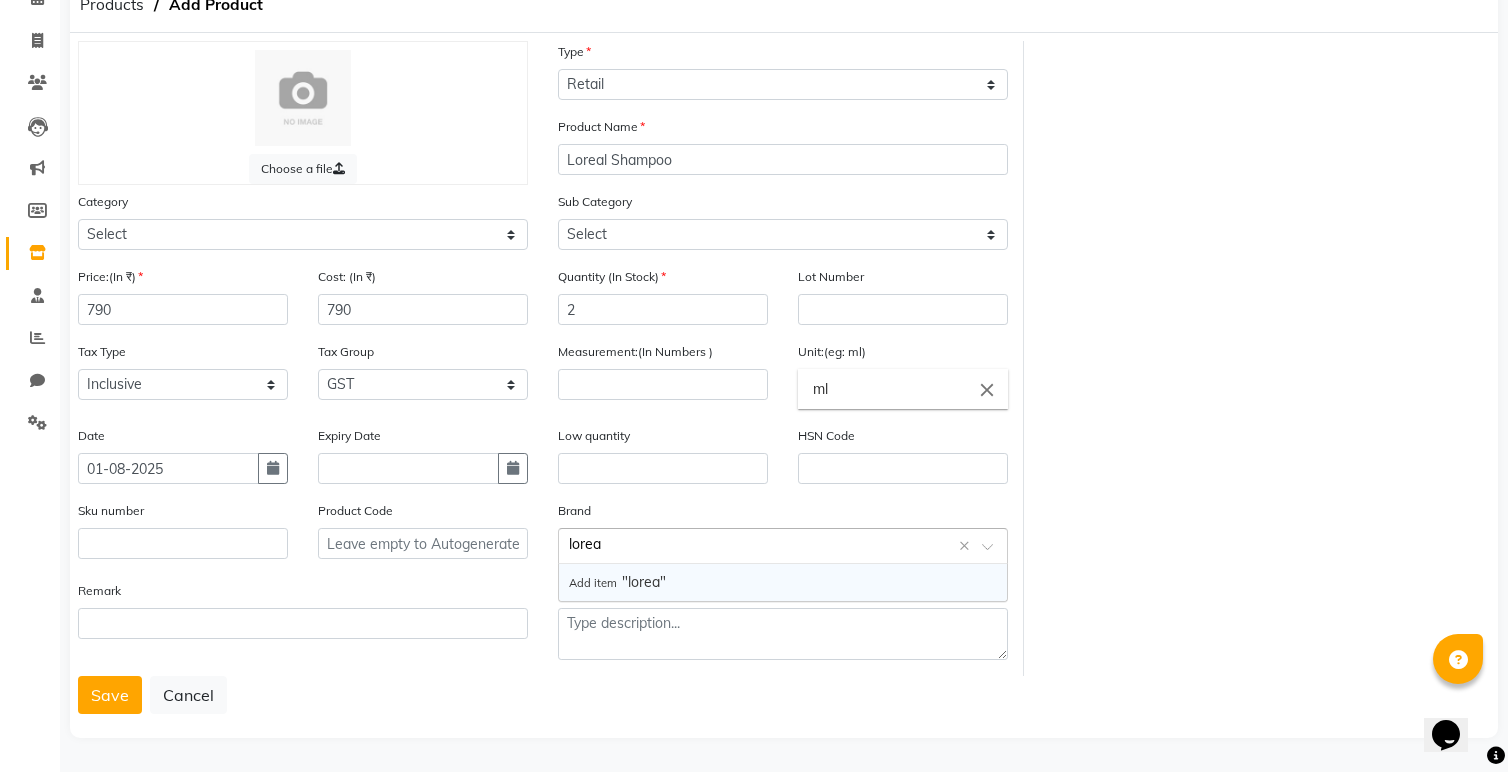 type on "loreal" 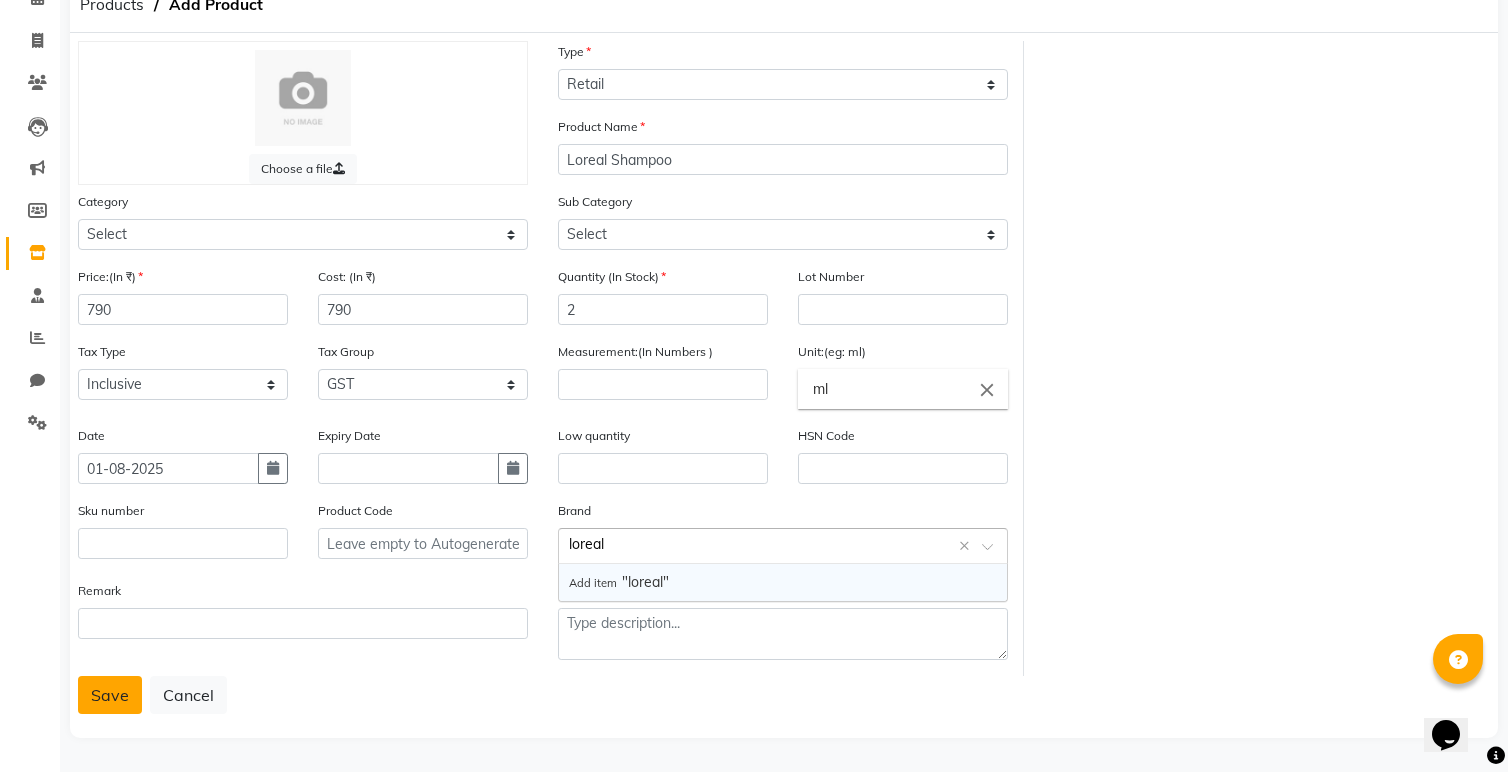type 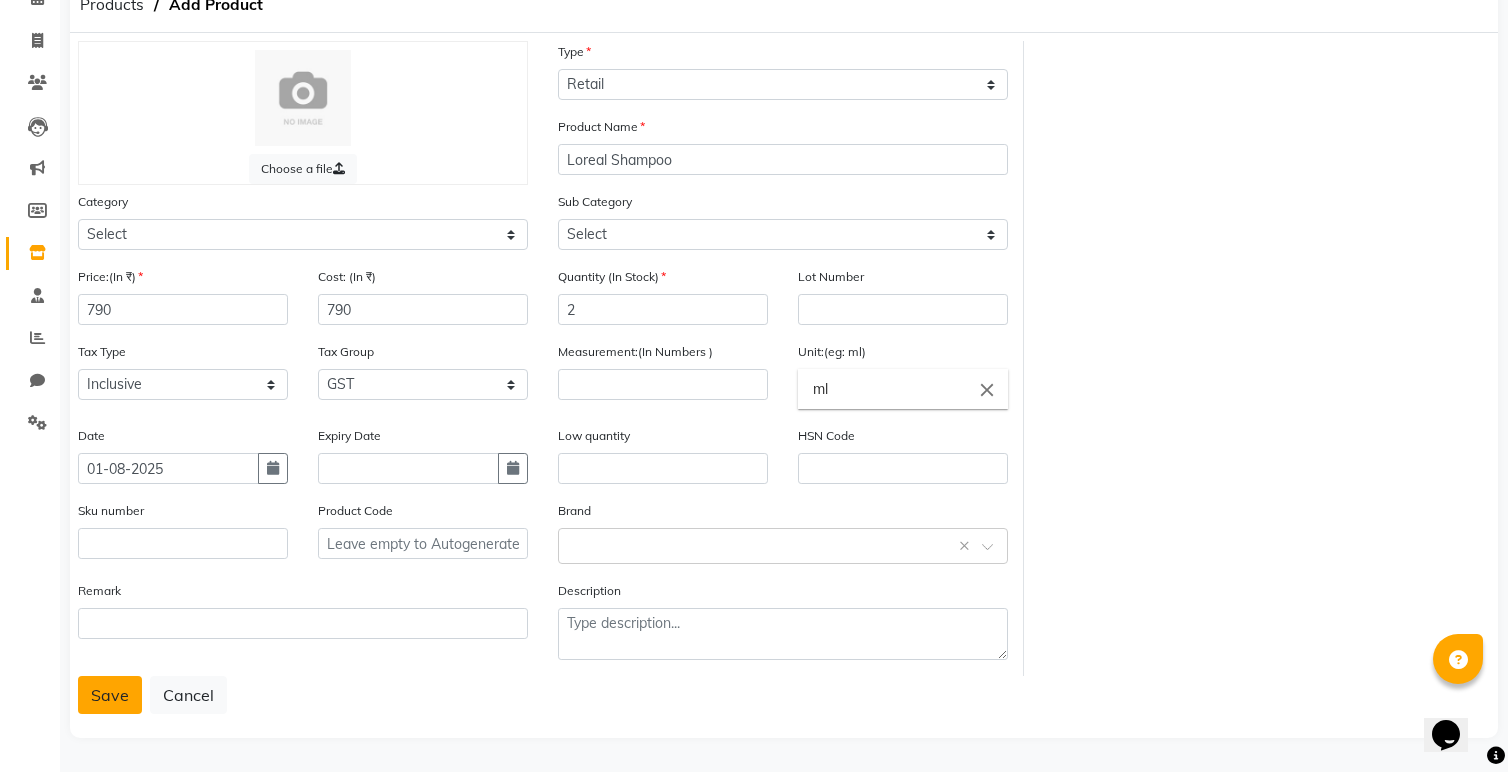 click on "Save" 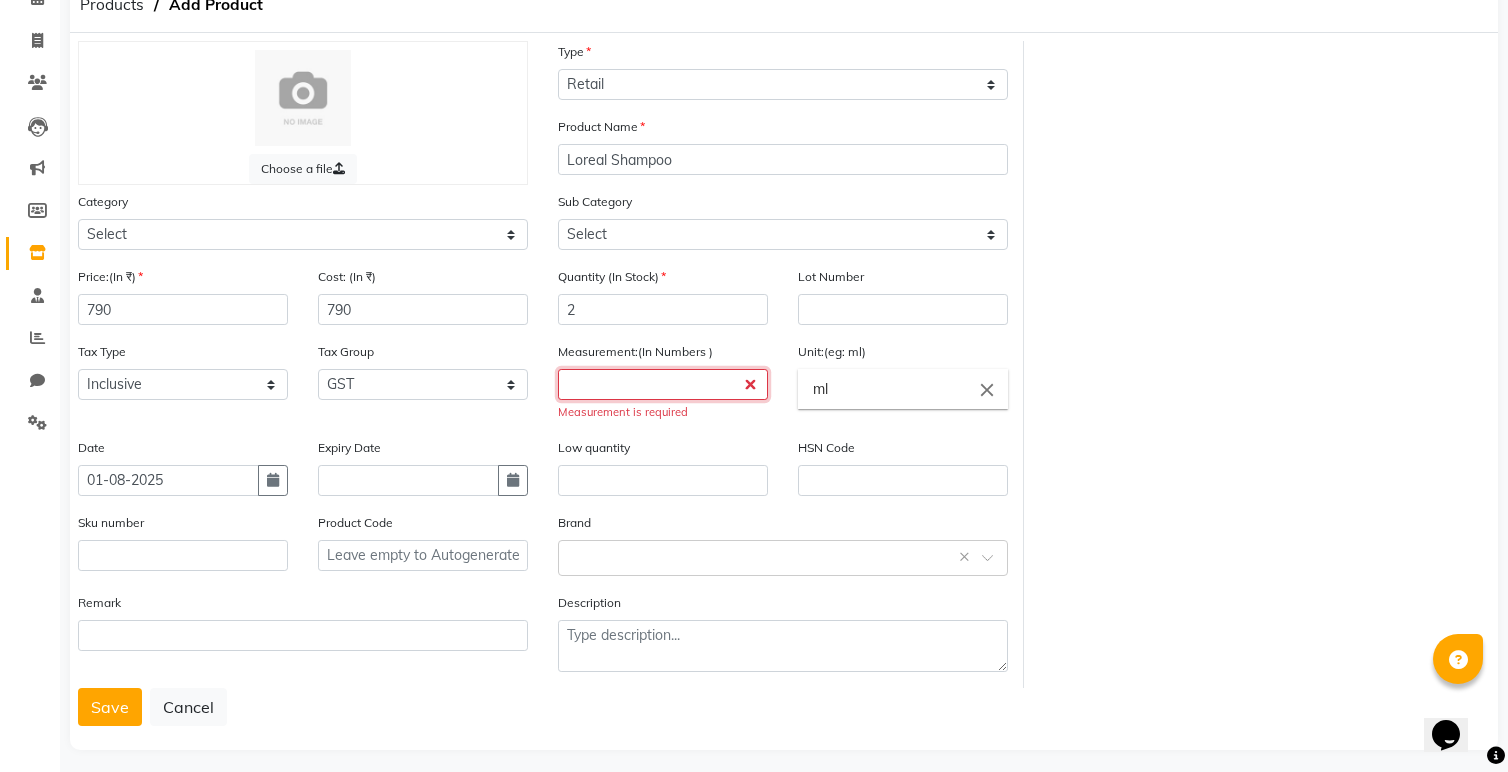 click 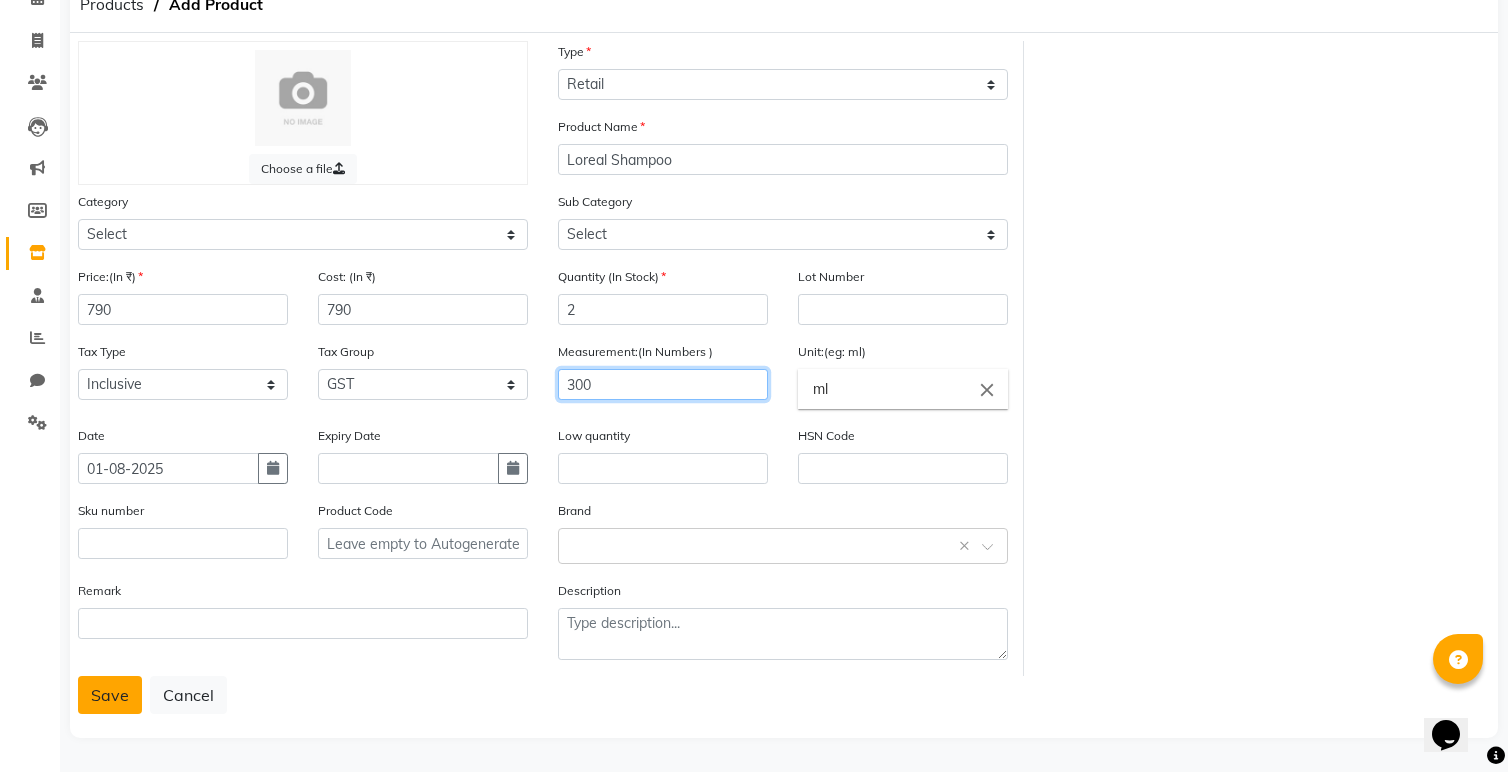 type on "300" 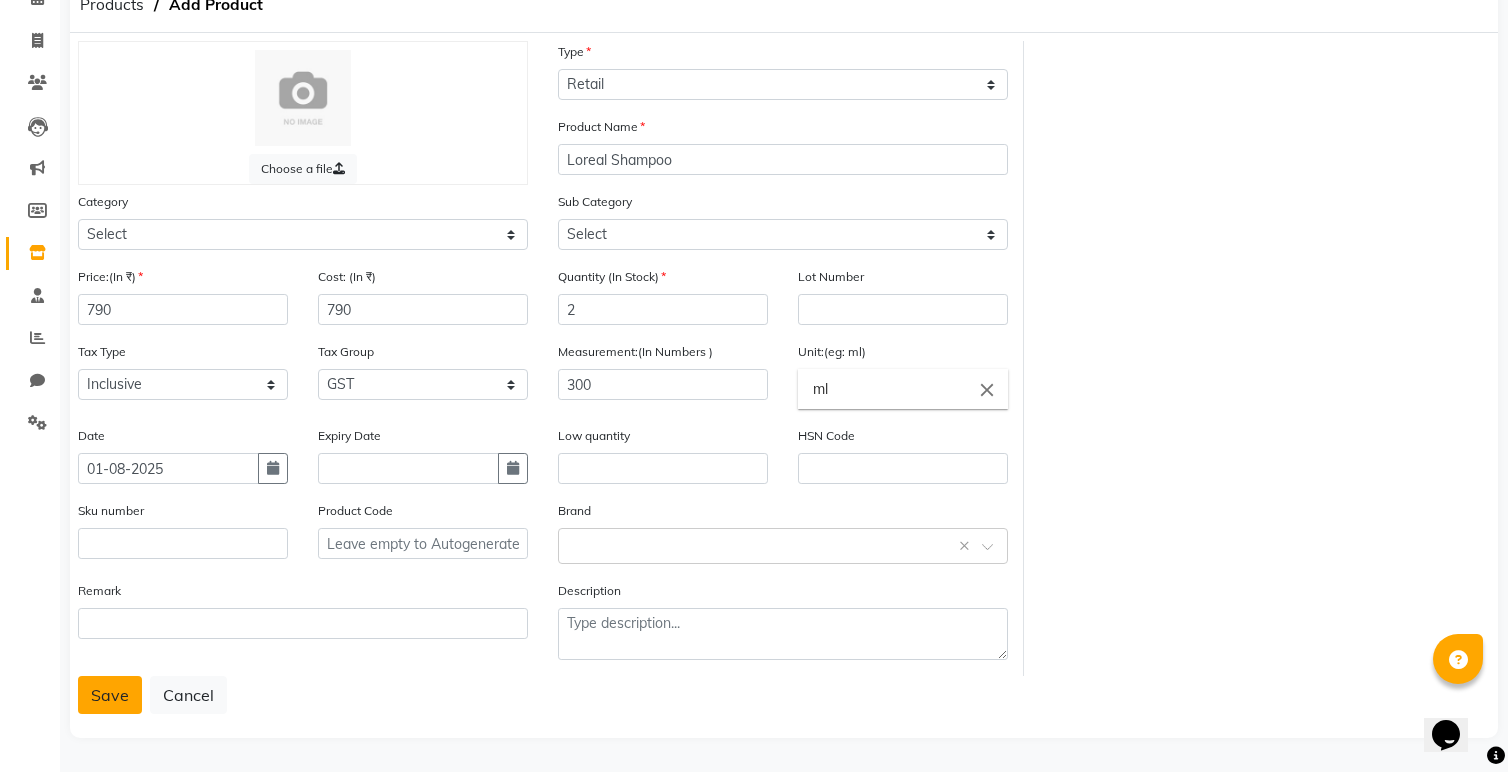 click on "Save" 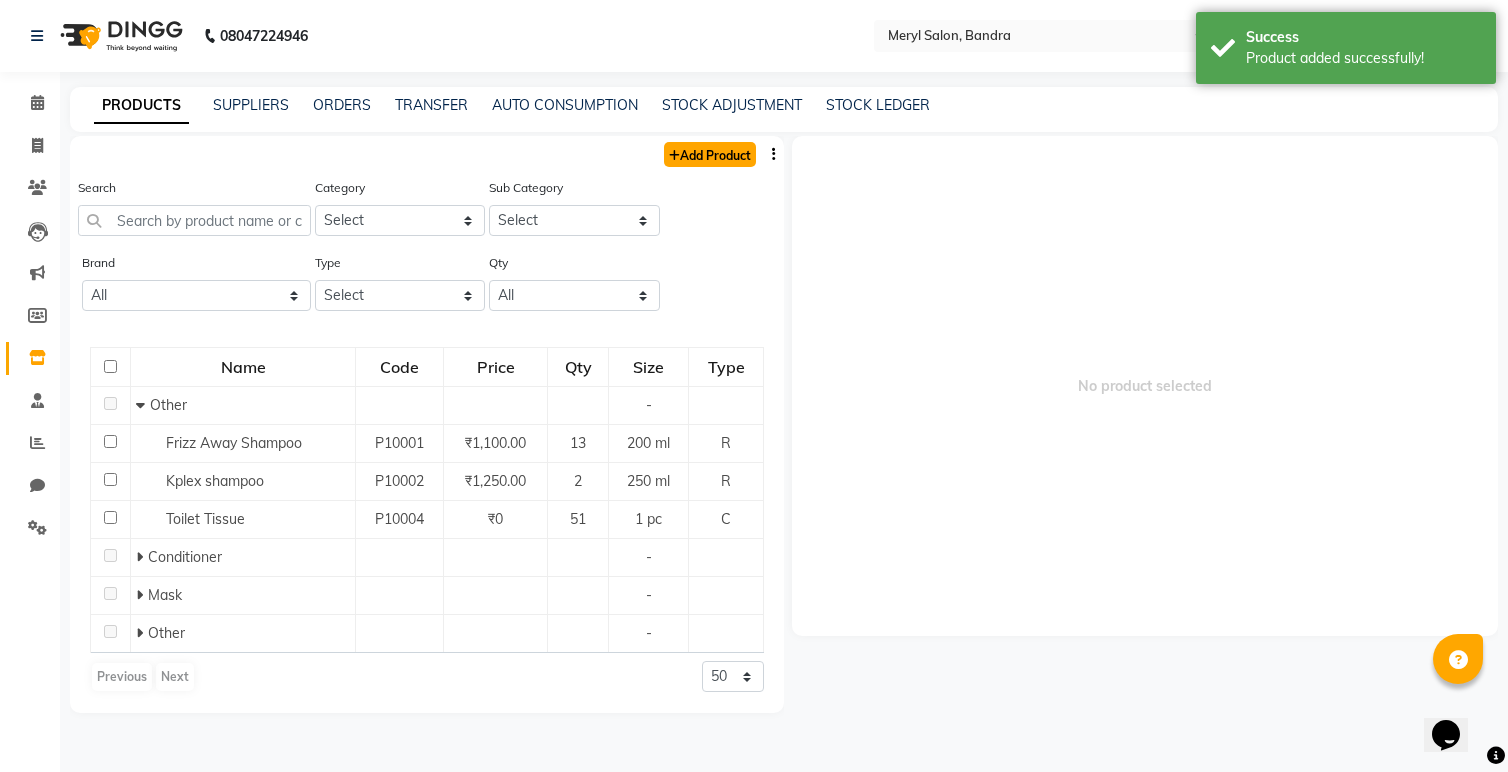 click on "Add Product" 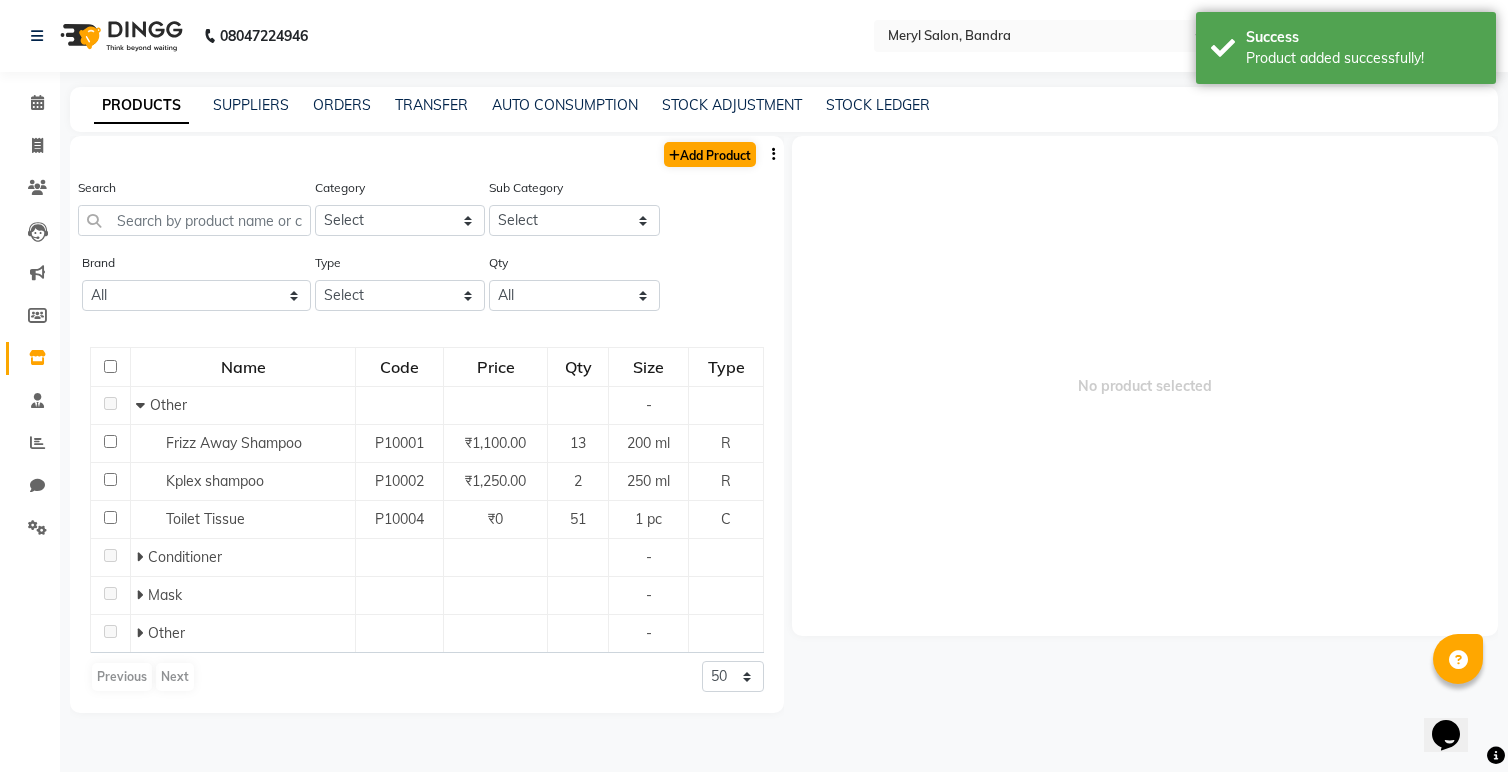 select on "true" 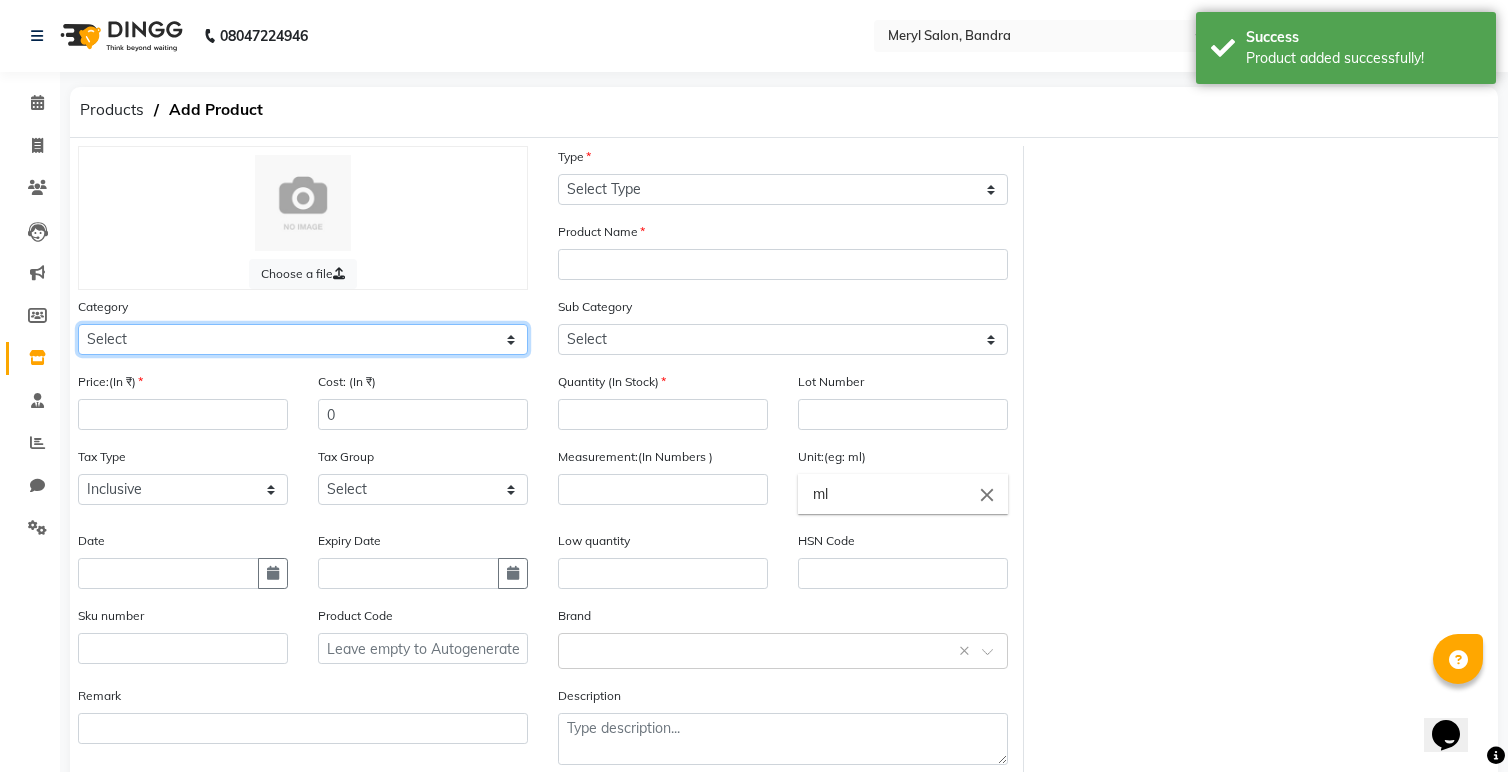 click on "Select Hair Skin Makeup Personal Care Appliances Beard Waxing Disposable Threading Hands and Feet Beauty Planet Botox Cadiveu Casmara Cheryls Loreal Olaplex Other" 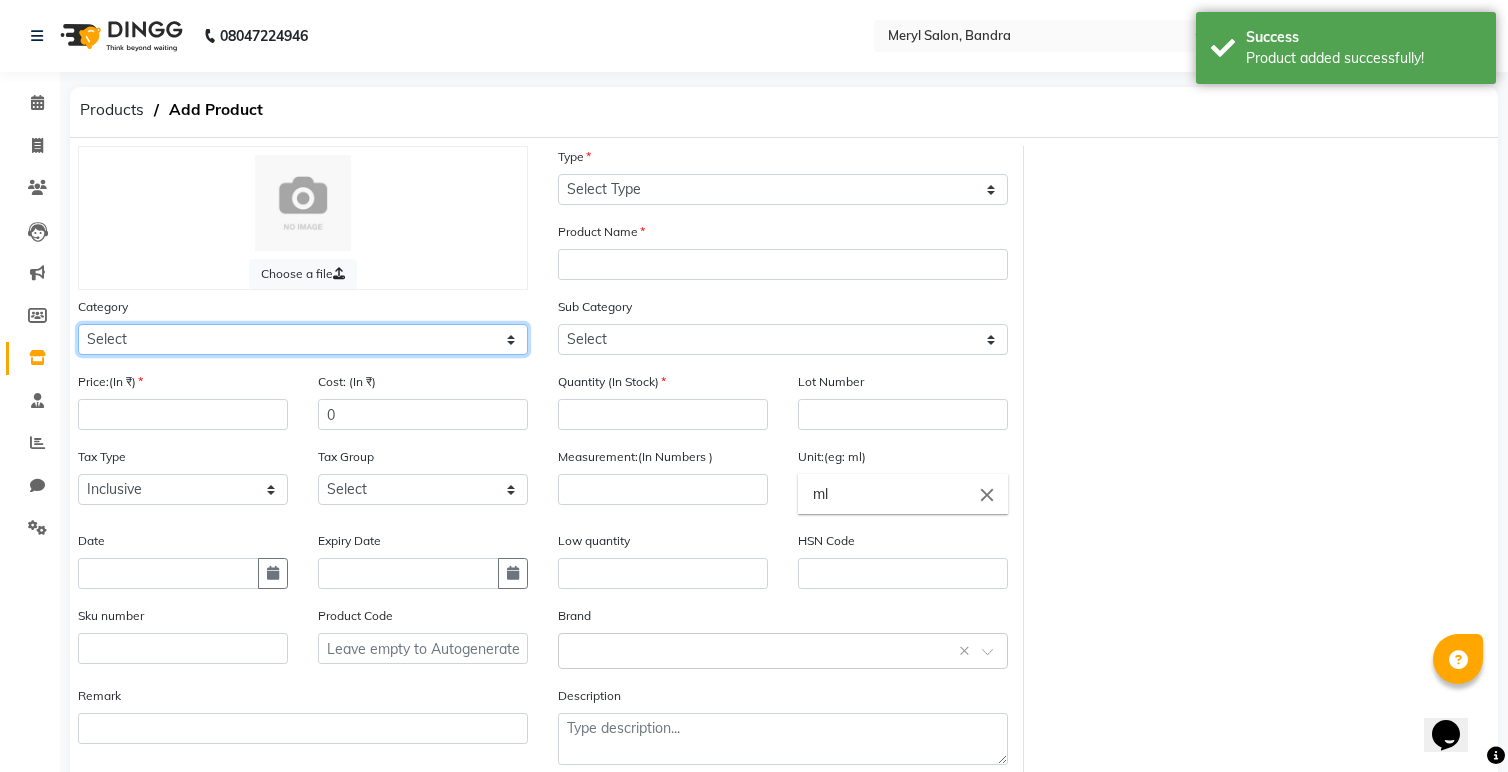 select on "[NUMBER]" 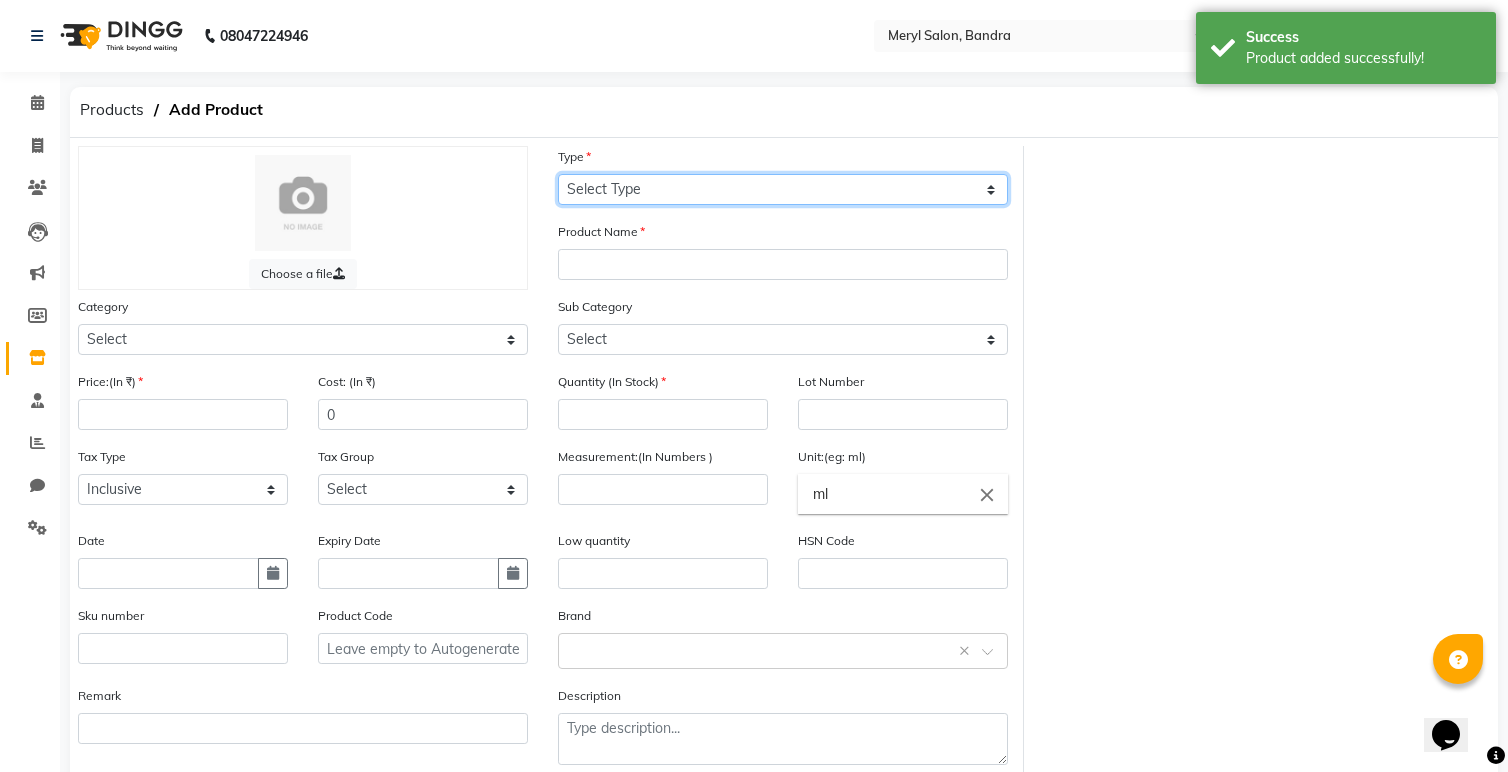 click on "Select Type Both Retail Consumable" 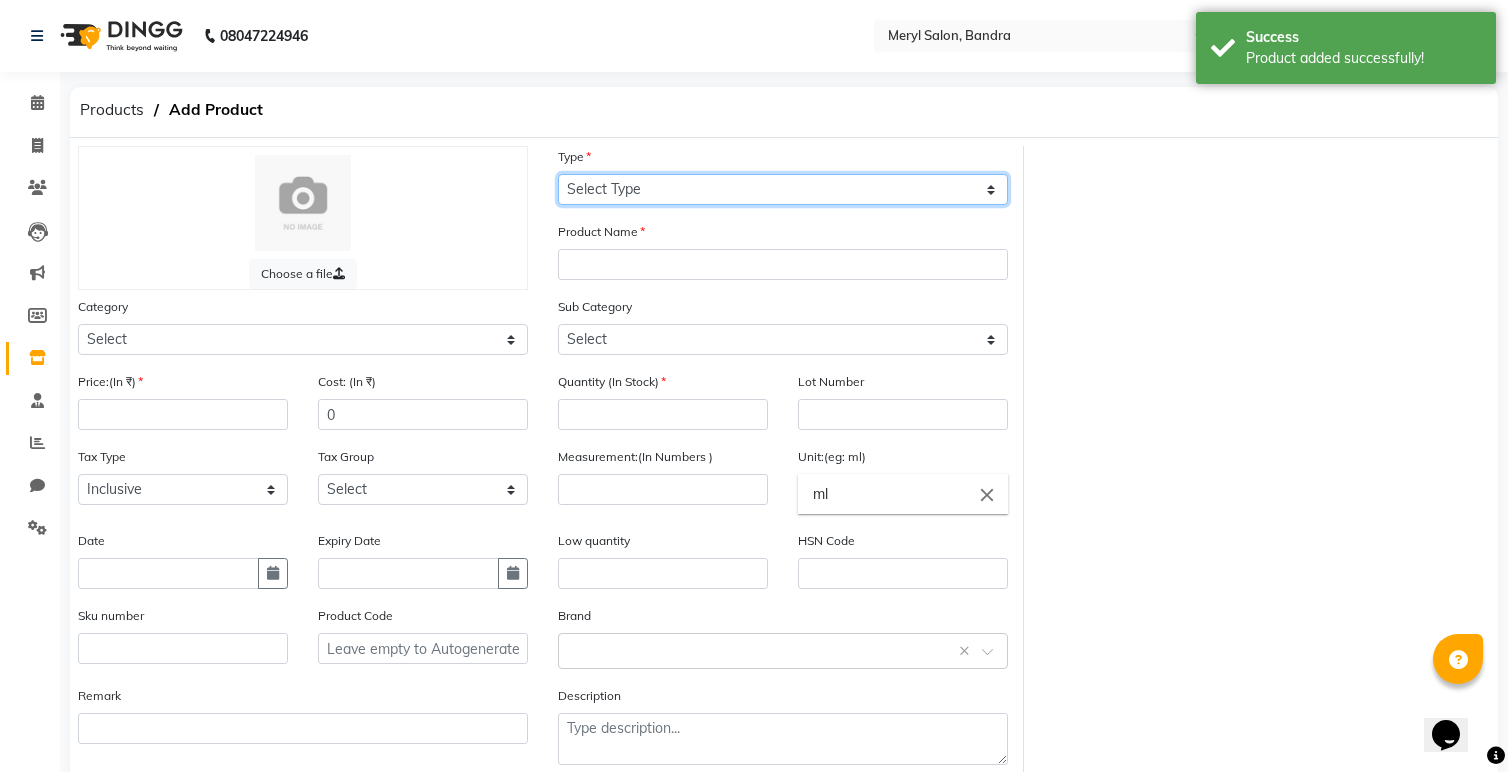 select on "R" 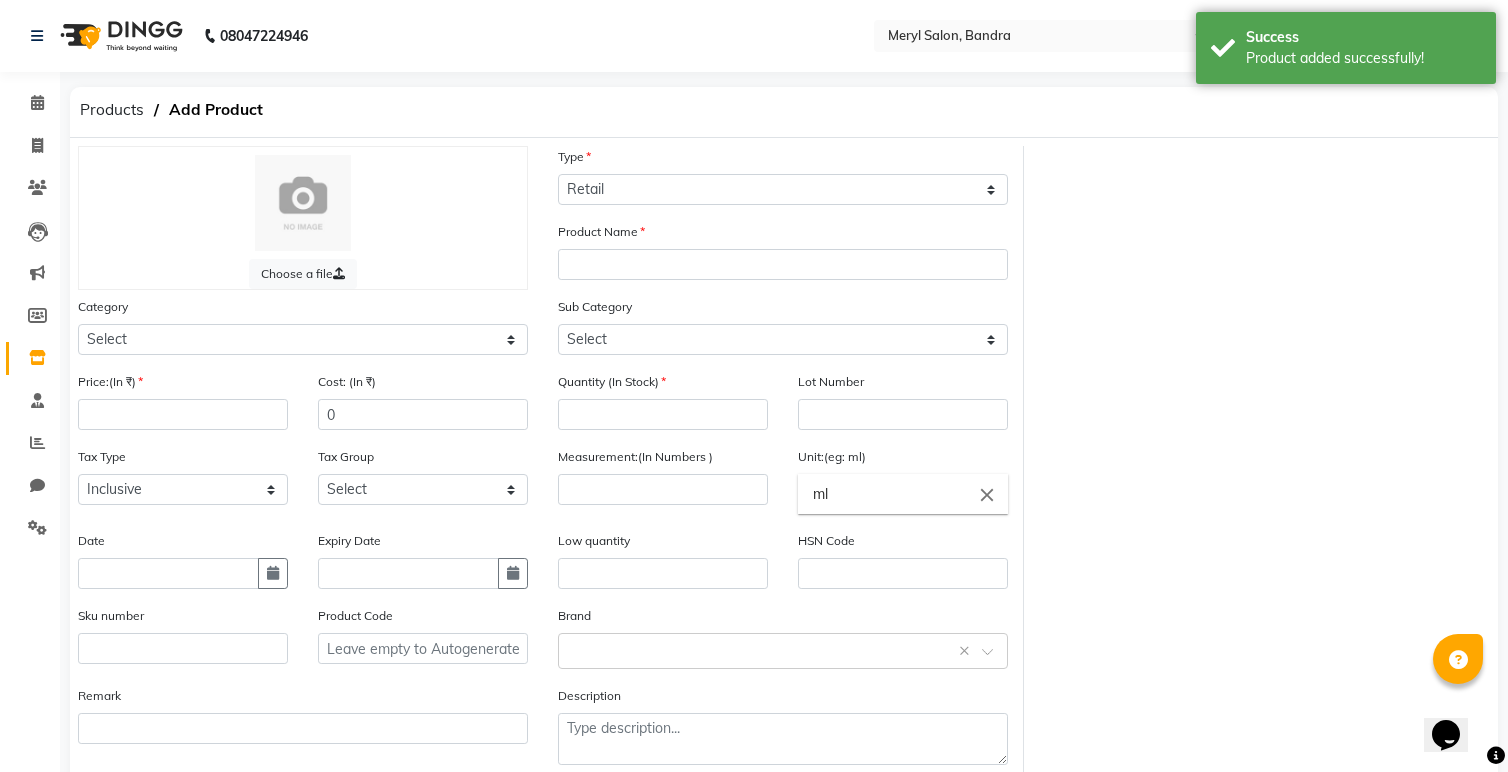 click on "Product Name" 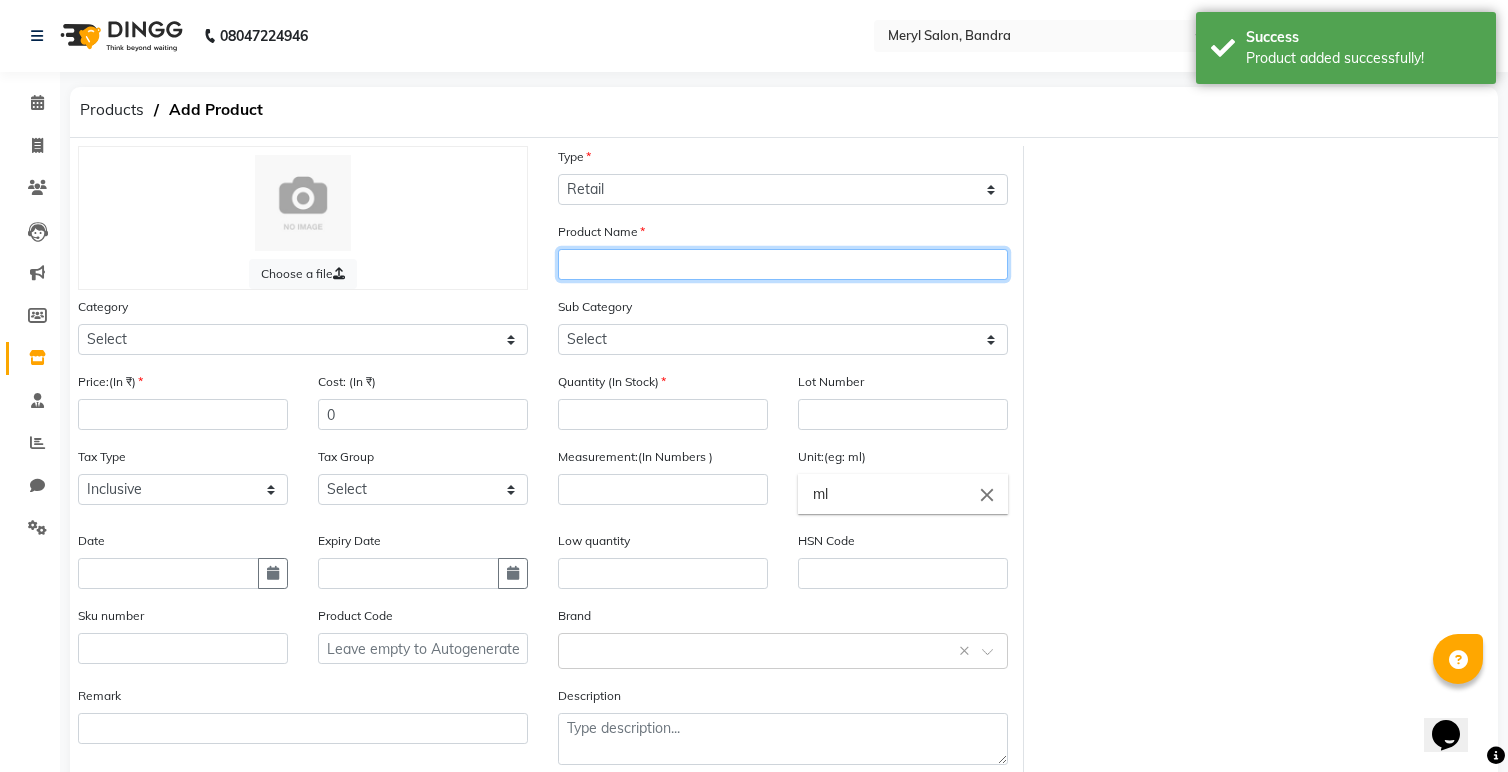 click 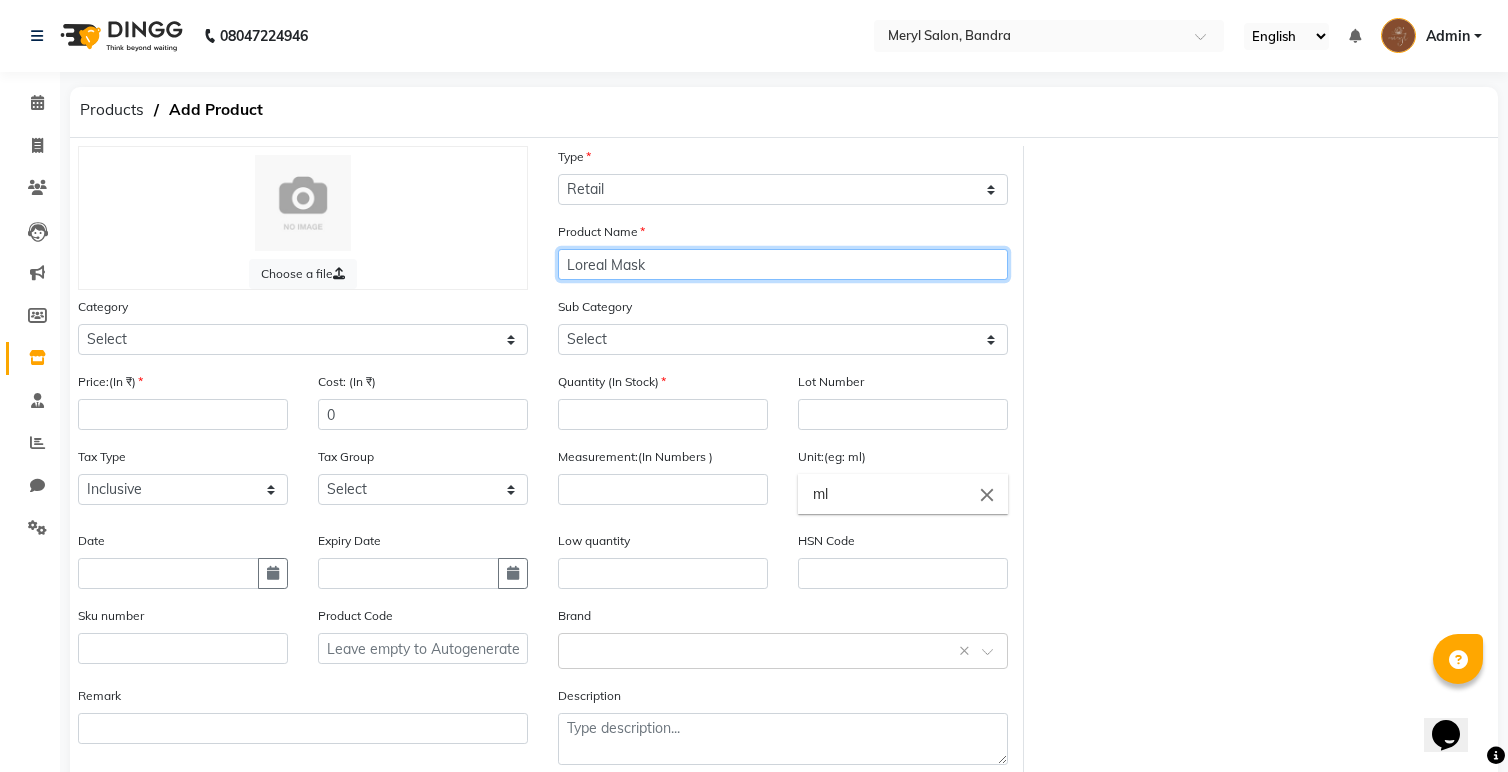 type on "Loreal Mask" 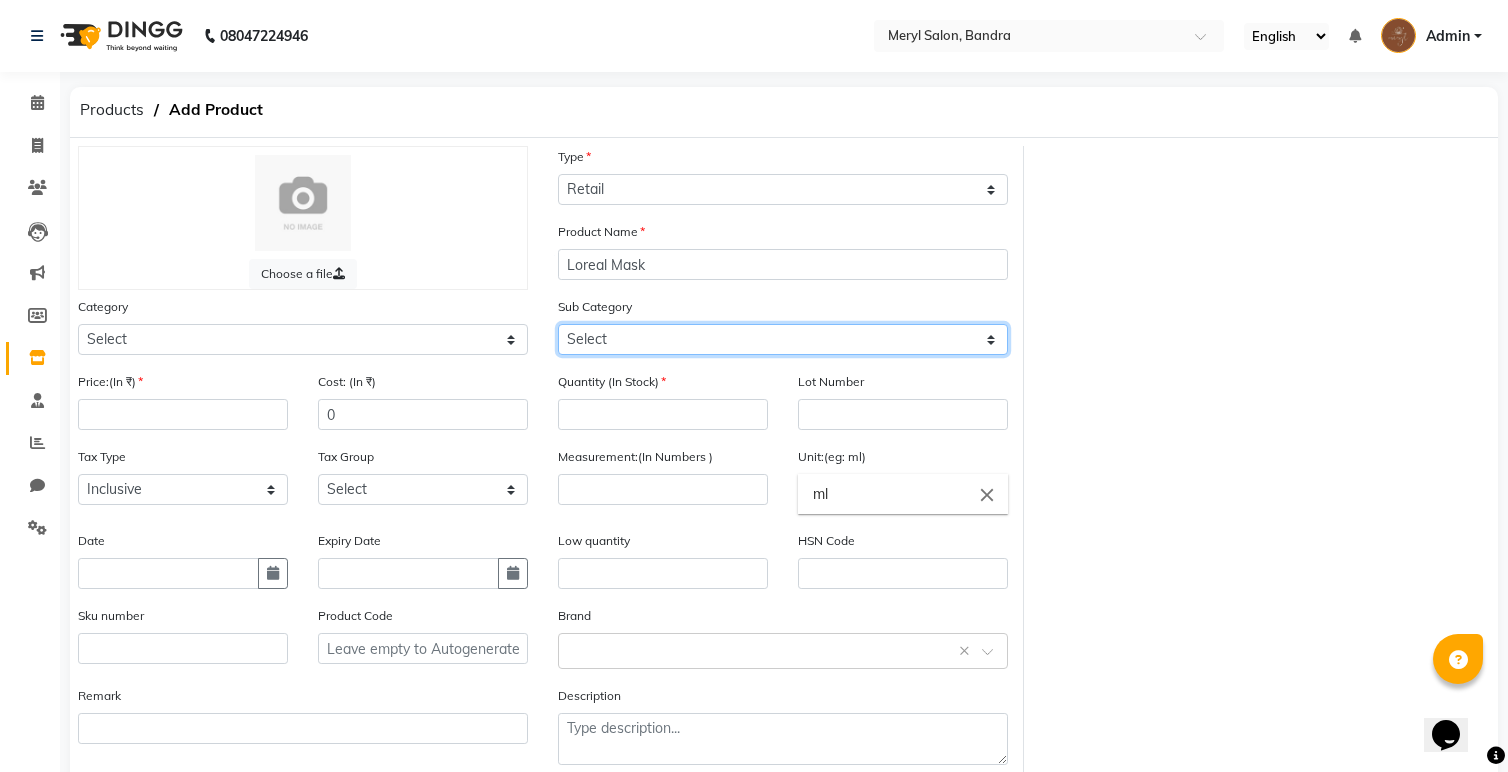 click on "Select Conditioner Cream Mask Oil Serum Color Appliances Treatment Styling Kit & Combo Other" 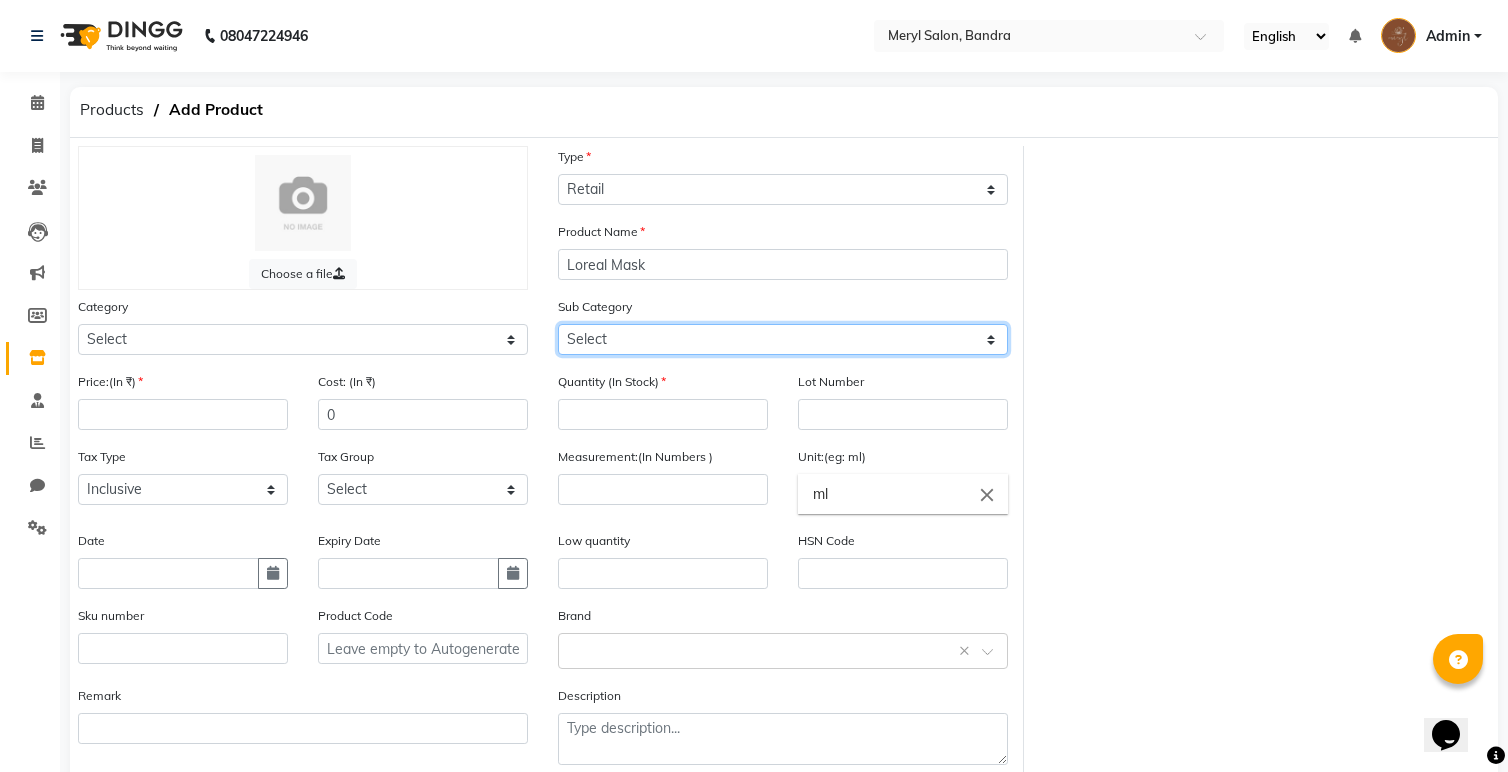 select on "[NUMBER]" 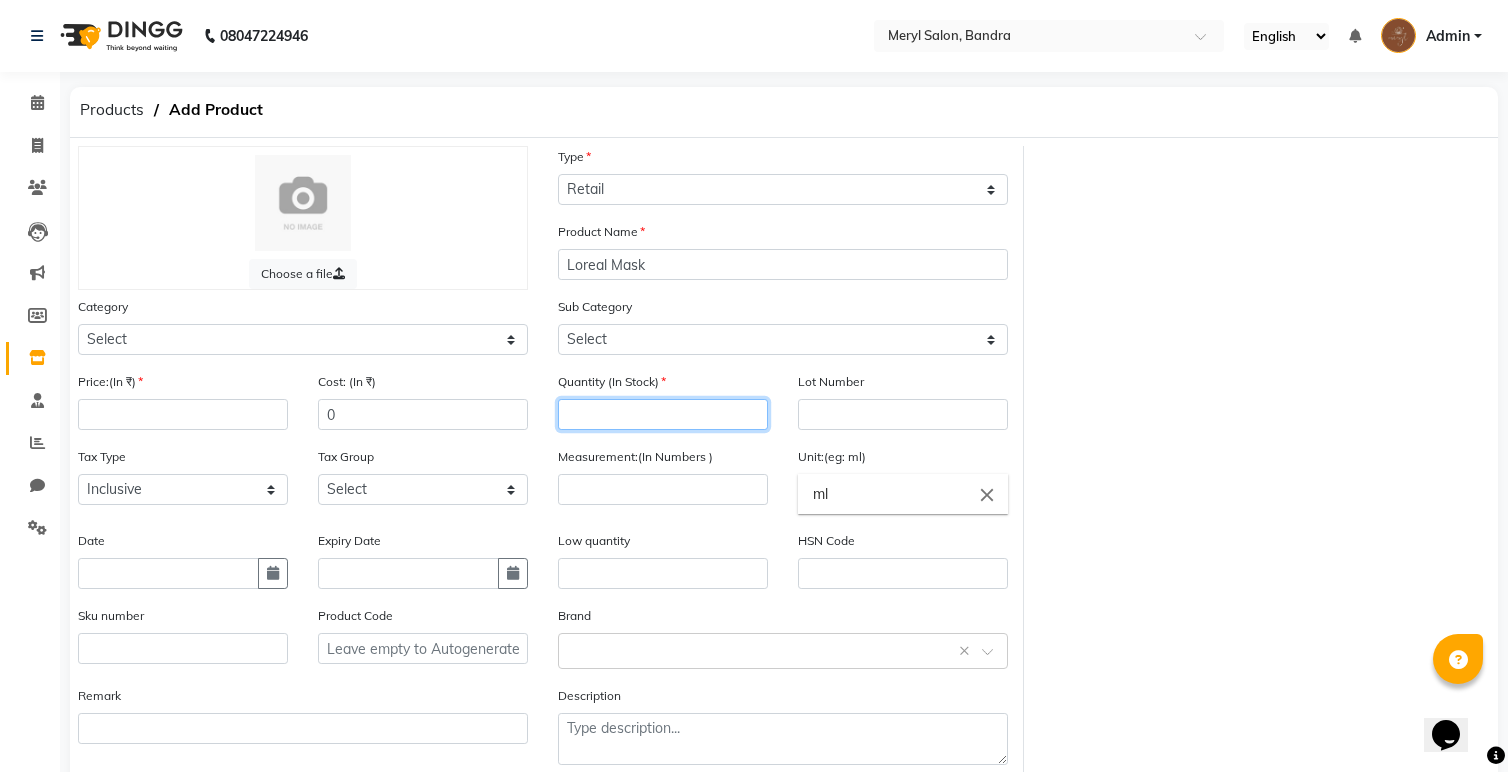 click 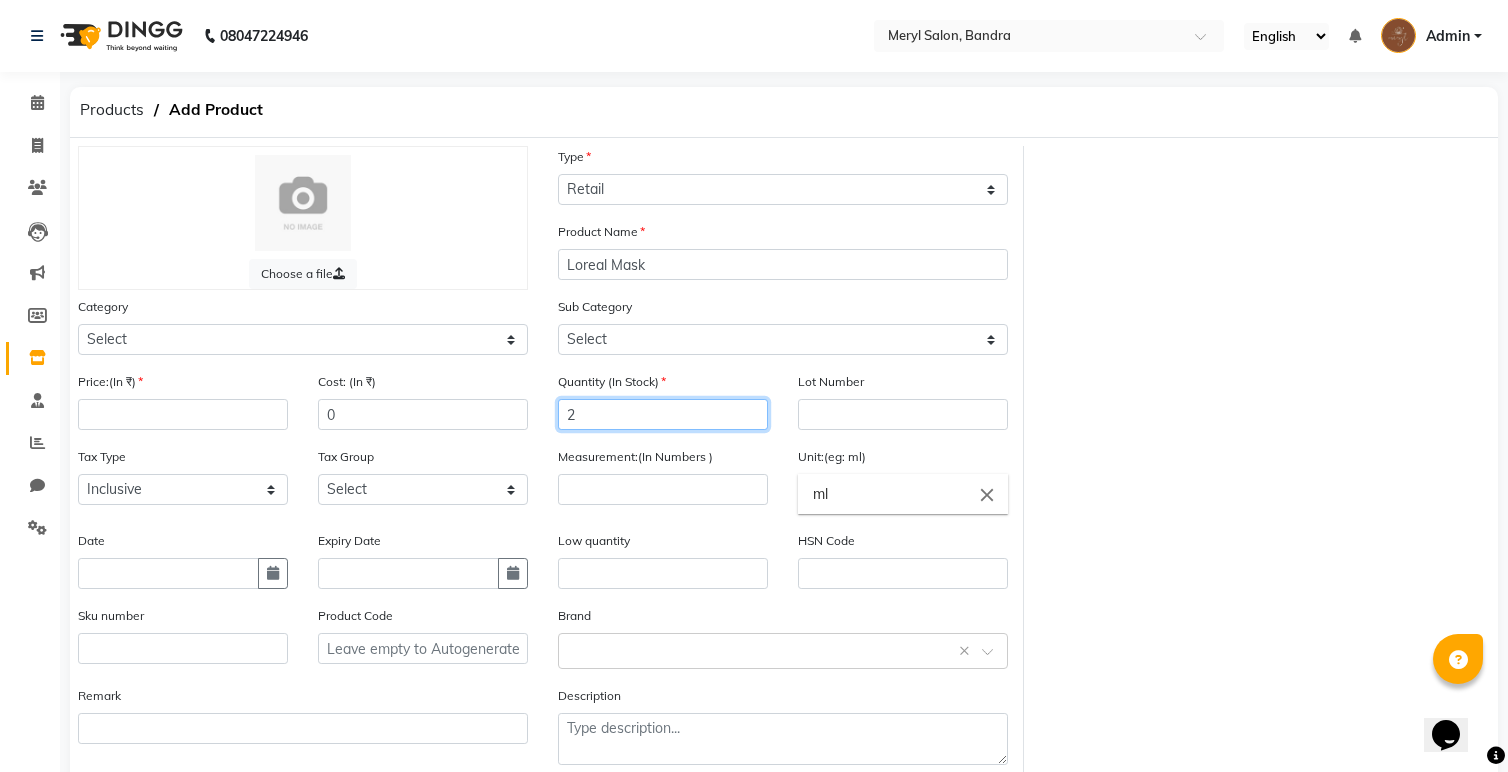 type on "2" 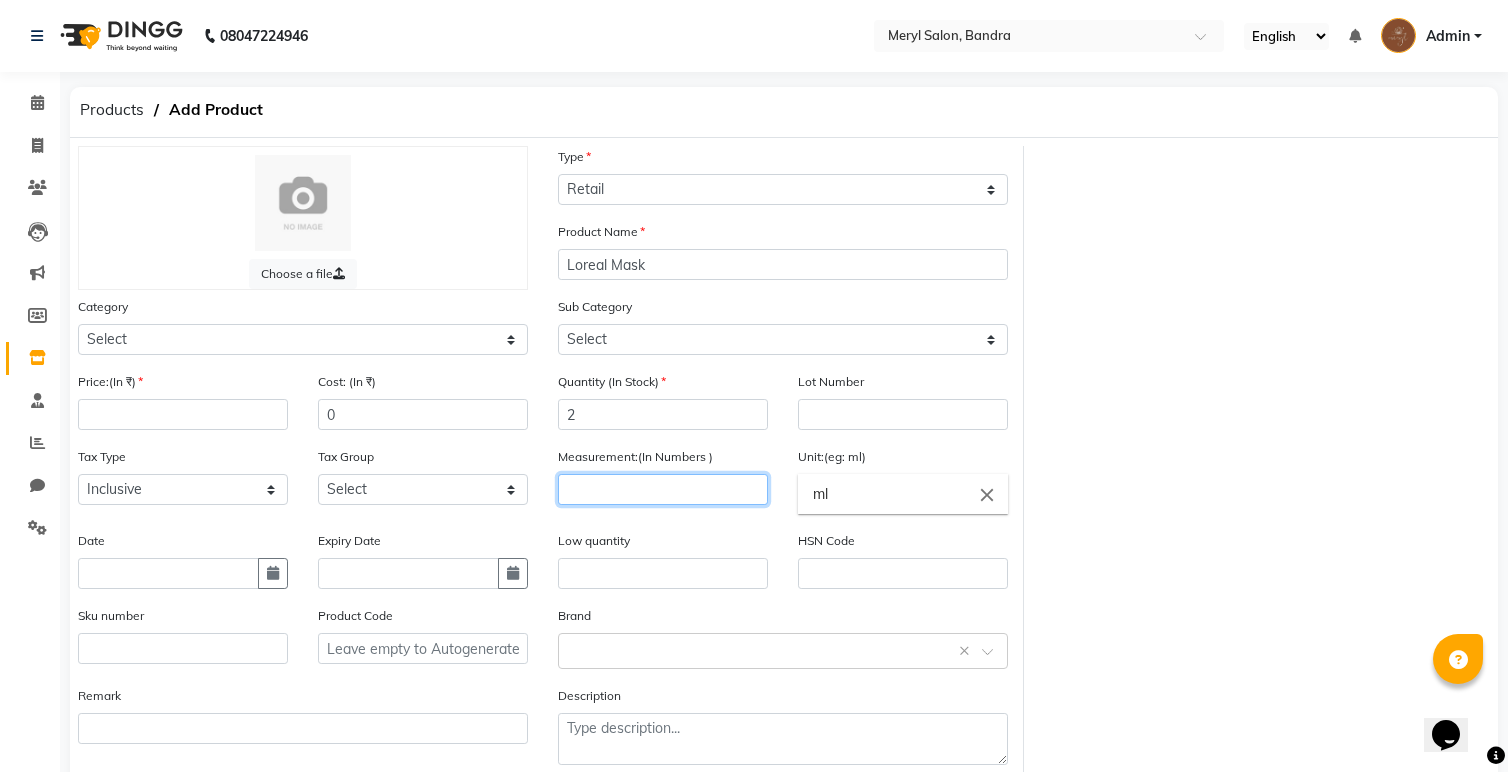 click 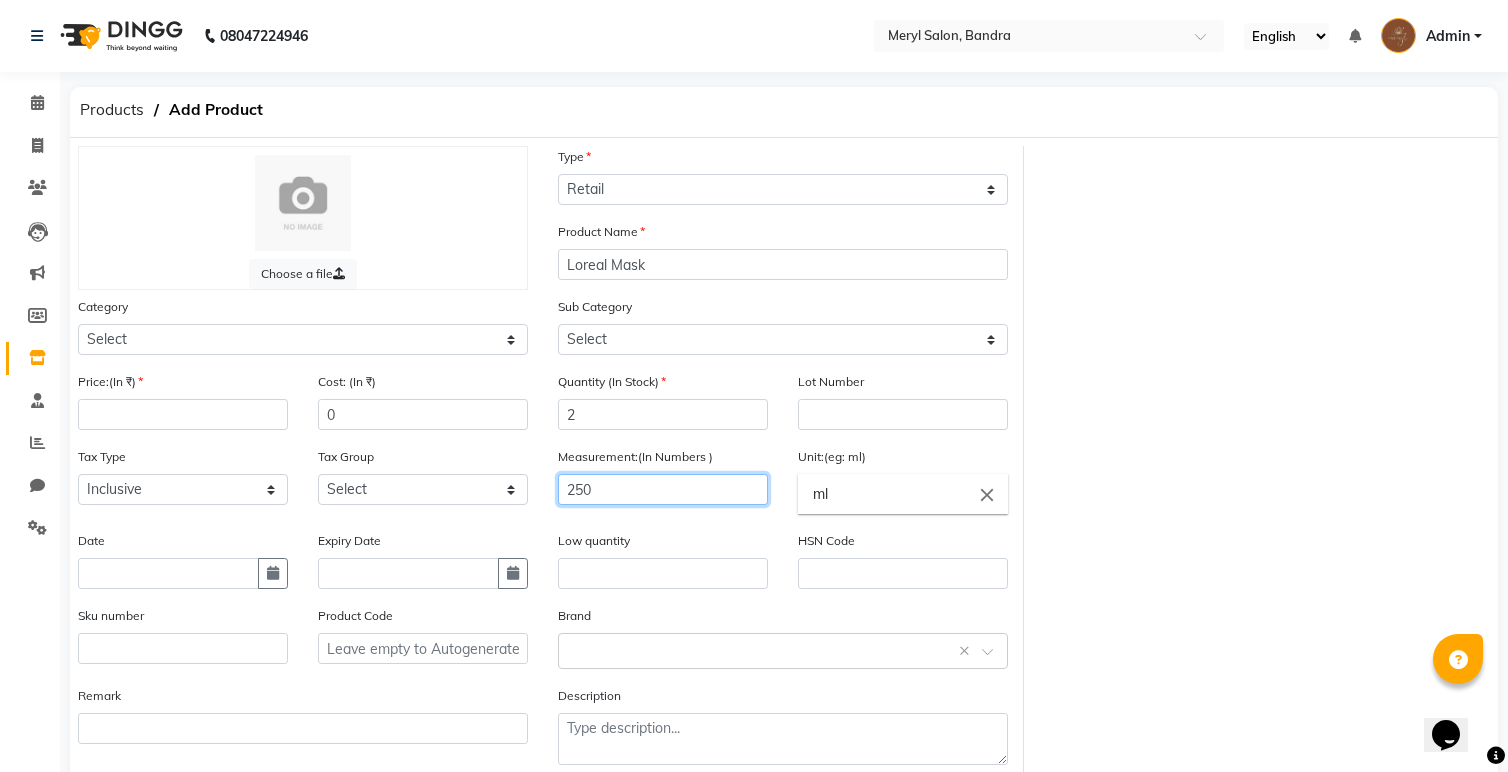 type on "250" 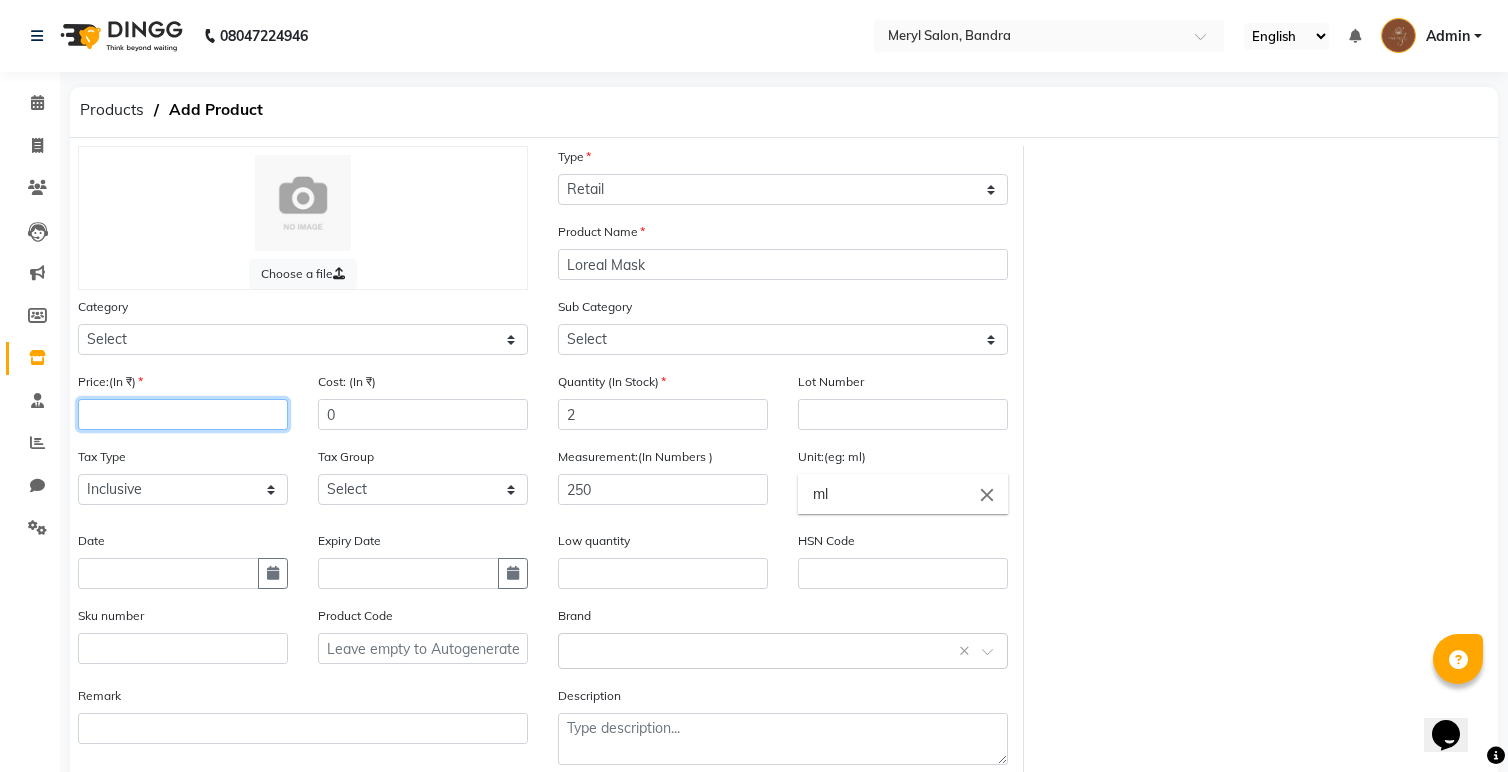 click 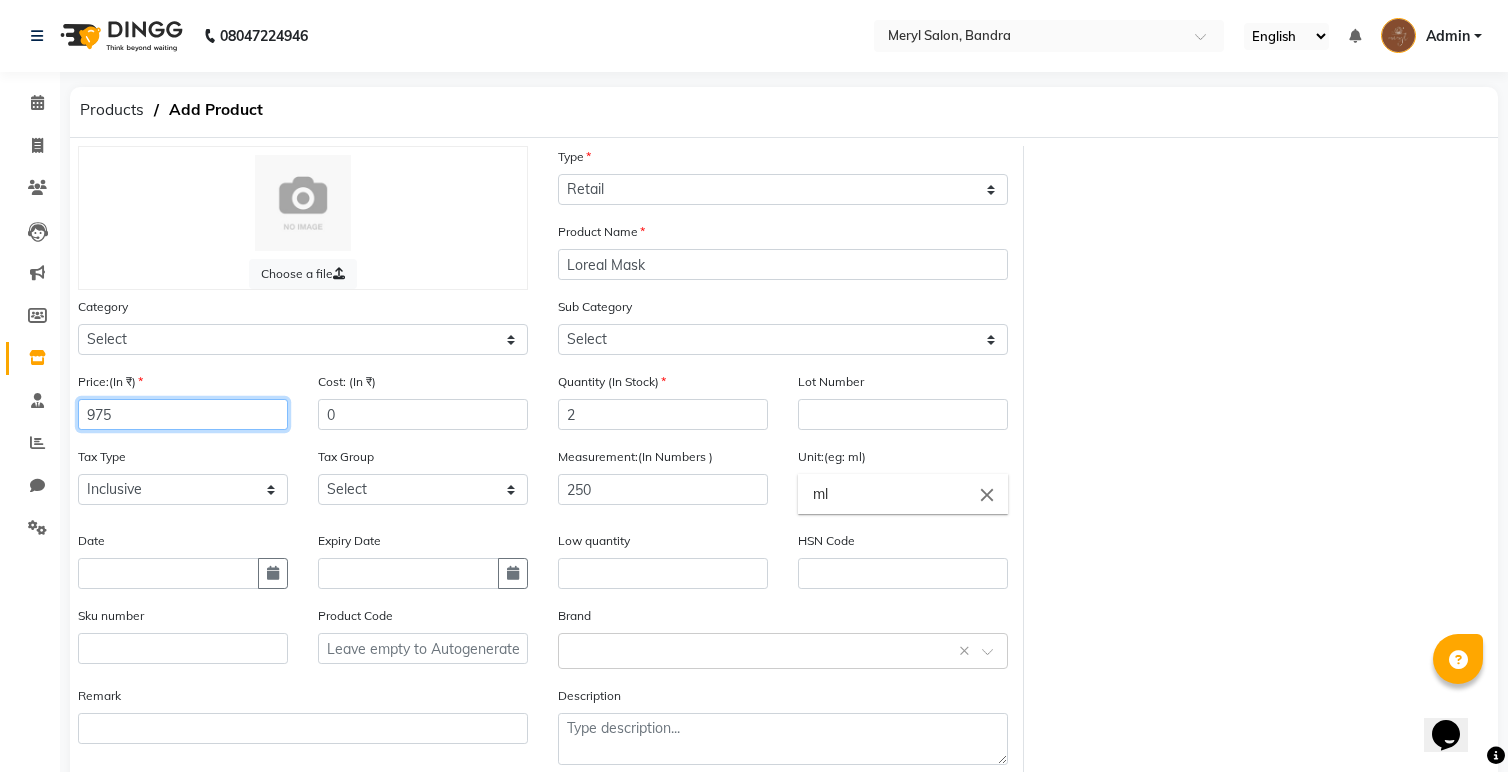type on "975" 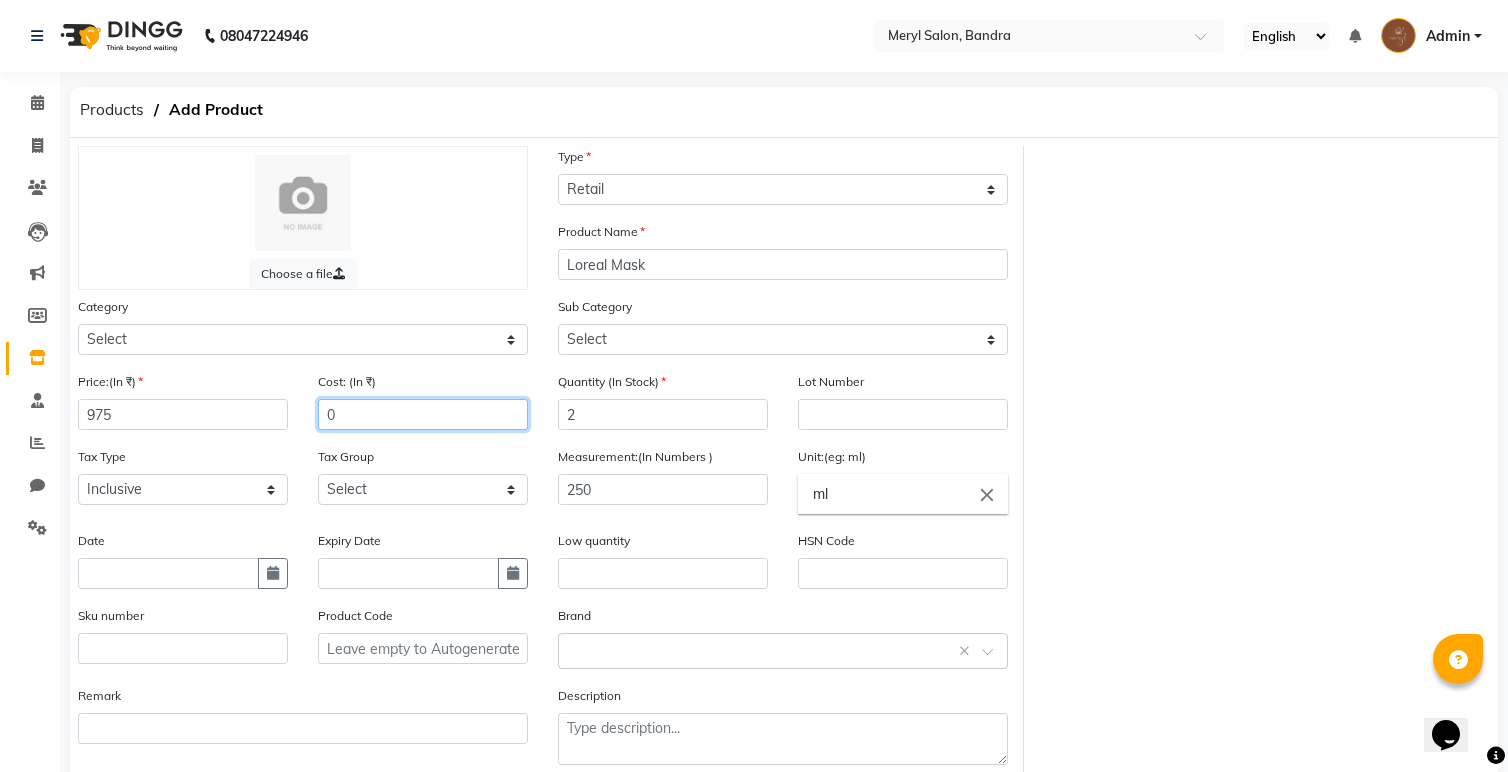 click on "Cost: (In ₹) 0" 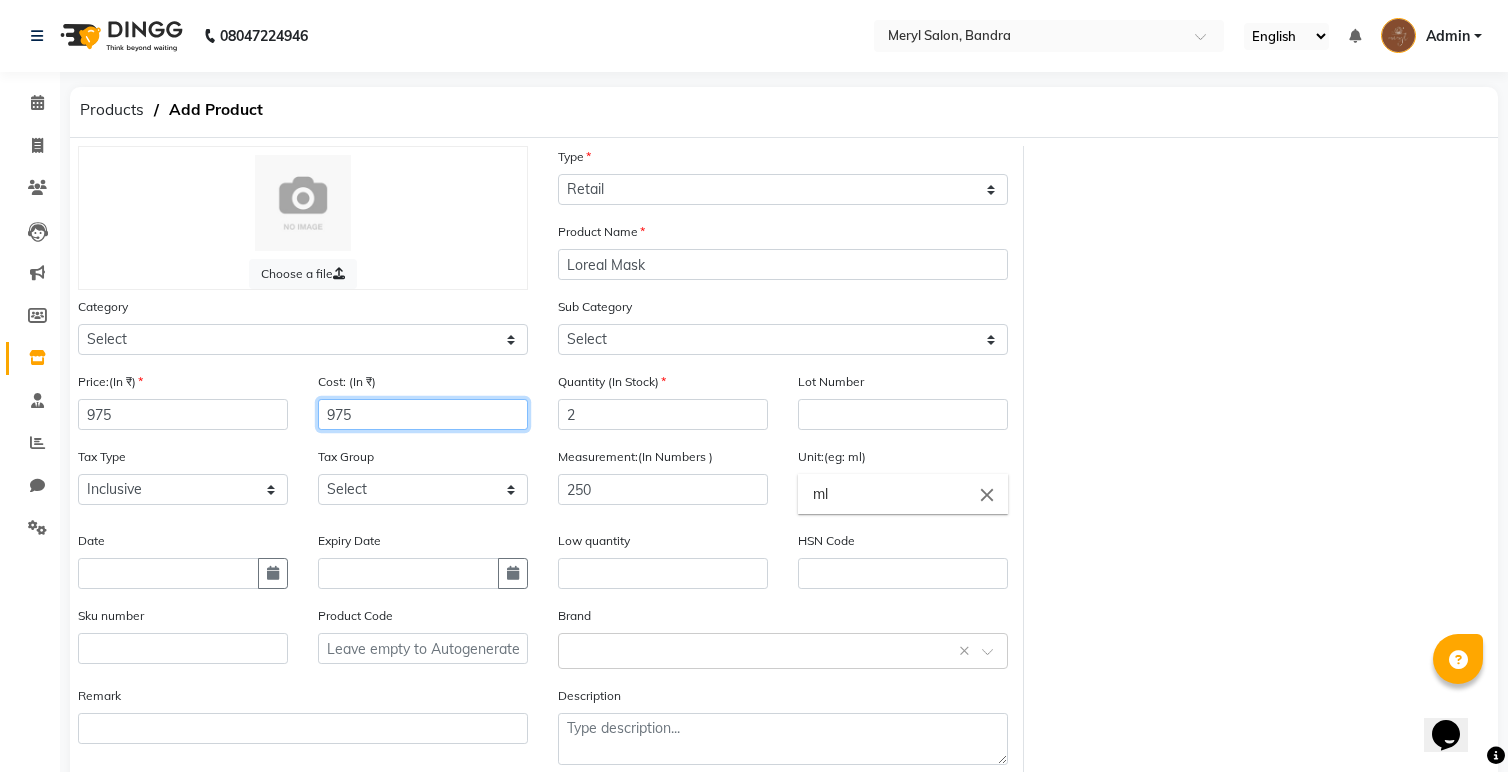 type on "975" 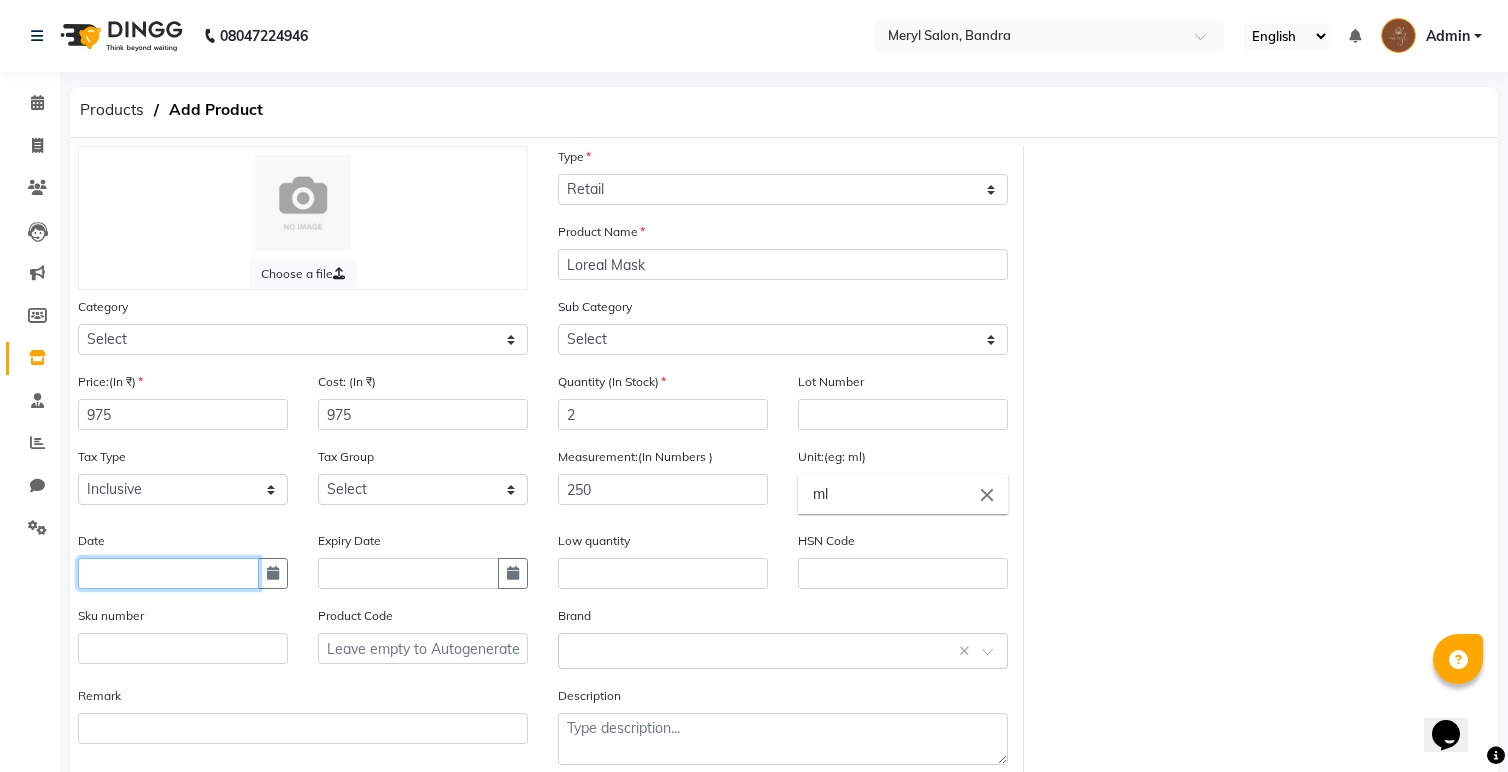 click 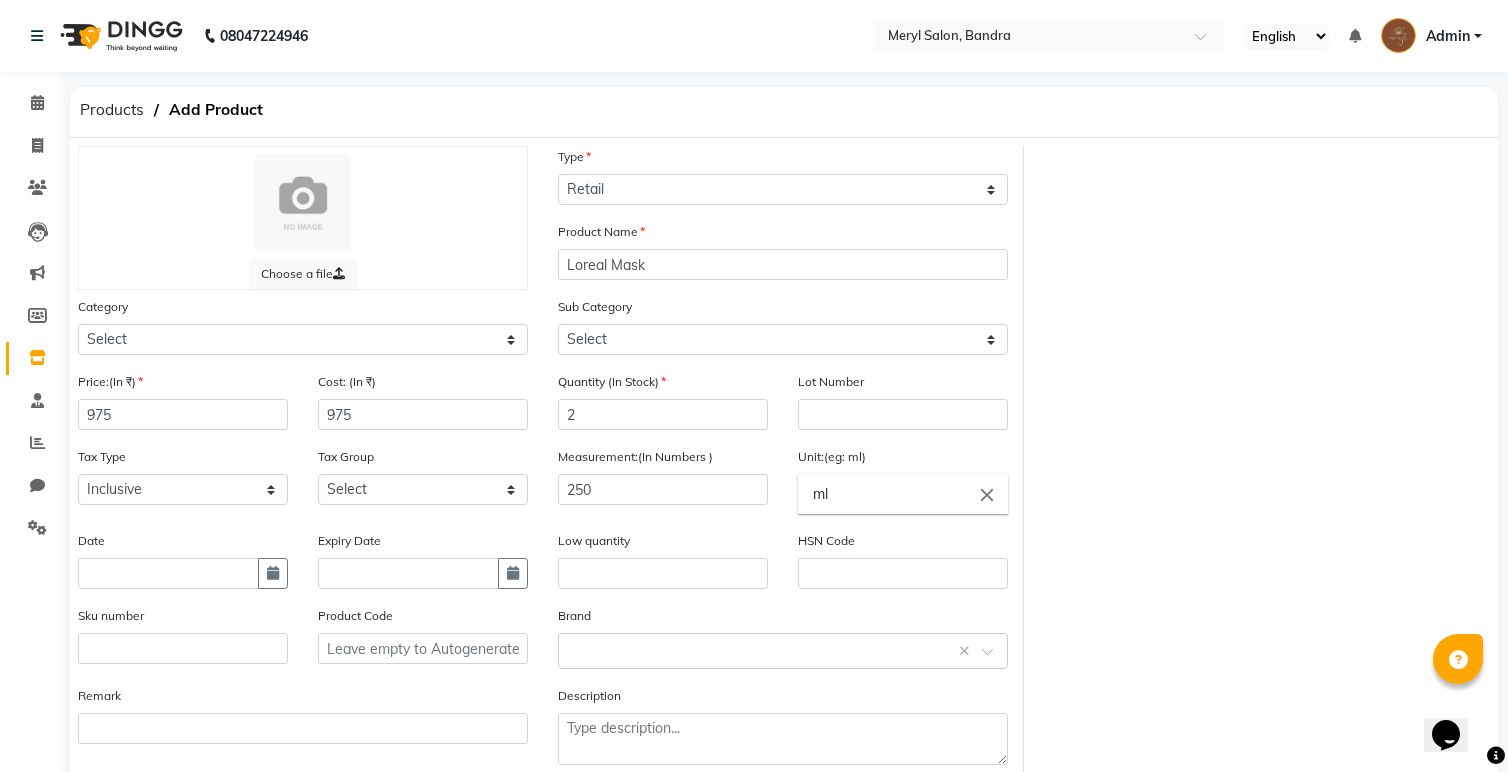 select on "8" 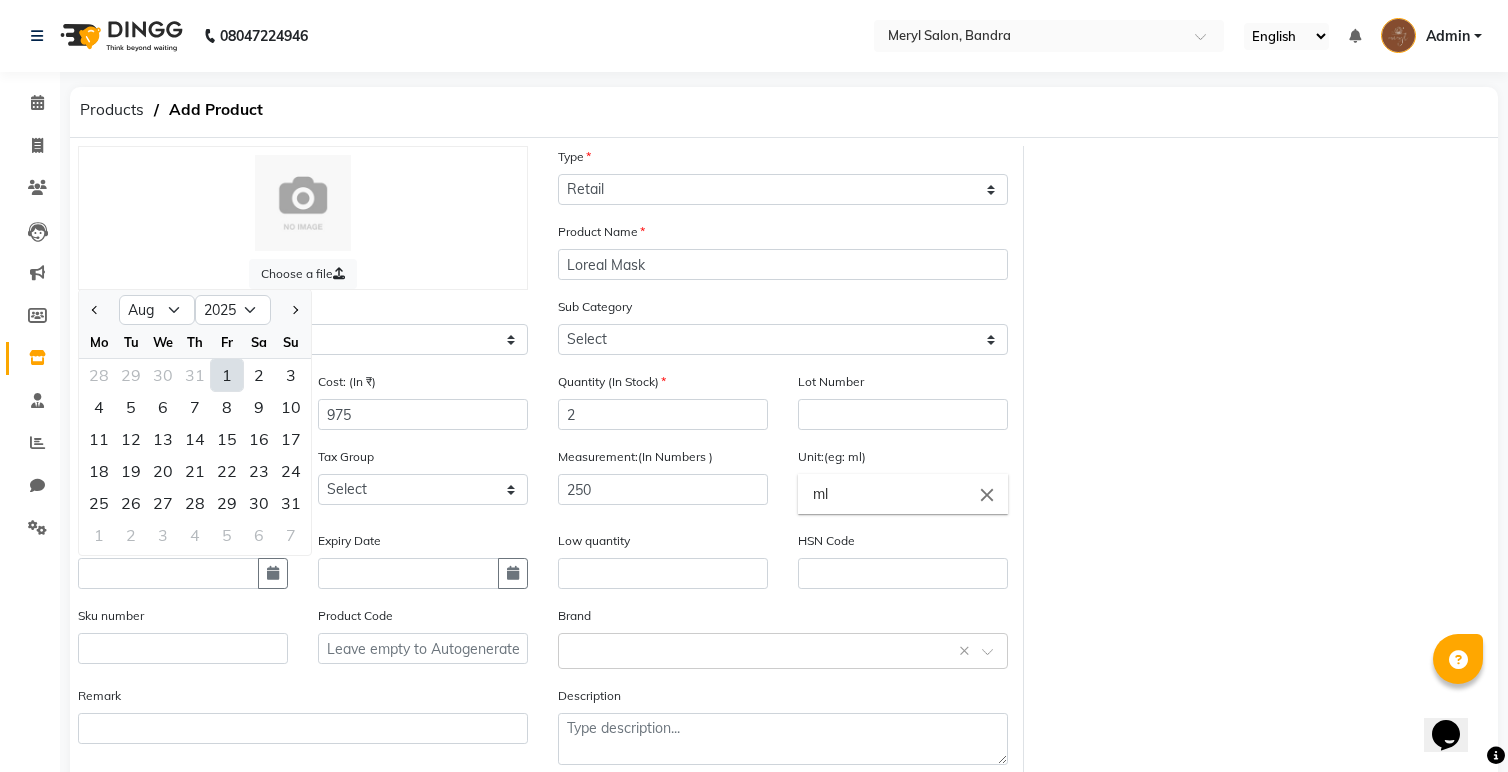 click on "1" 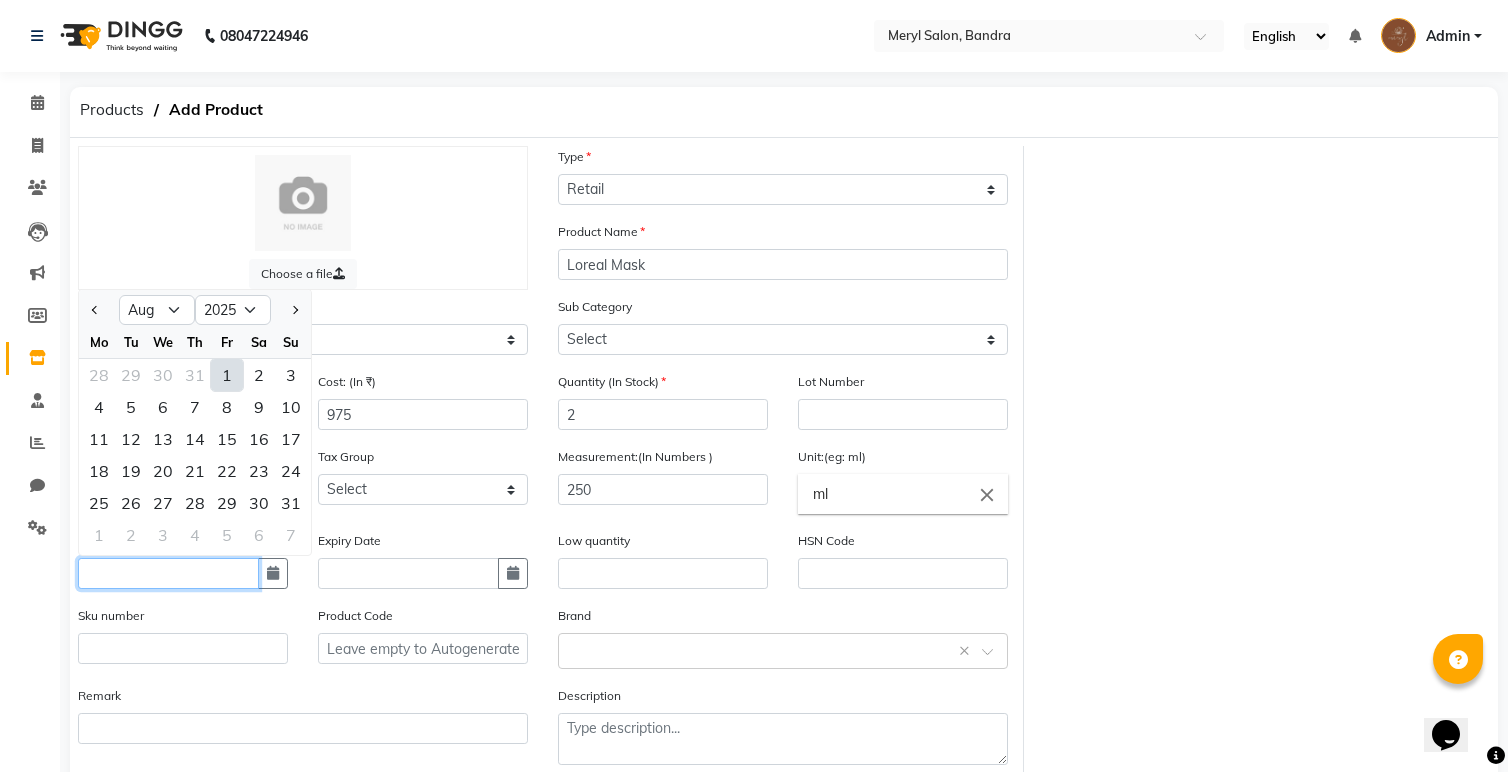 type on "01-08-2025" 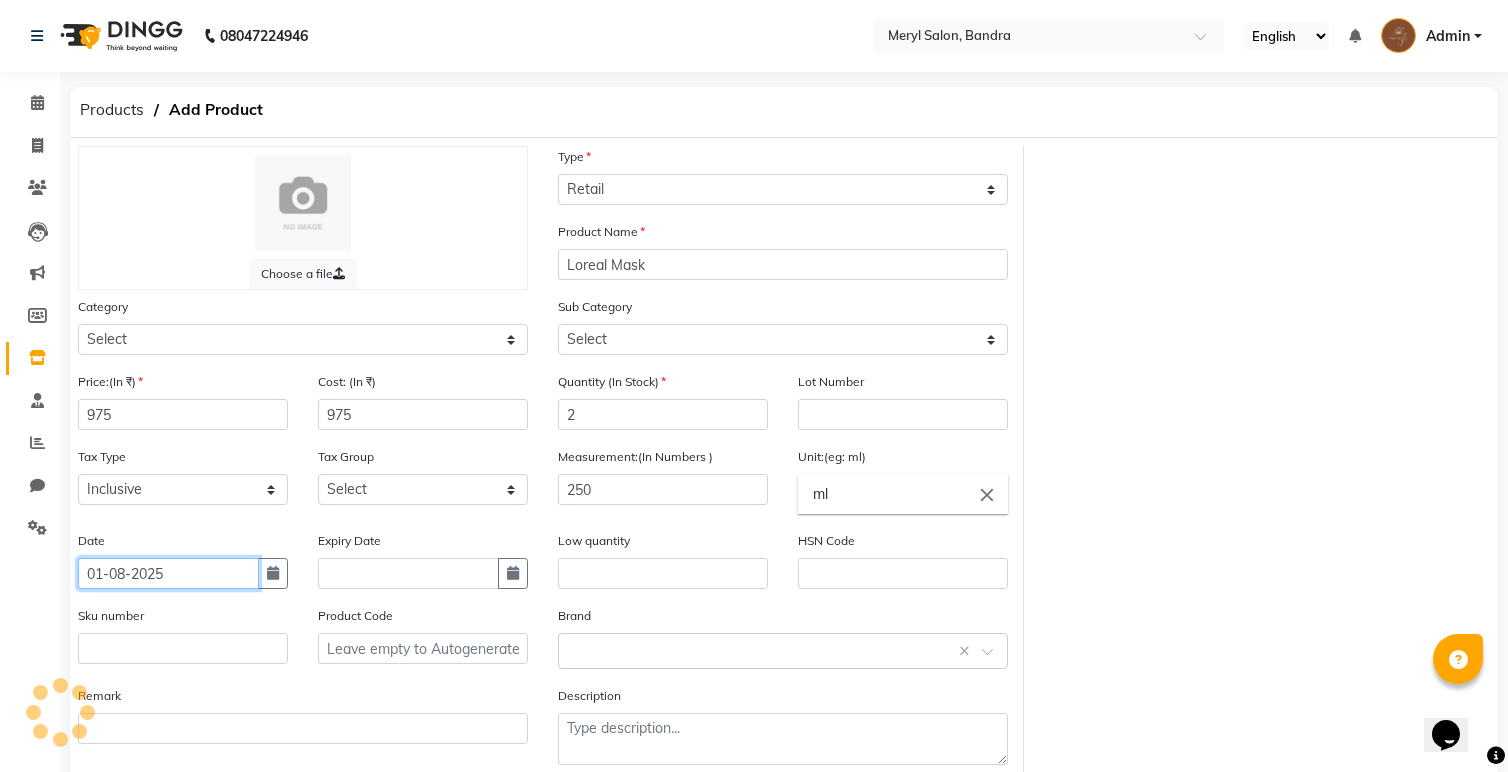 scroll, scrollTop: 105, scrollLeft: 0, axis: vertical 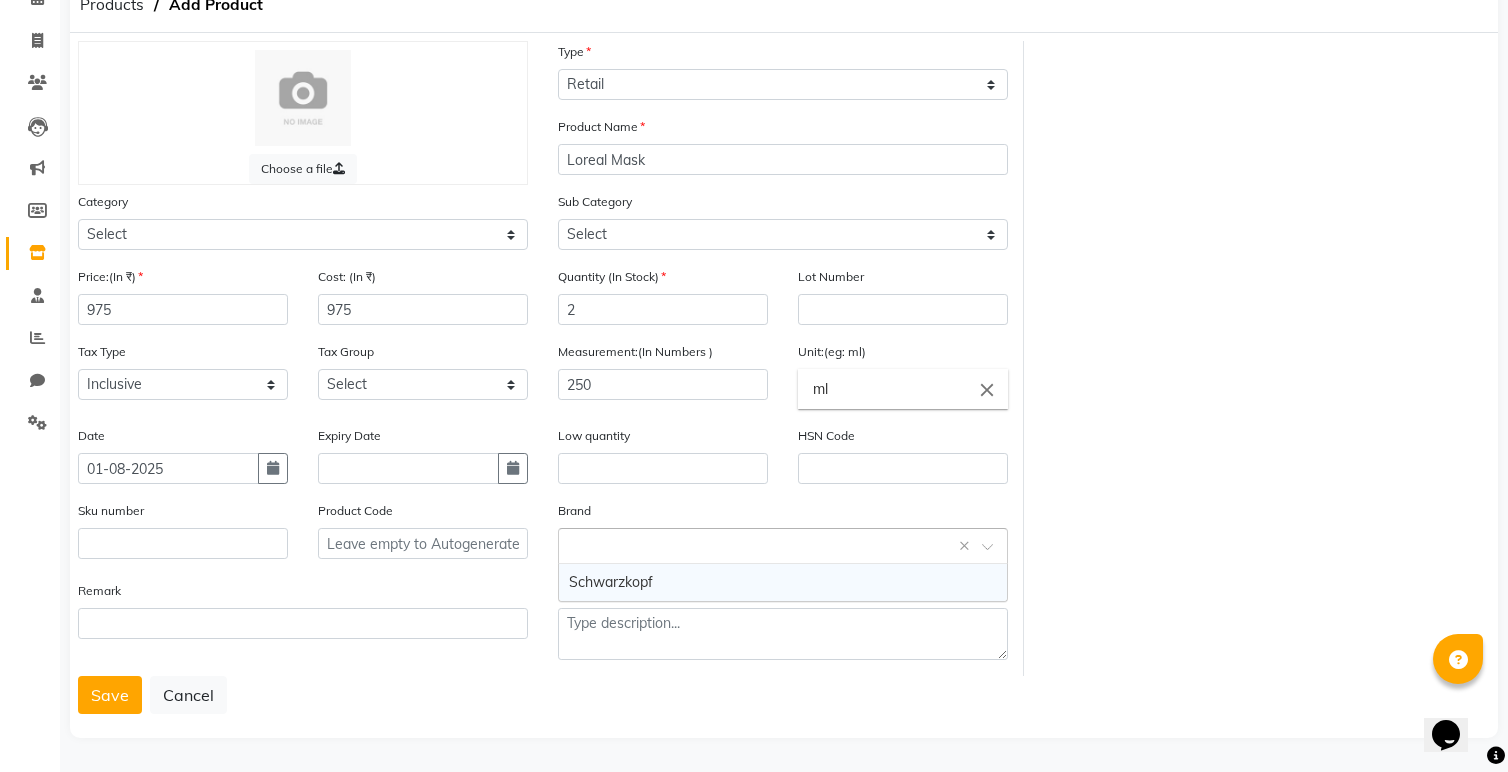 click 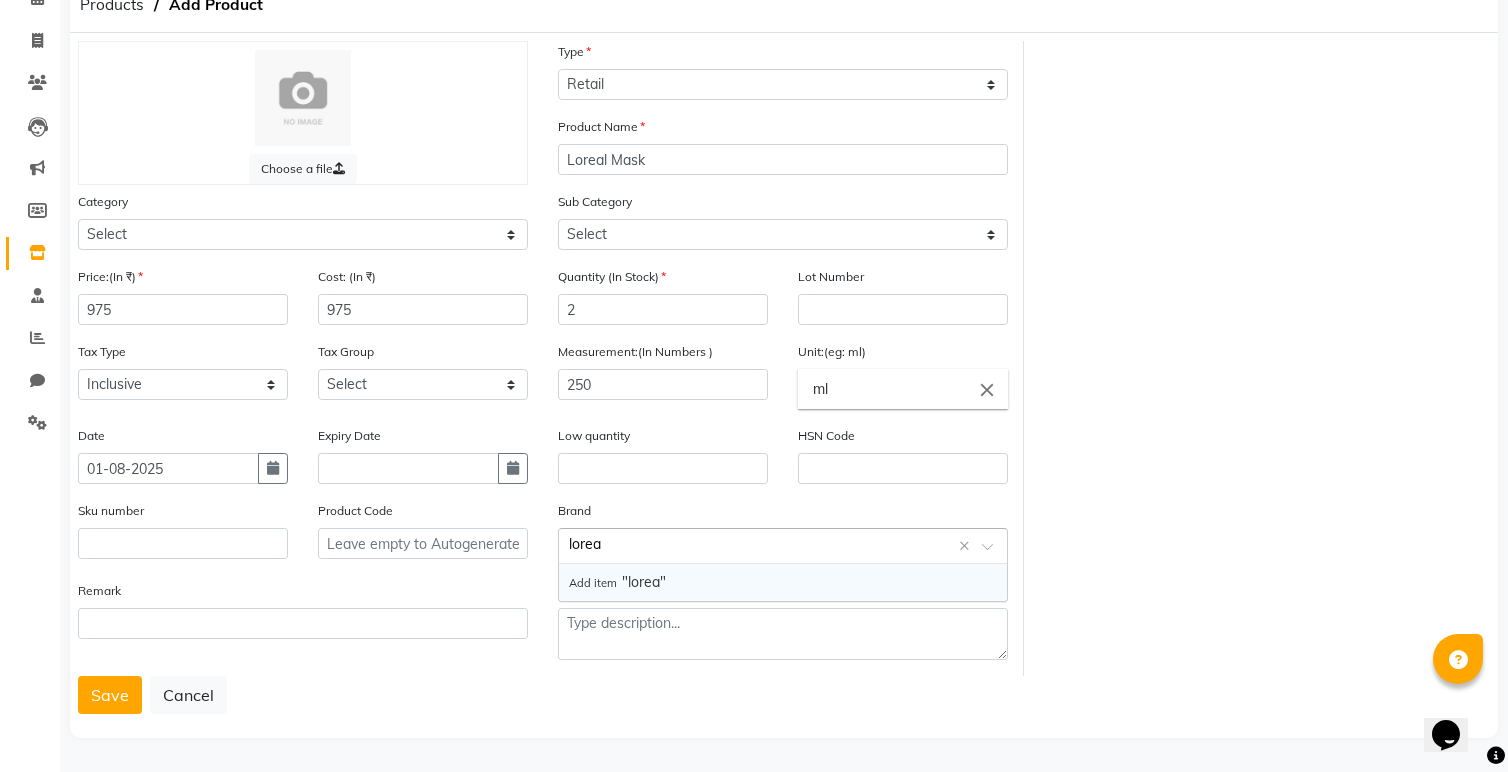 type on "loreal" 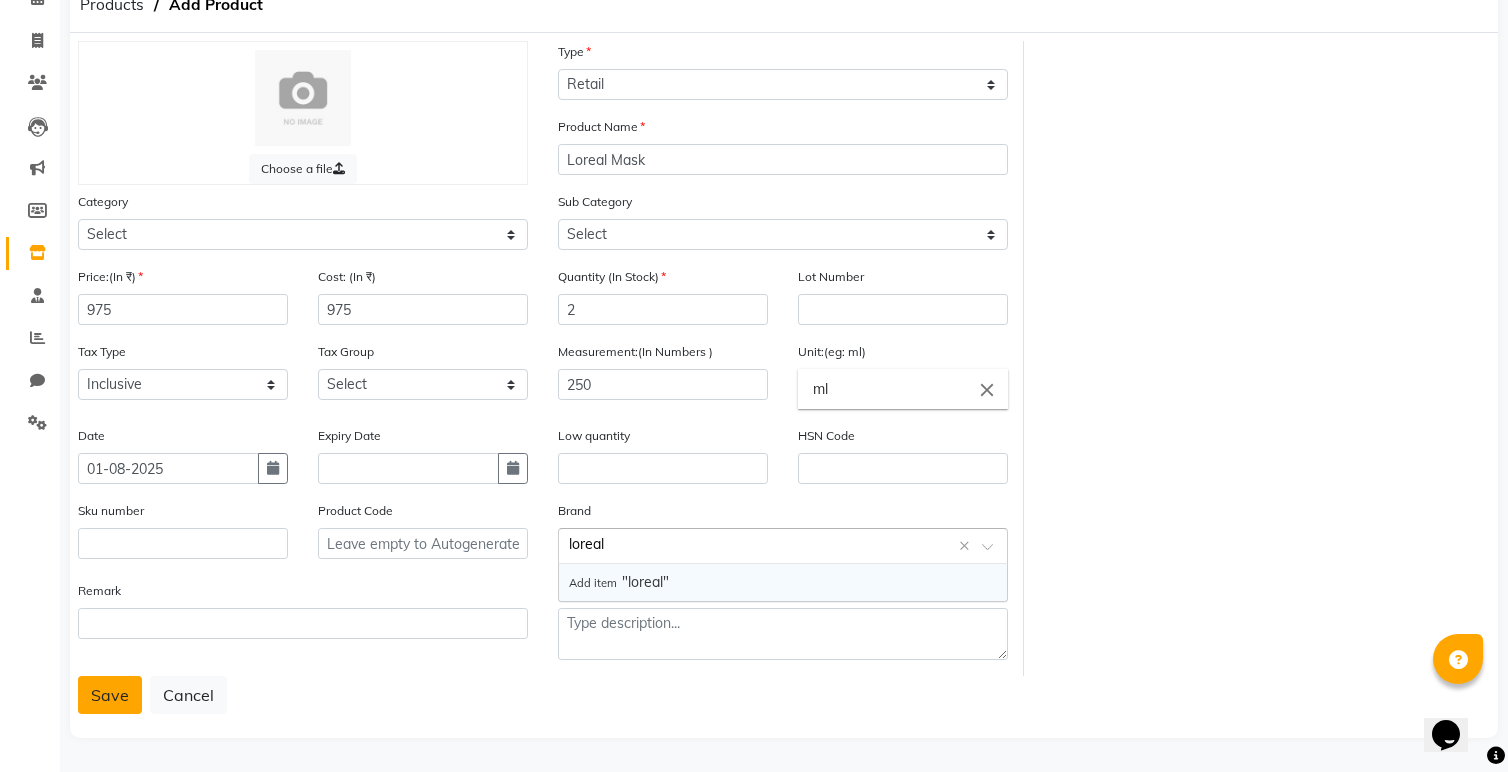type 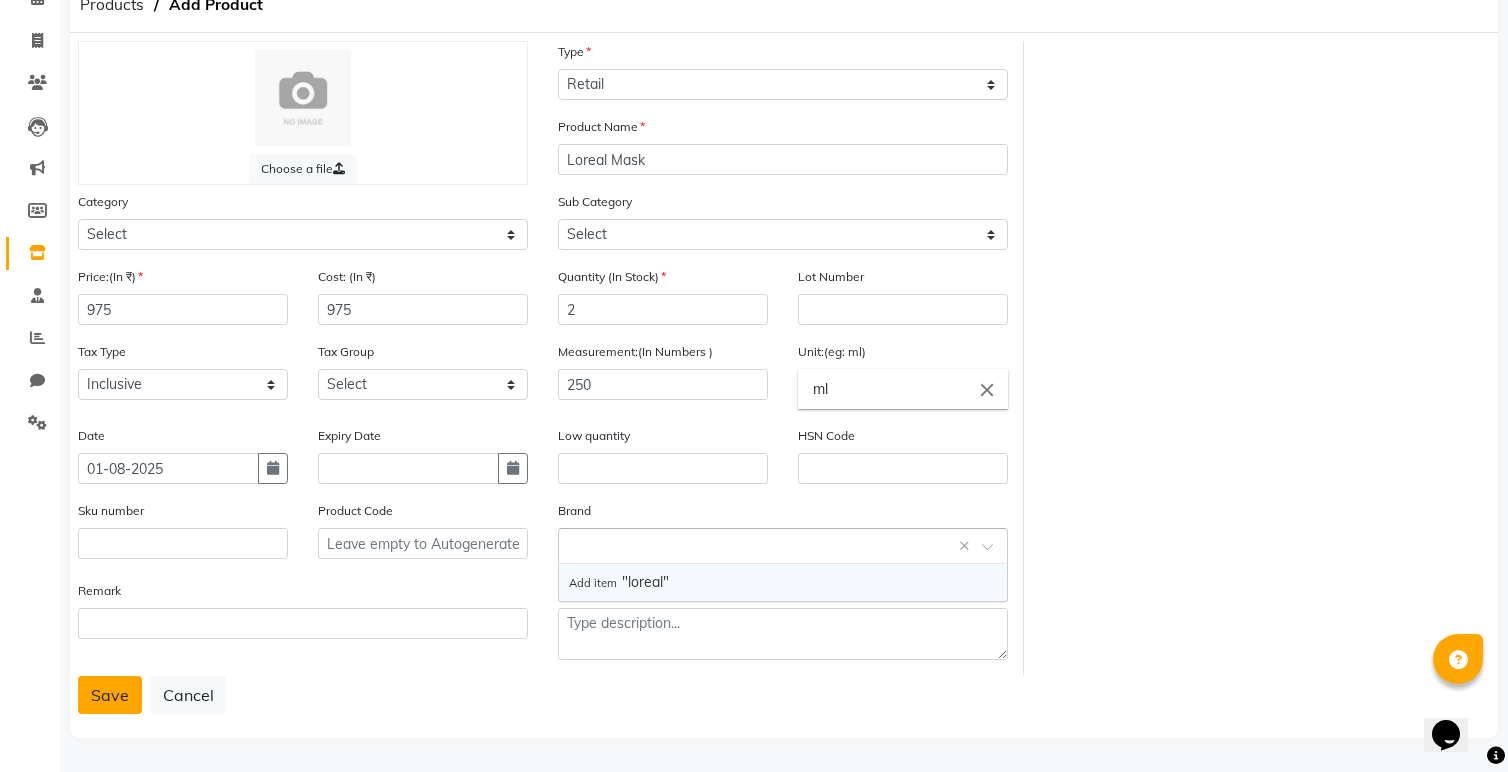 click on "Save" 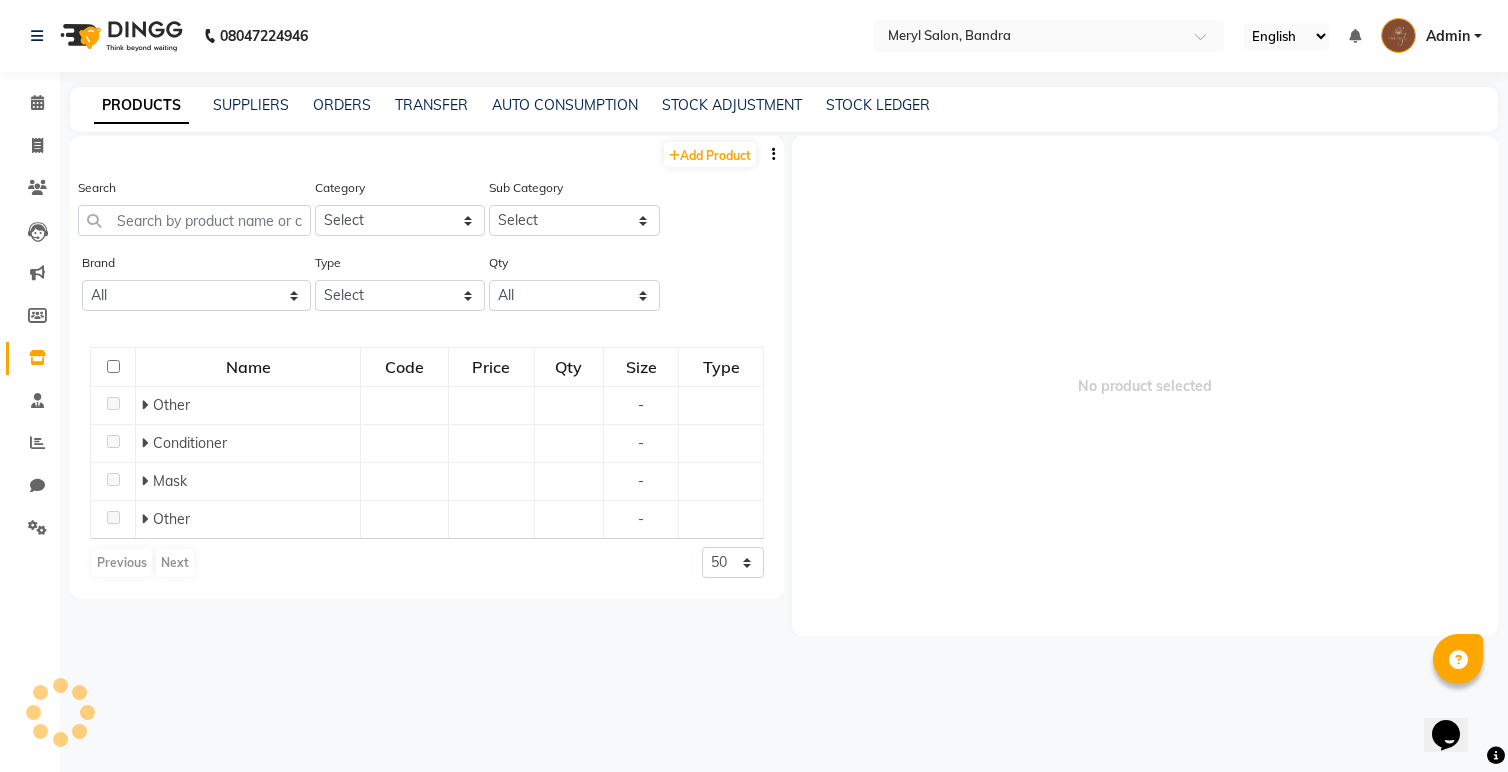 scroll, scrollTop: 0, scrollLeft: 0, axis: both 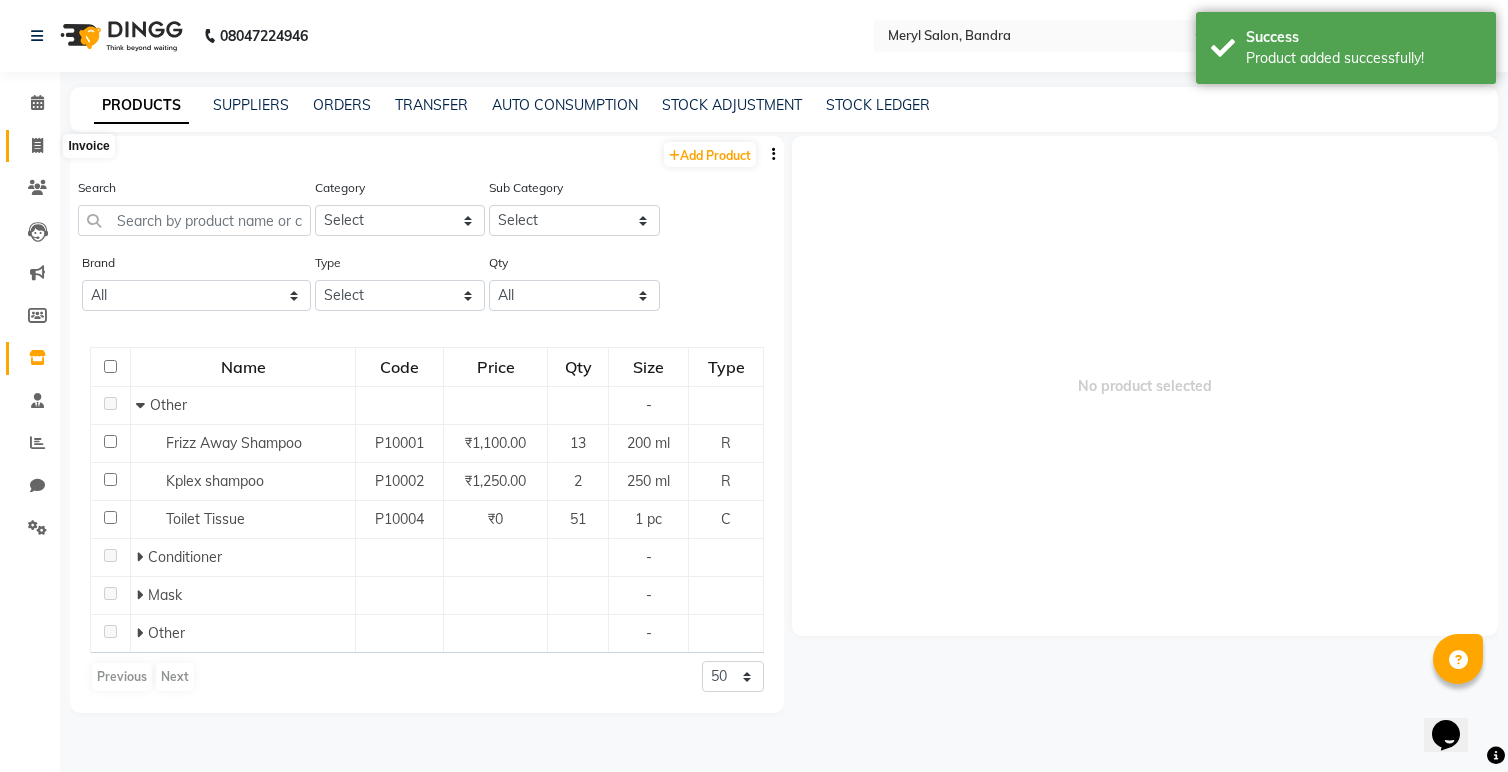 click 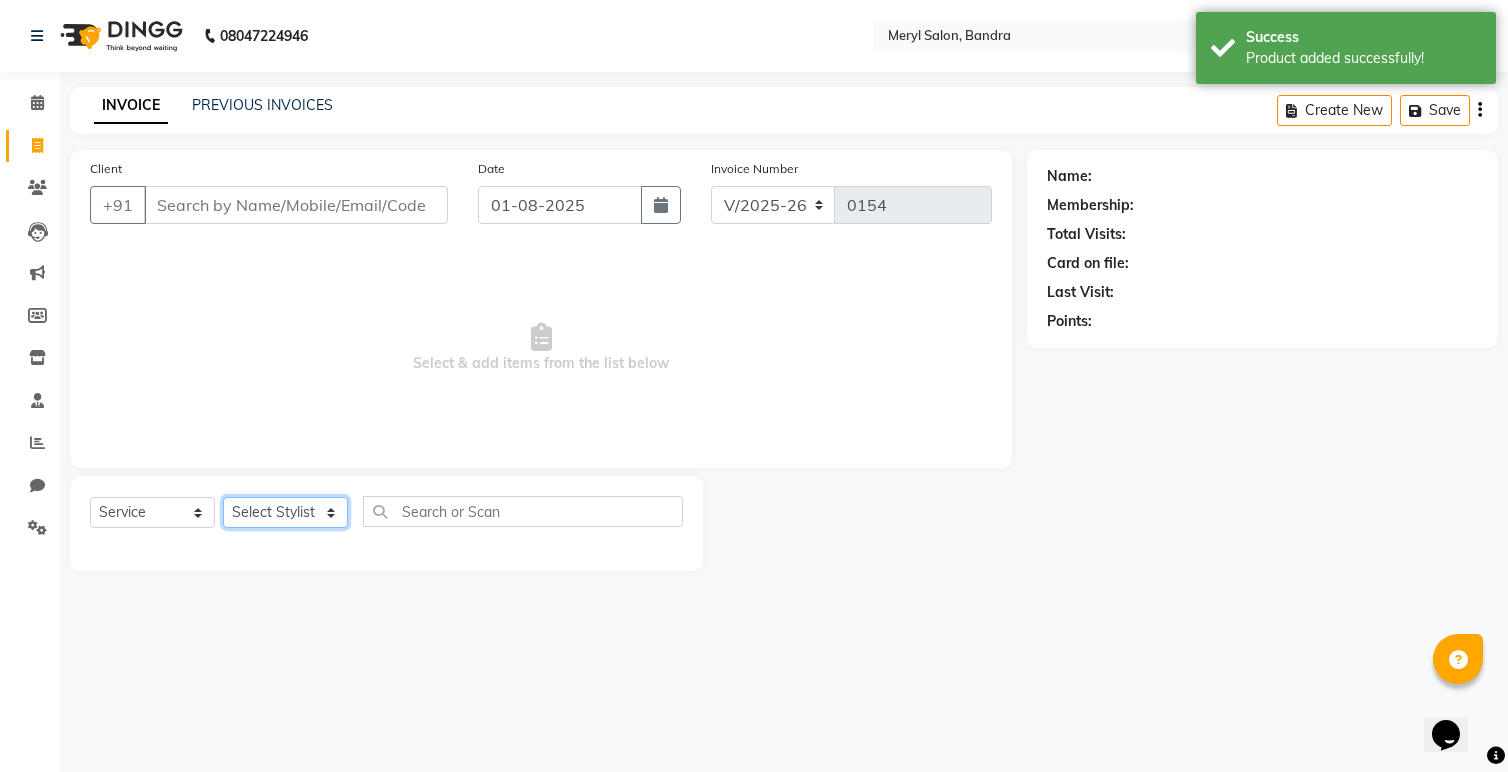click on "Select Stylist Anita Dakshta  Jessica Omar Priti Rajesh  Raju Rekha Sana  Shamal  Shivansh Sohail" 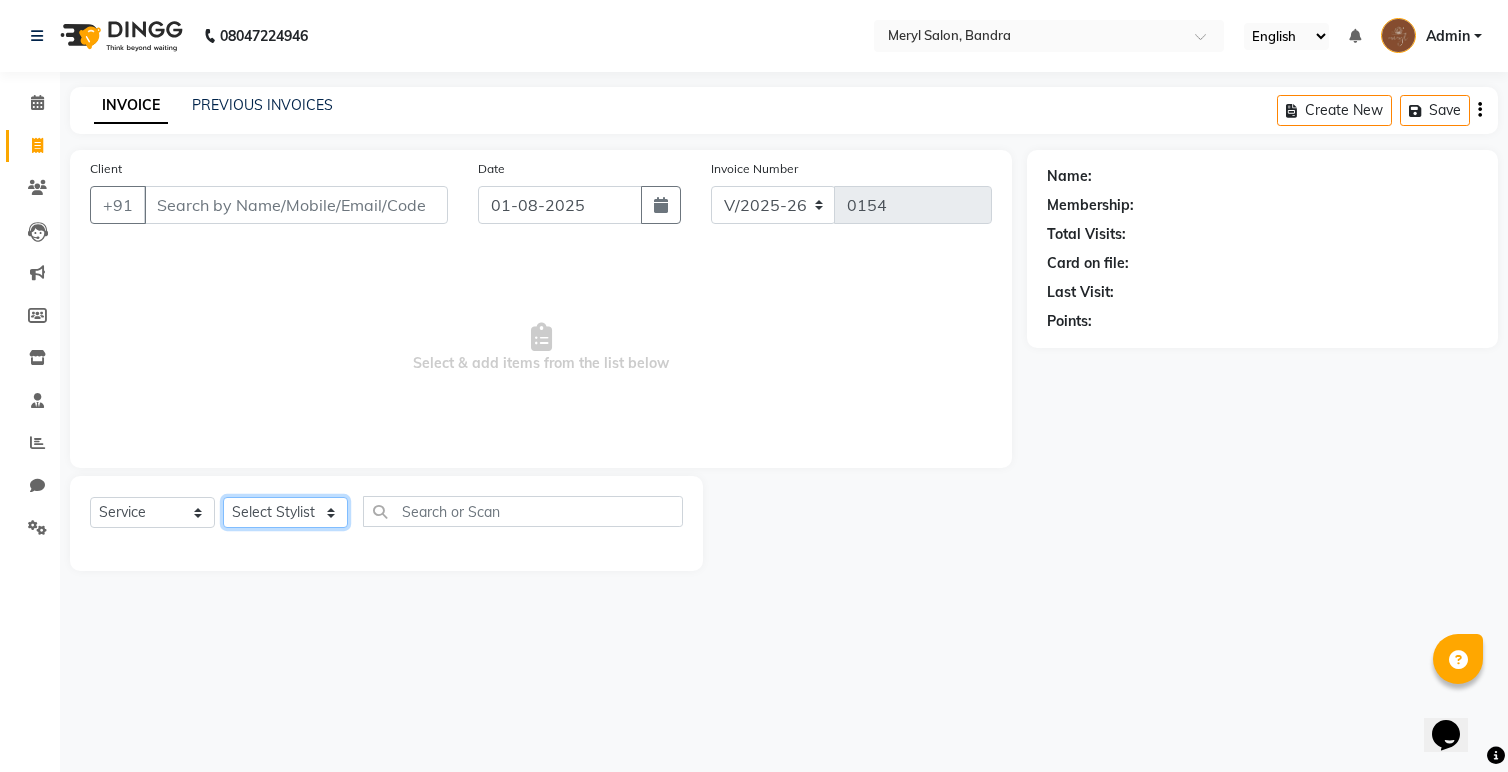 select on "70710" 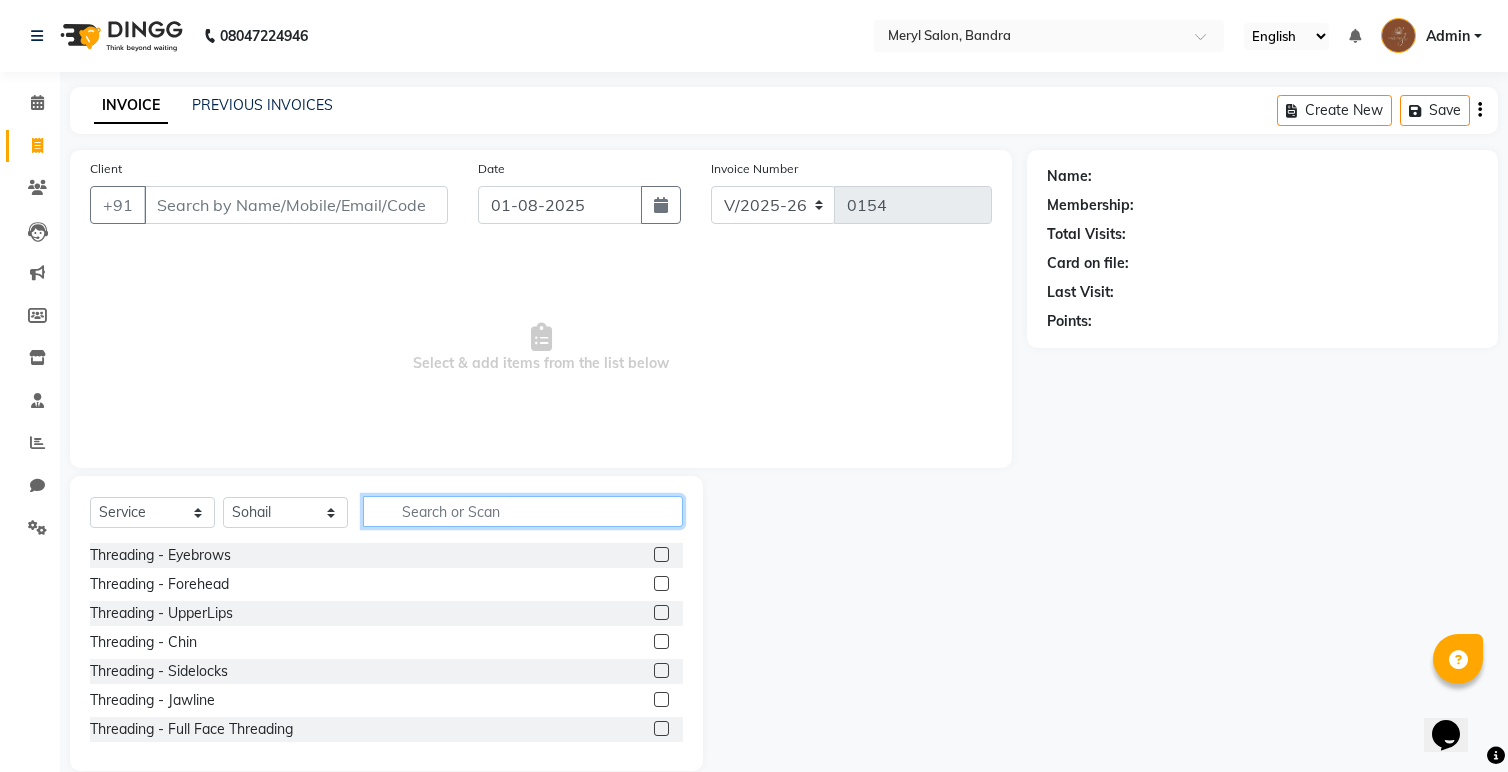 click 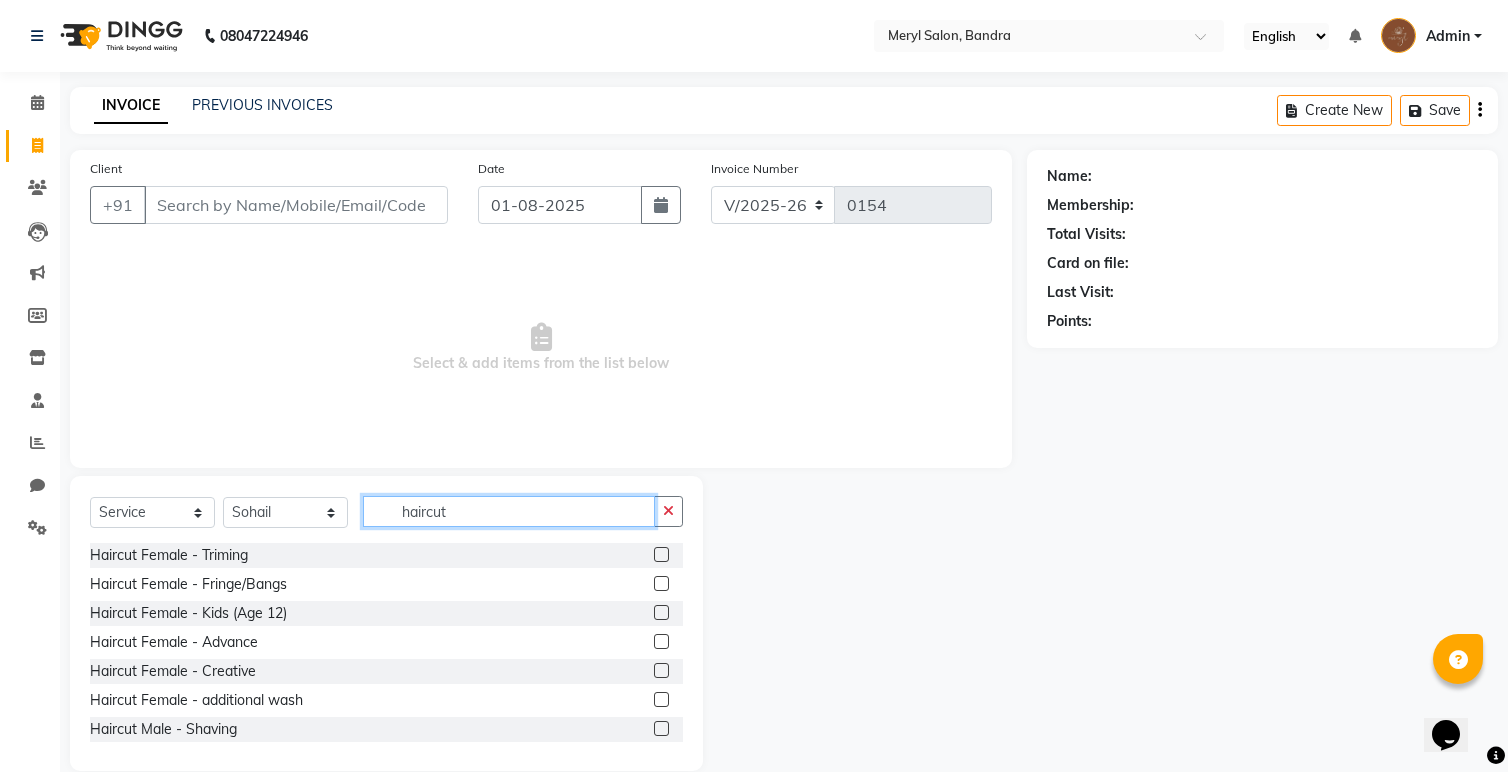 type on "haircut" 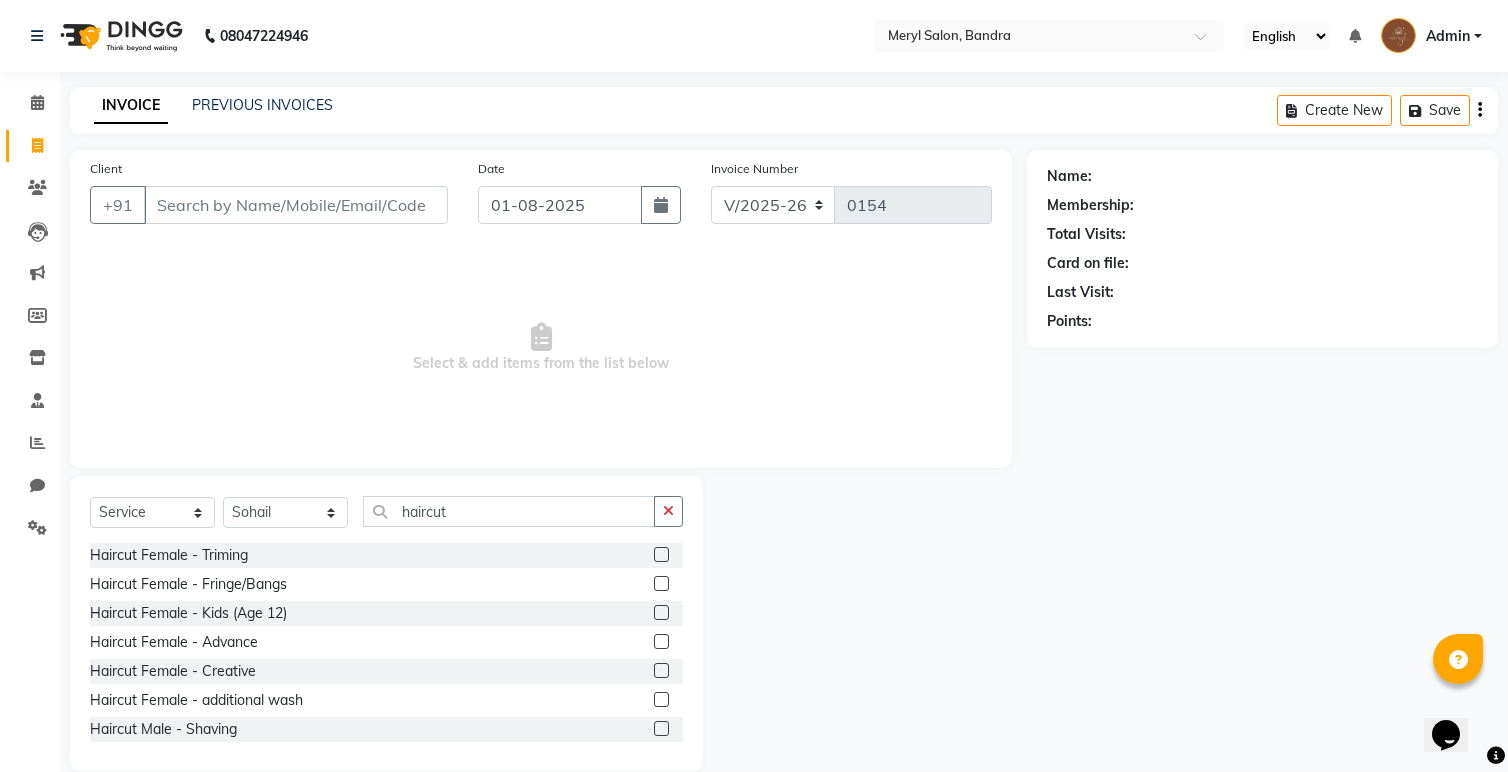 click 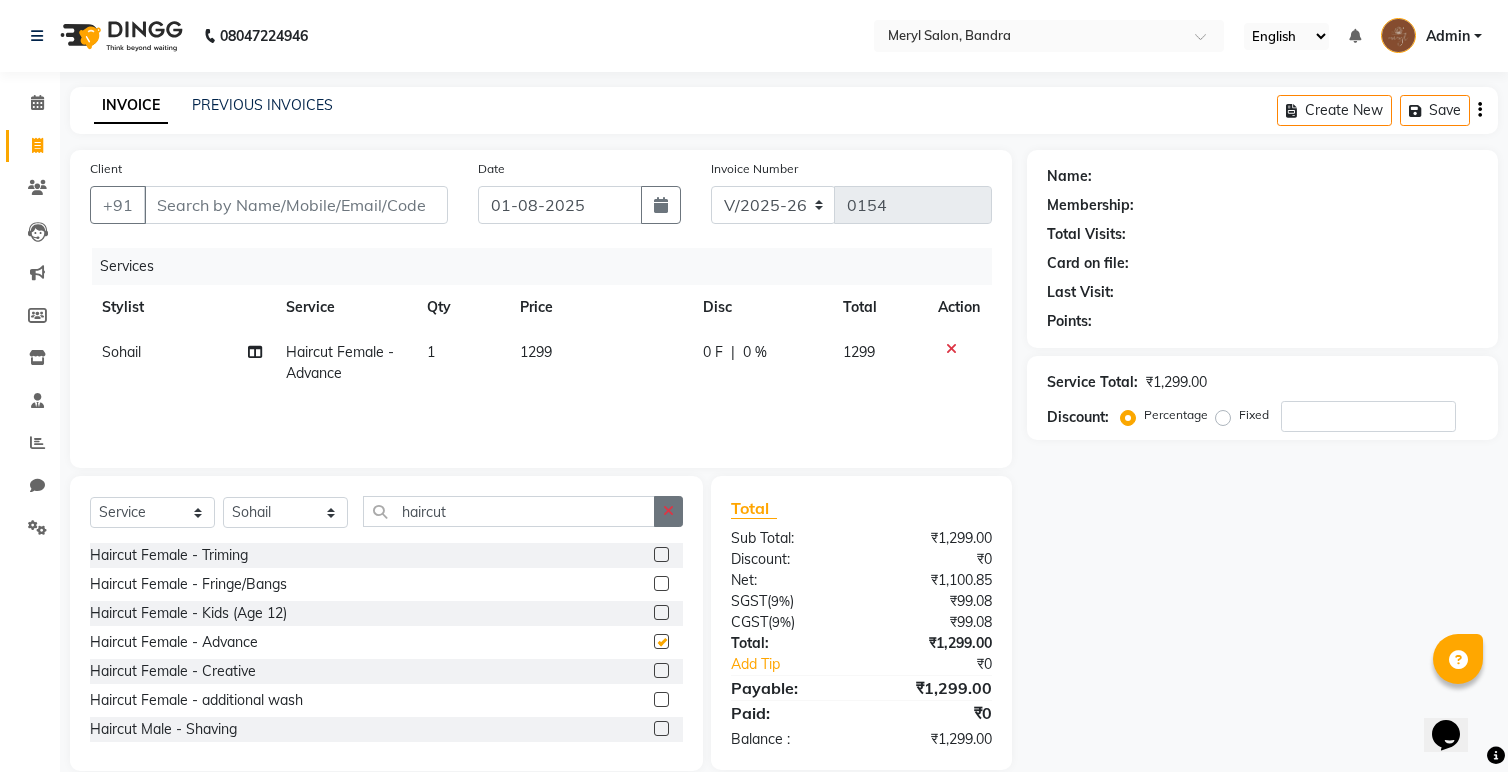 checkbox on "false" 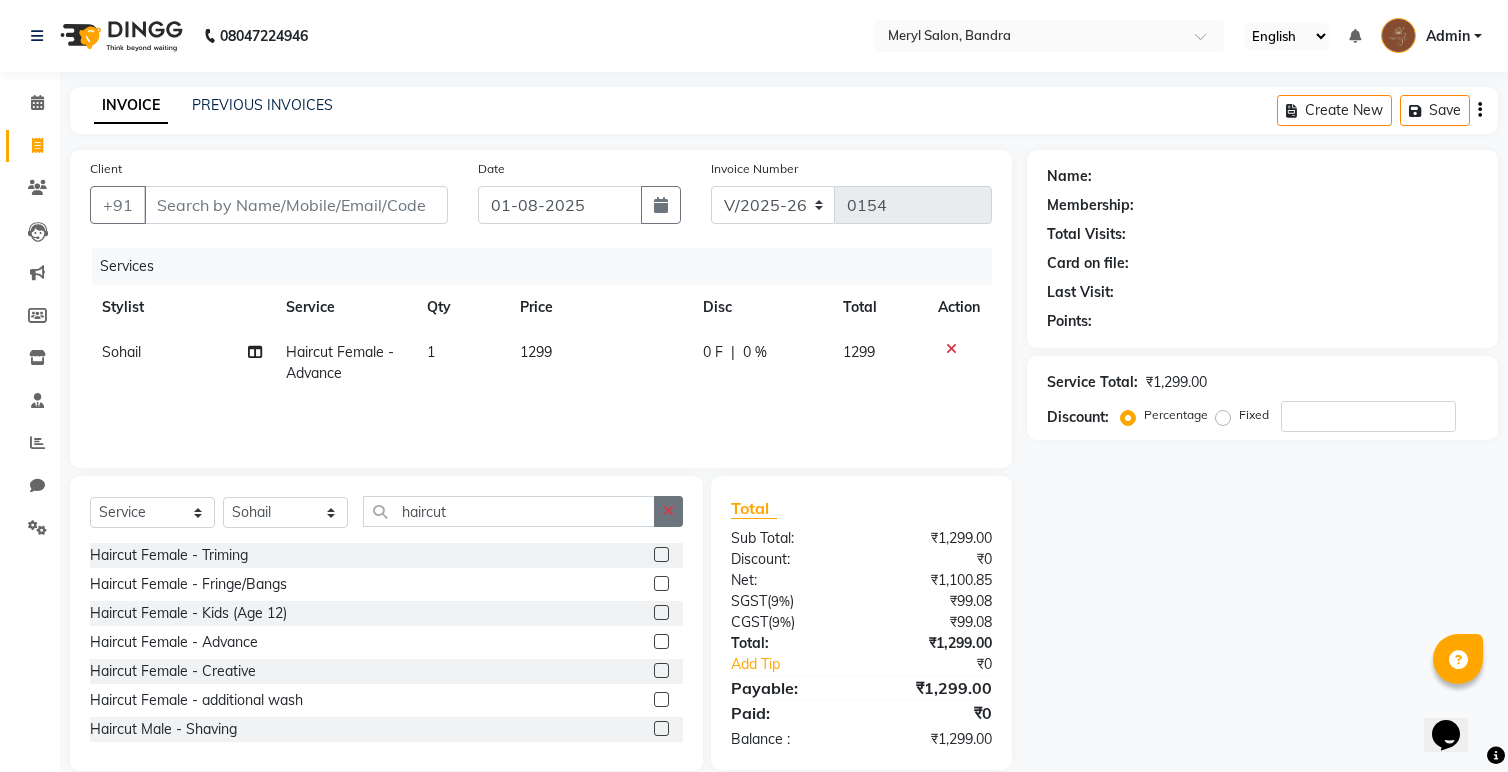 click 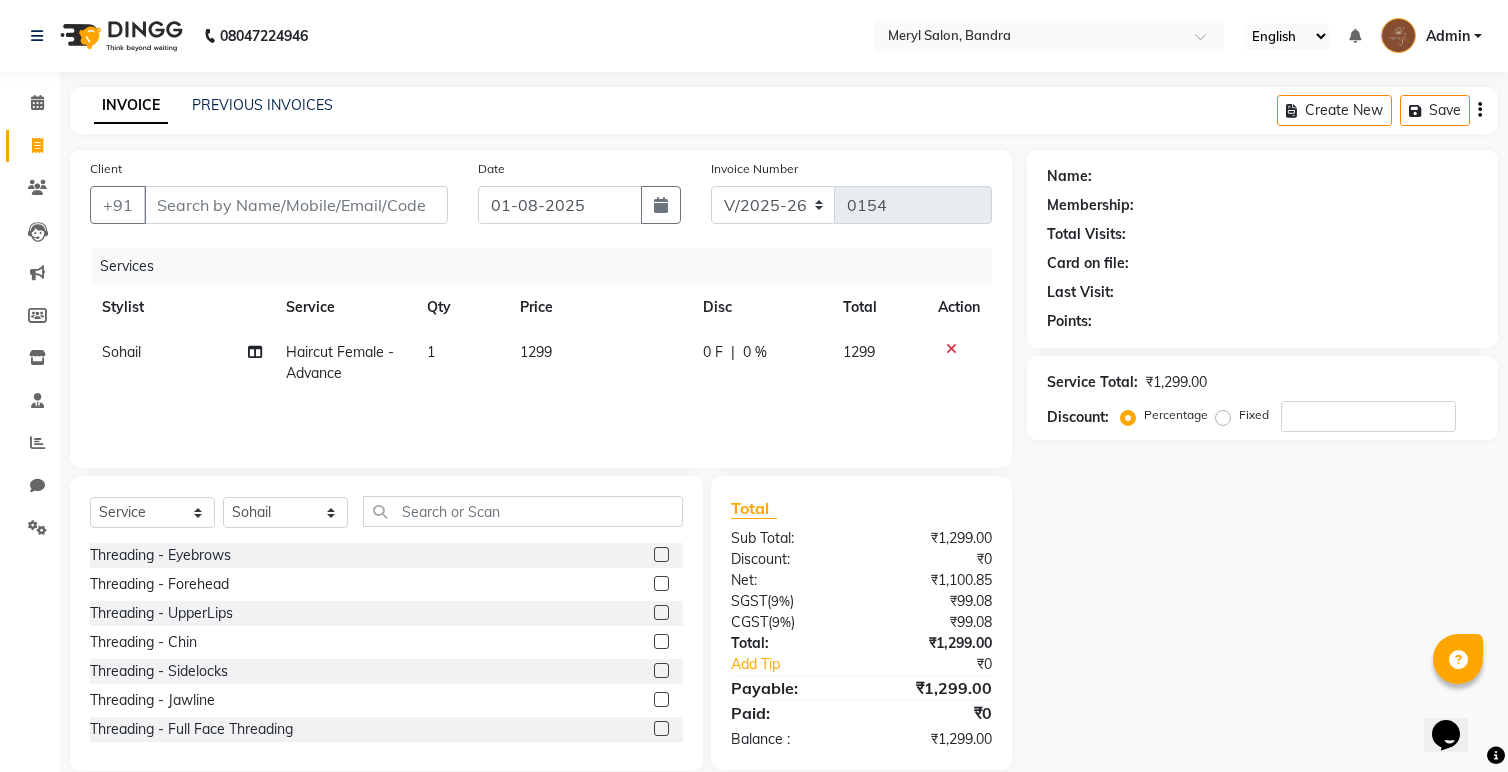 click 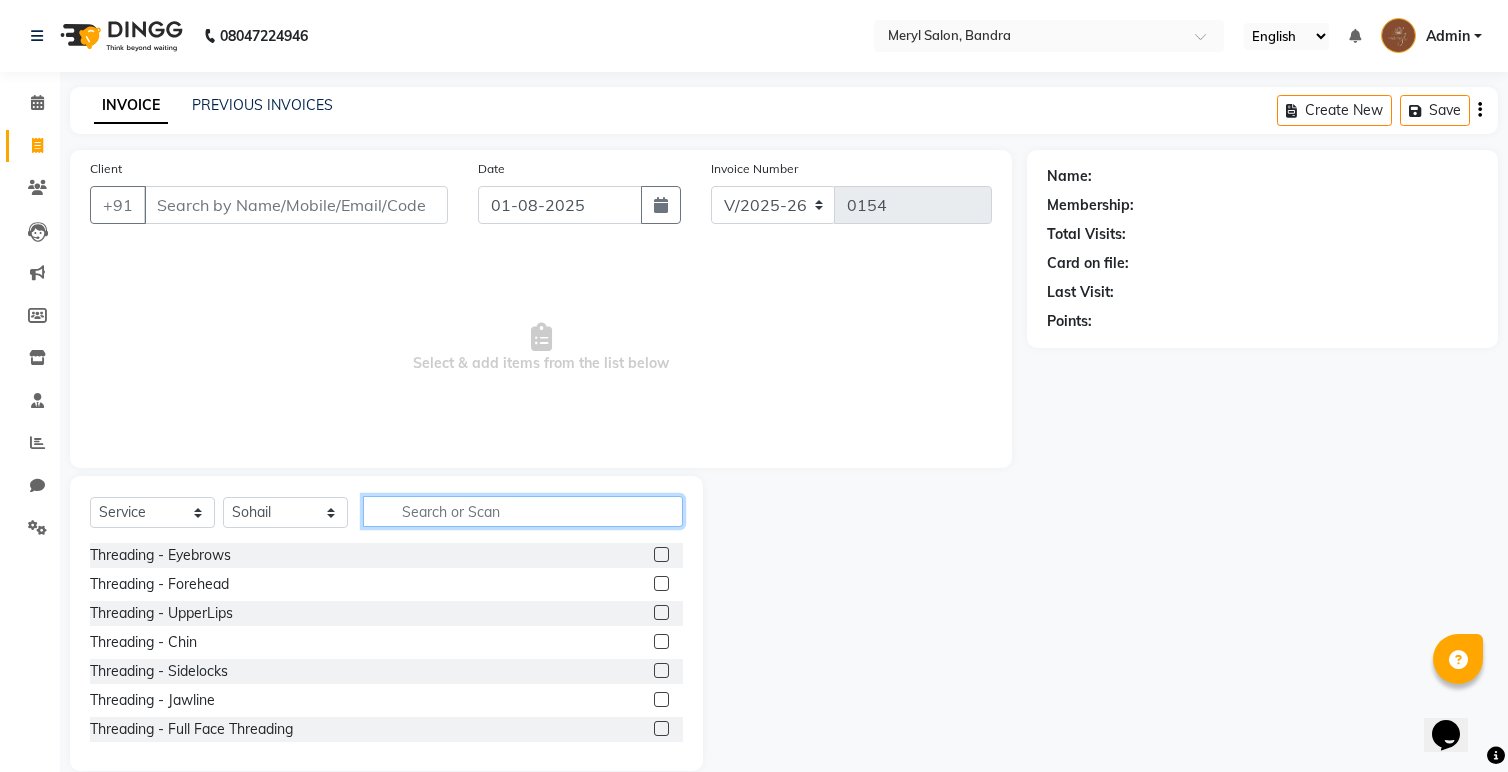 click 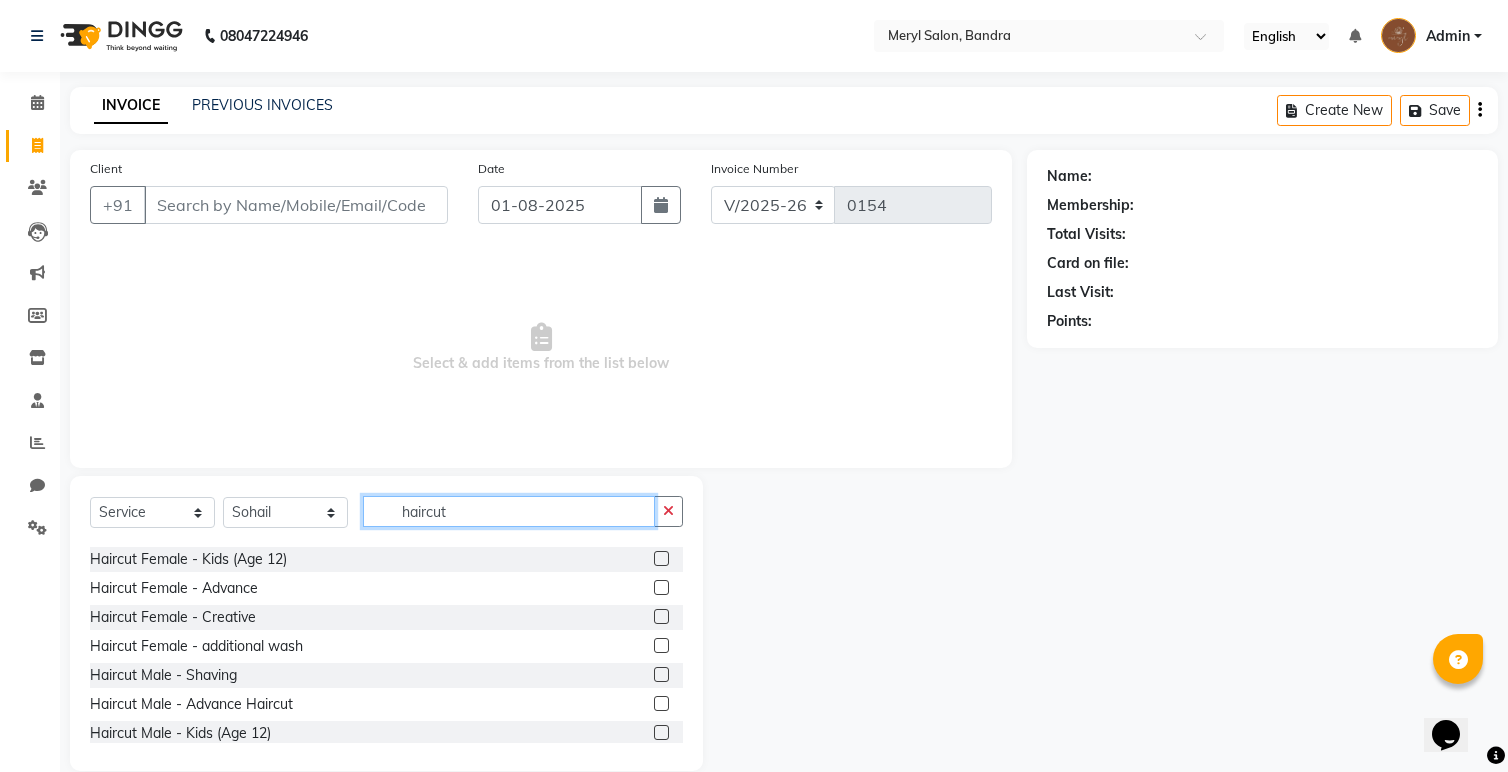 scroll, scrollTop: 55, scrollLeft: 0, axis: vertical 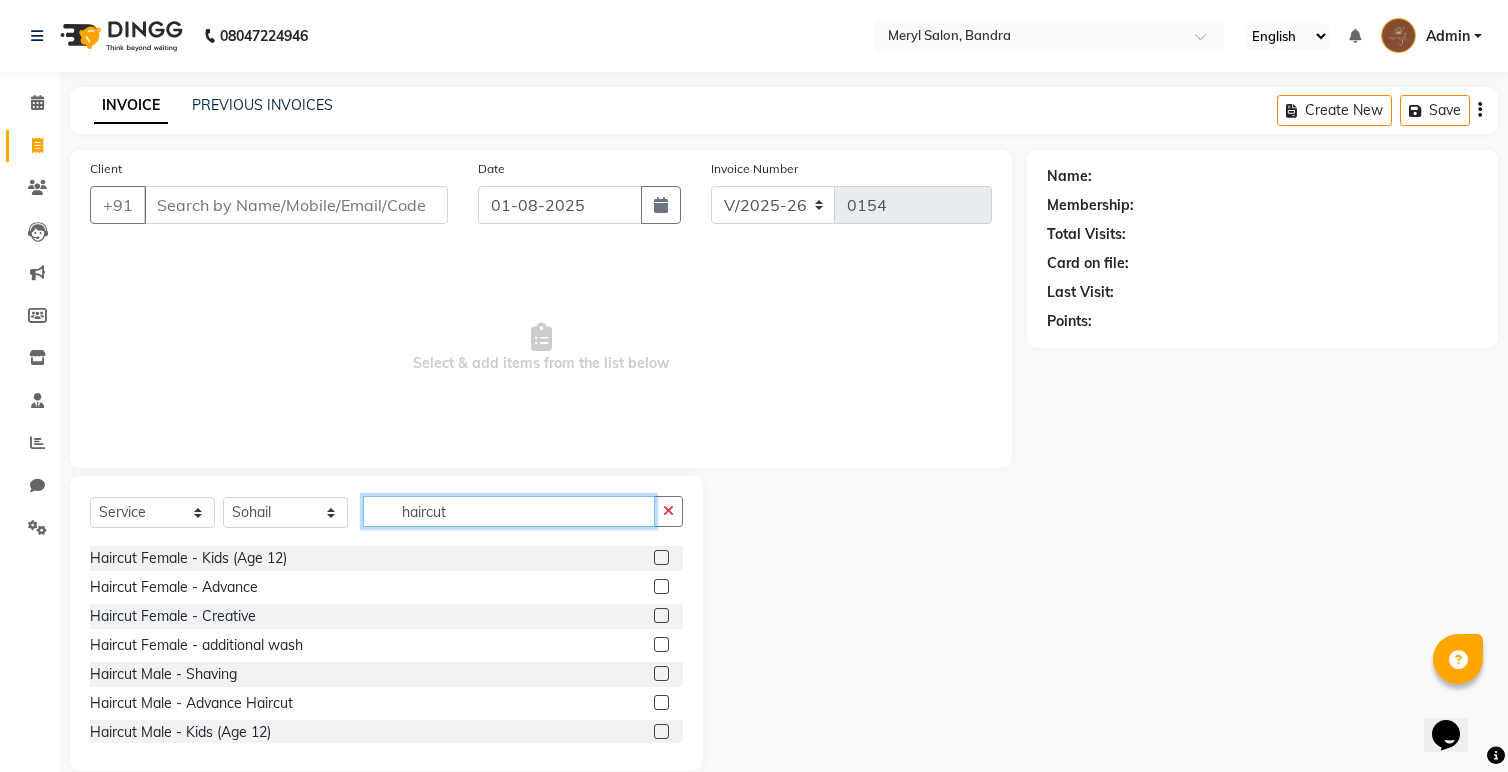 type on "haircut" 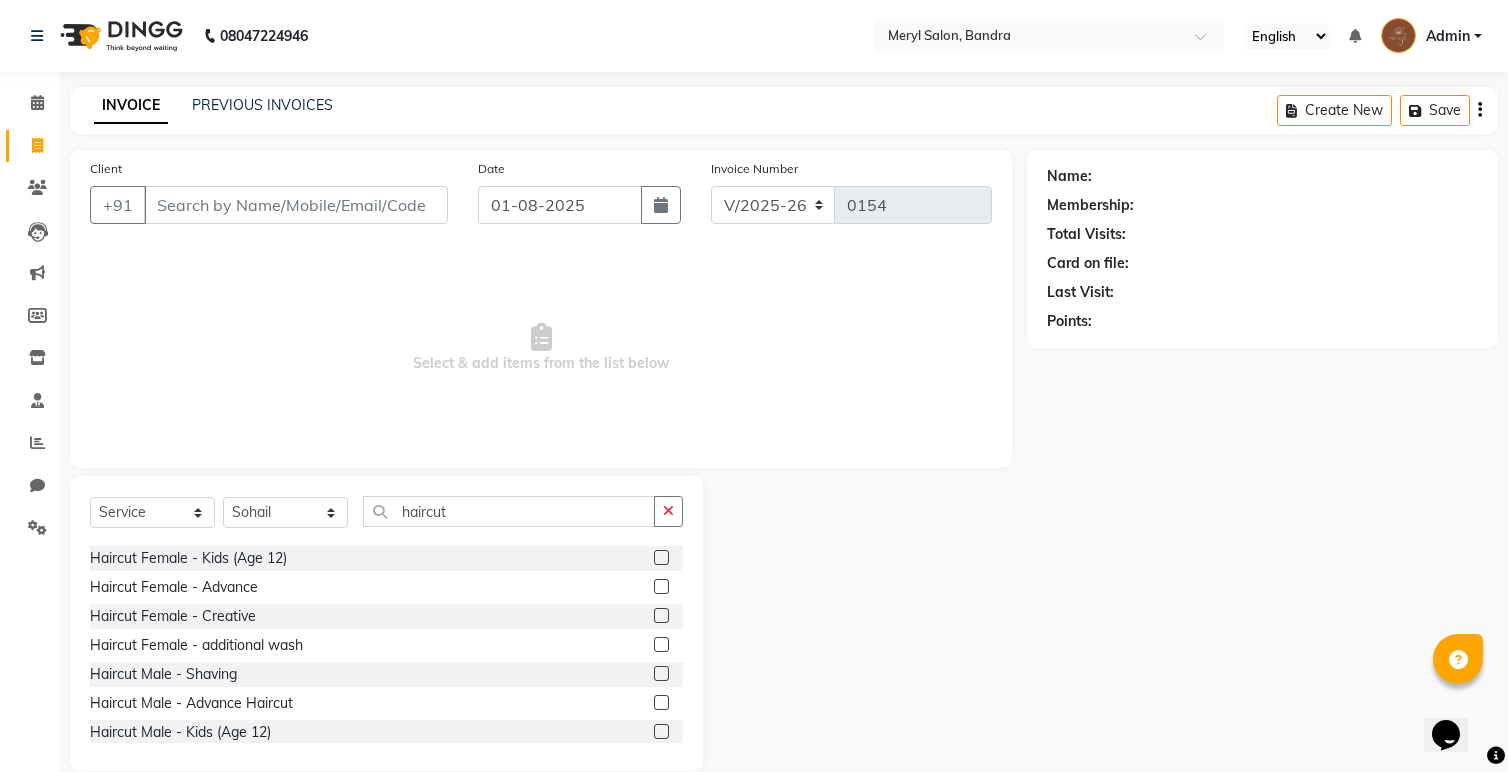click 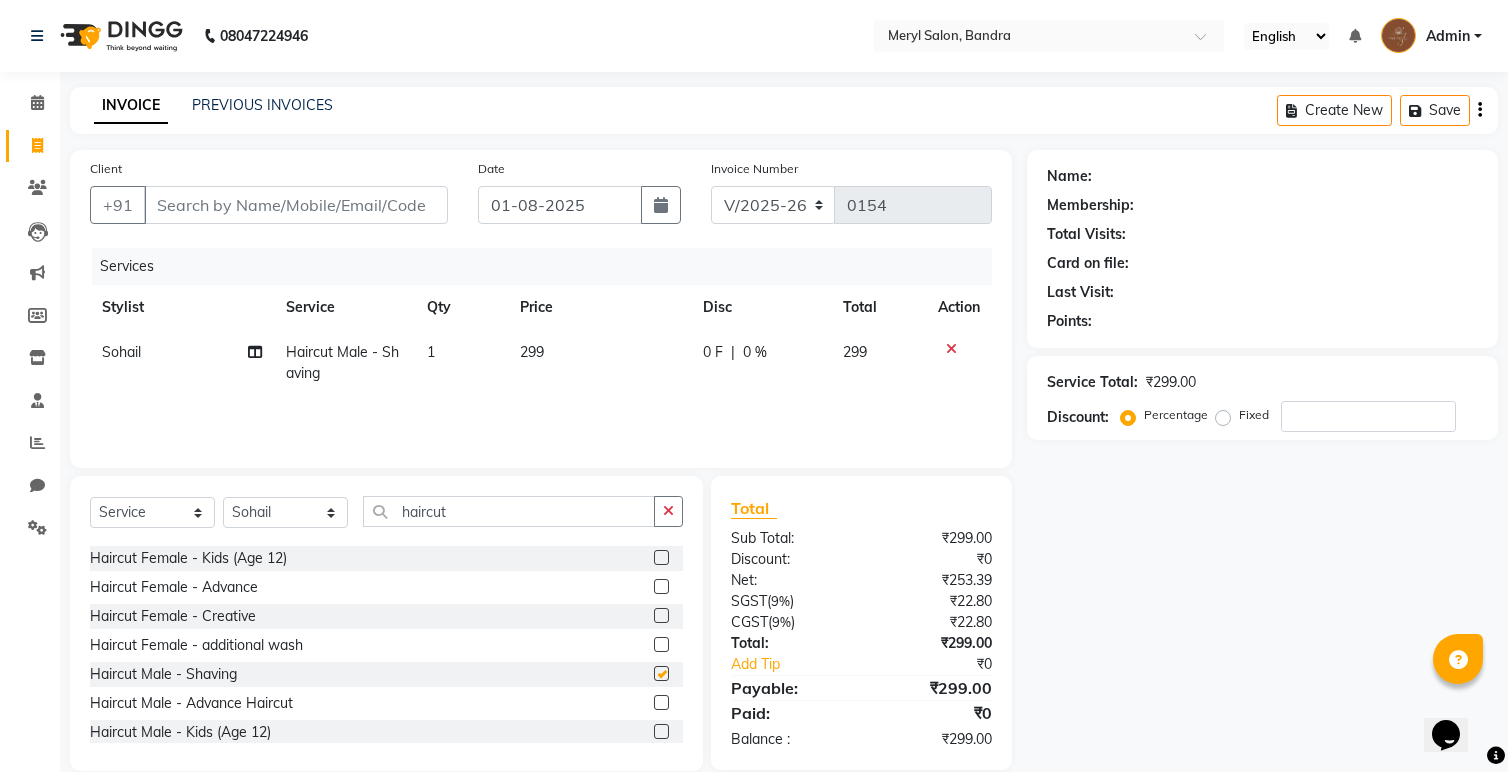 checkbox on "false" 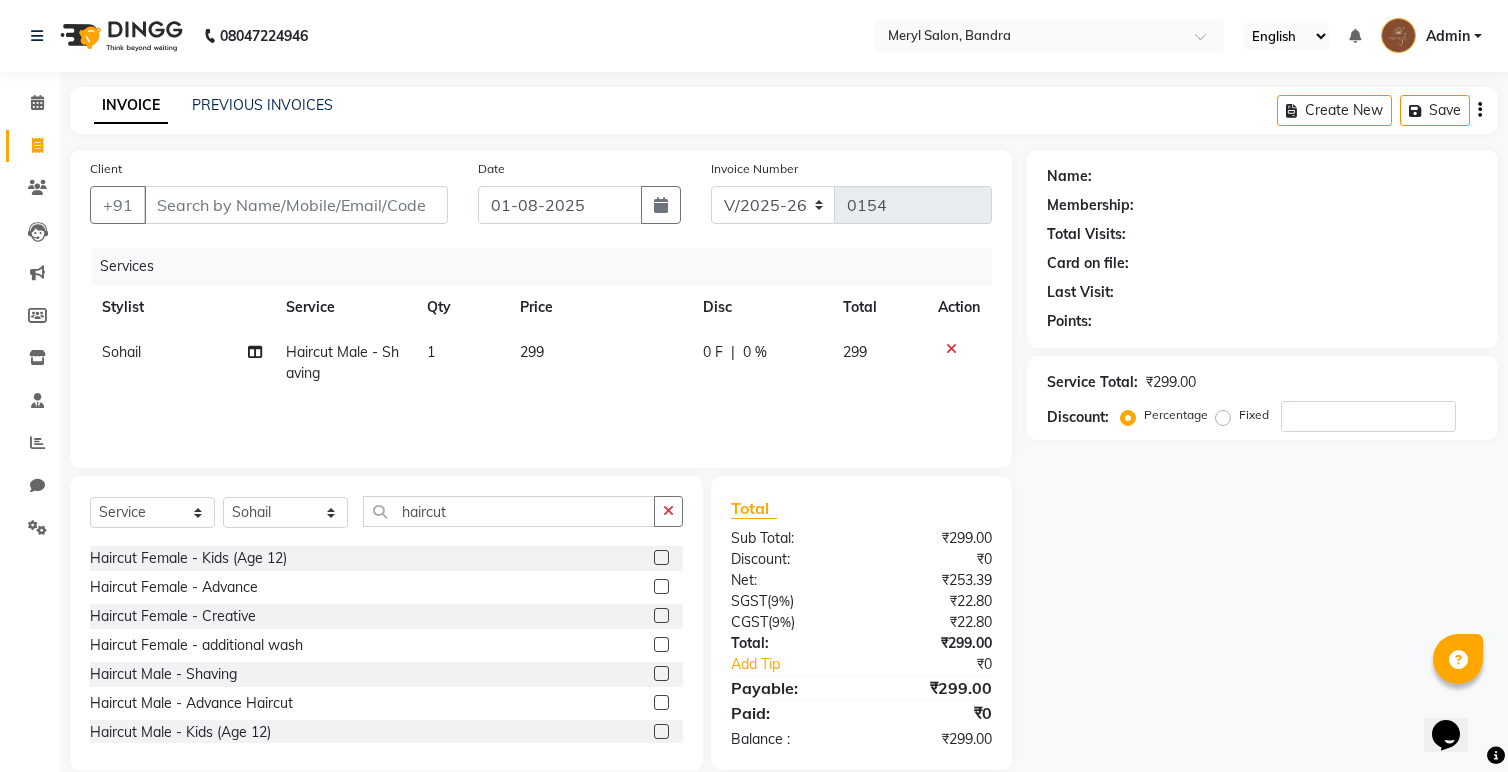 click 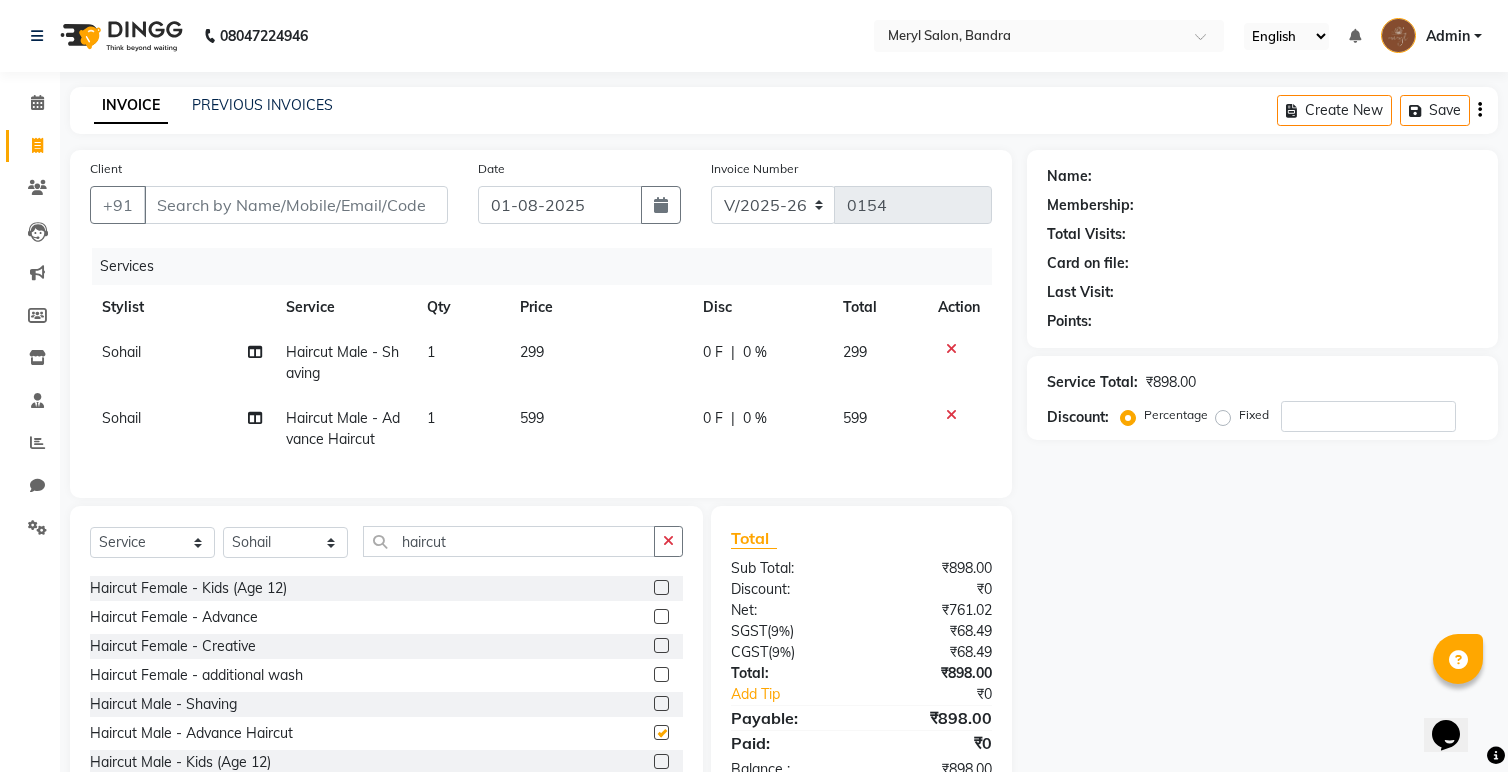 checkbox on "false" 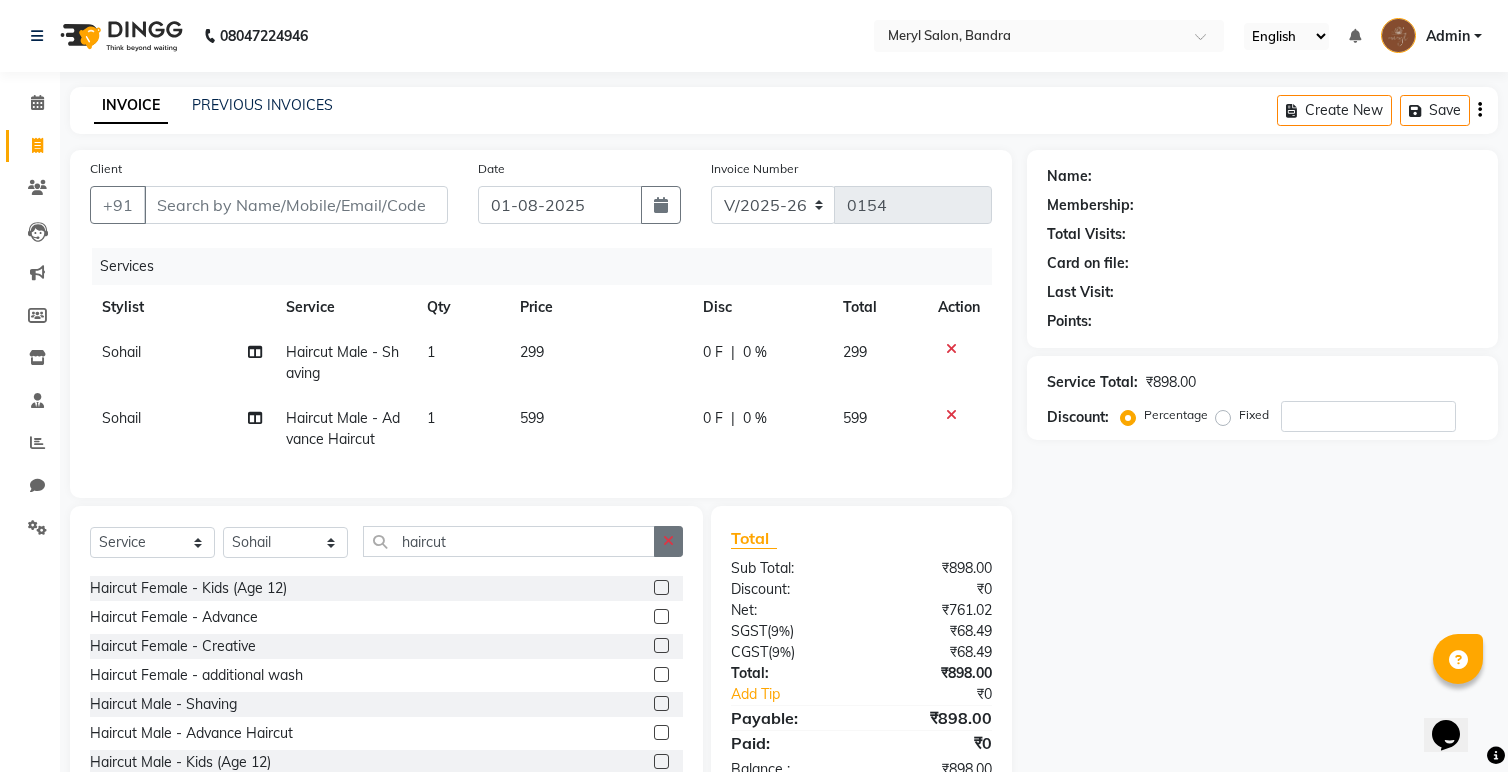 click 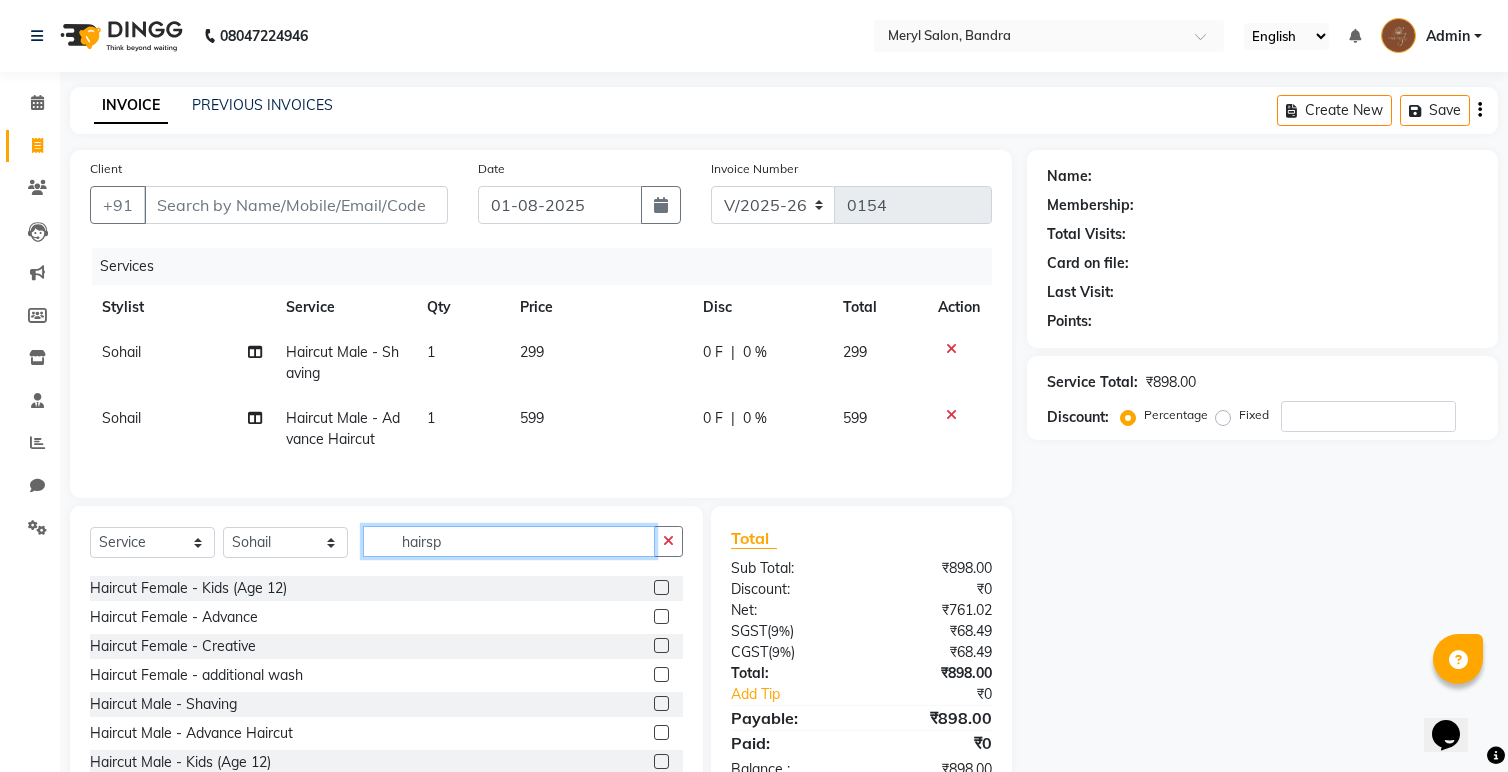 scroll, scrollTop: 0, scrollLeft: 0, axis: both 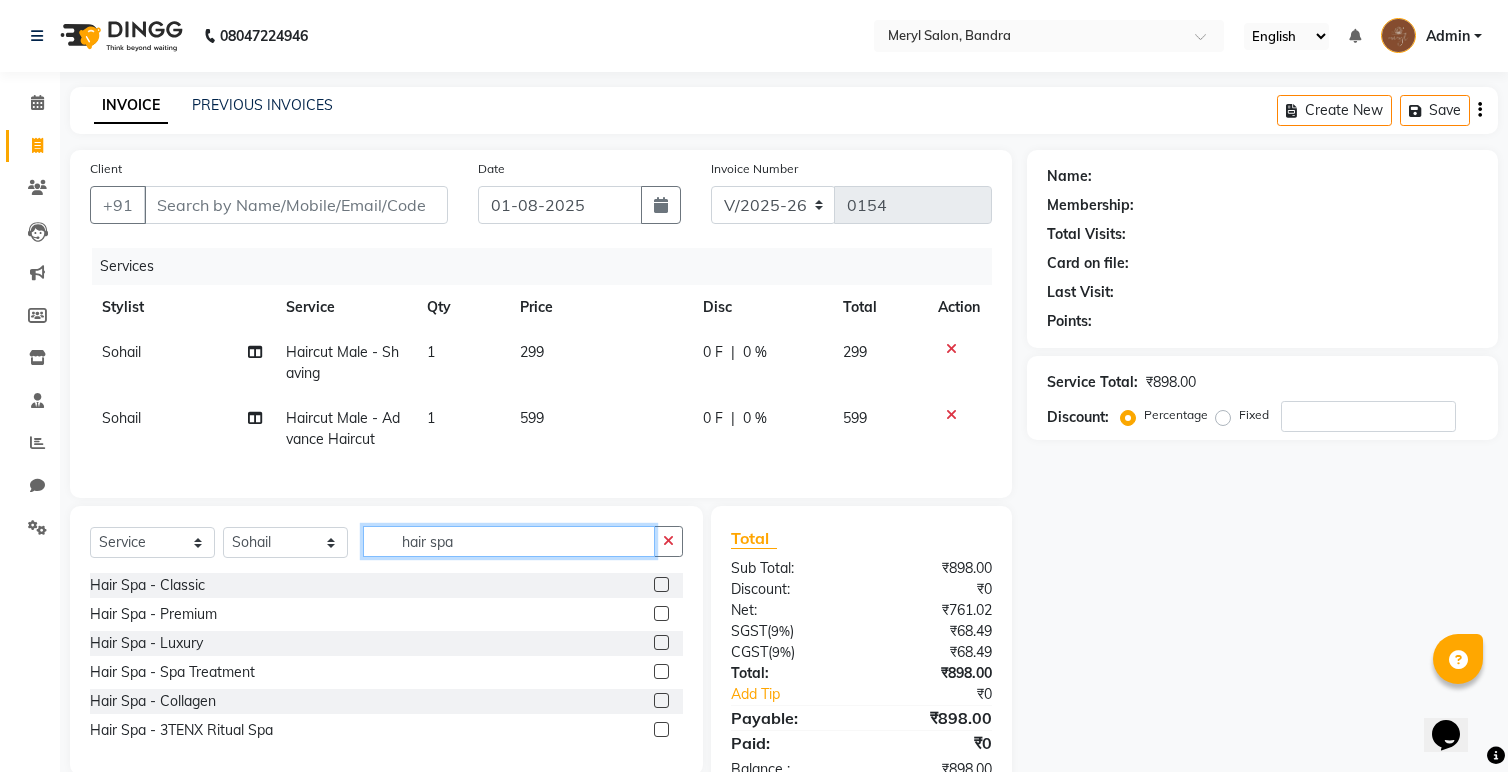 type on "hair spa" 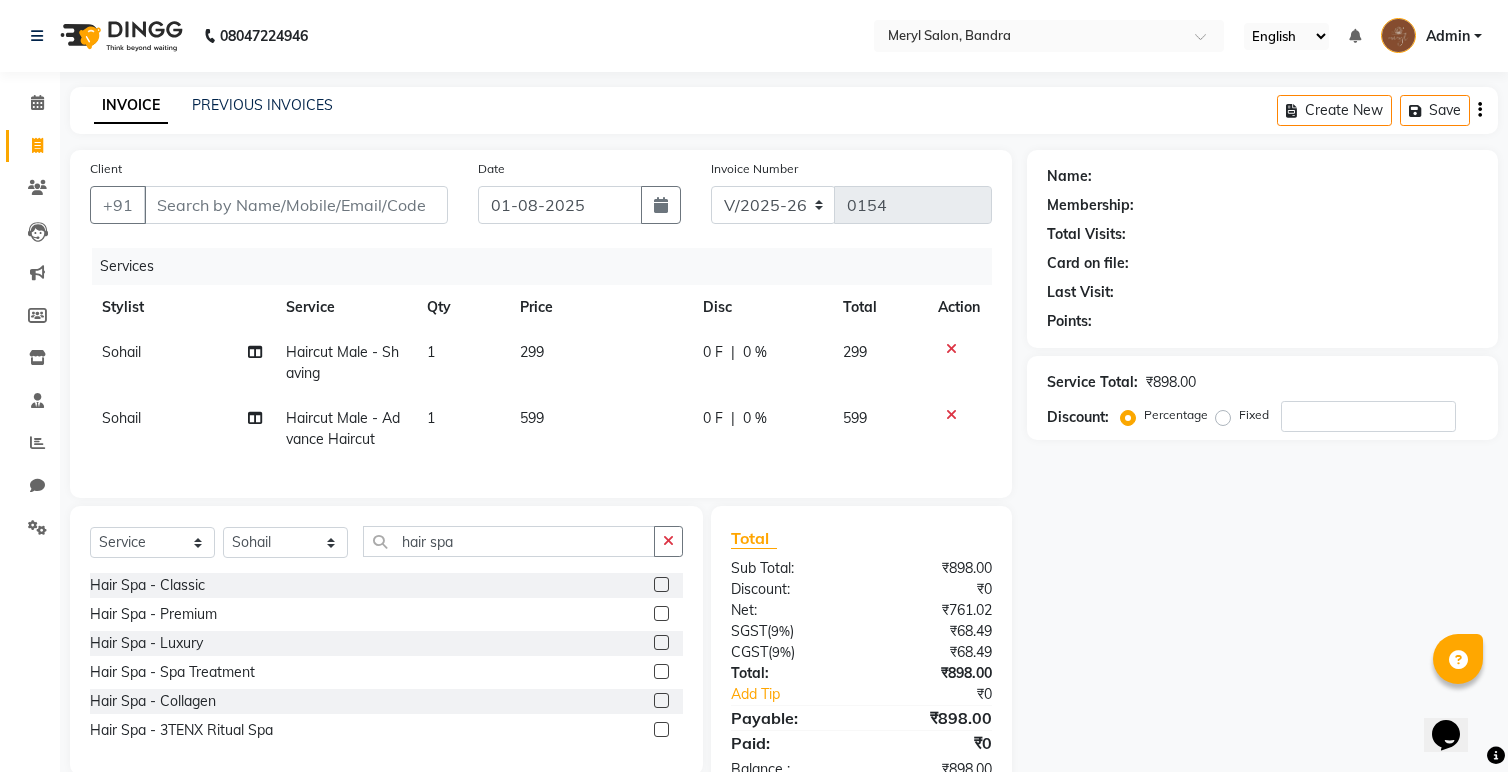 click 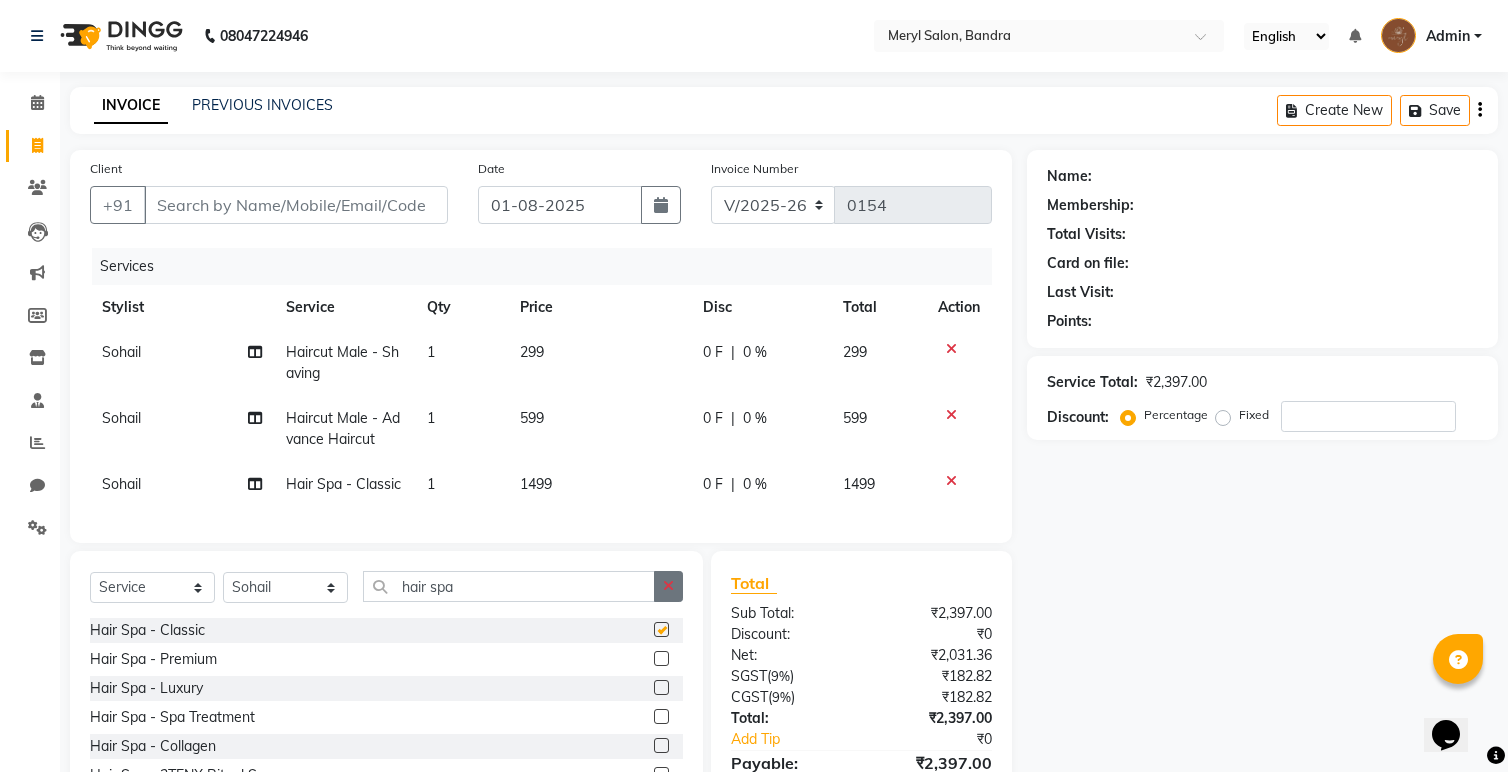 checkbox on "false" 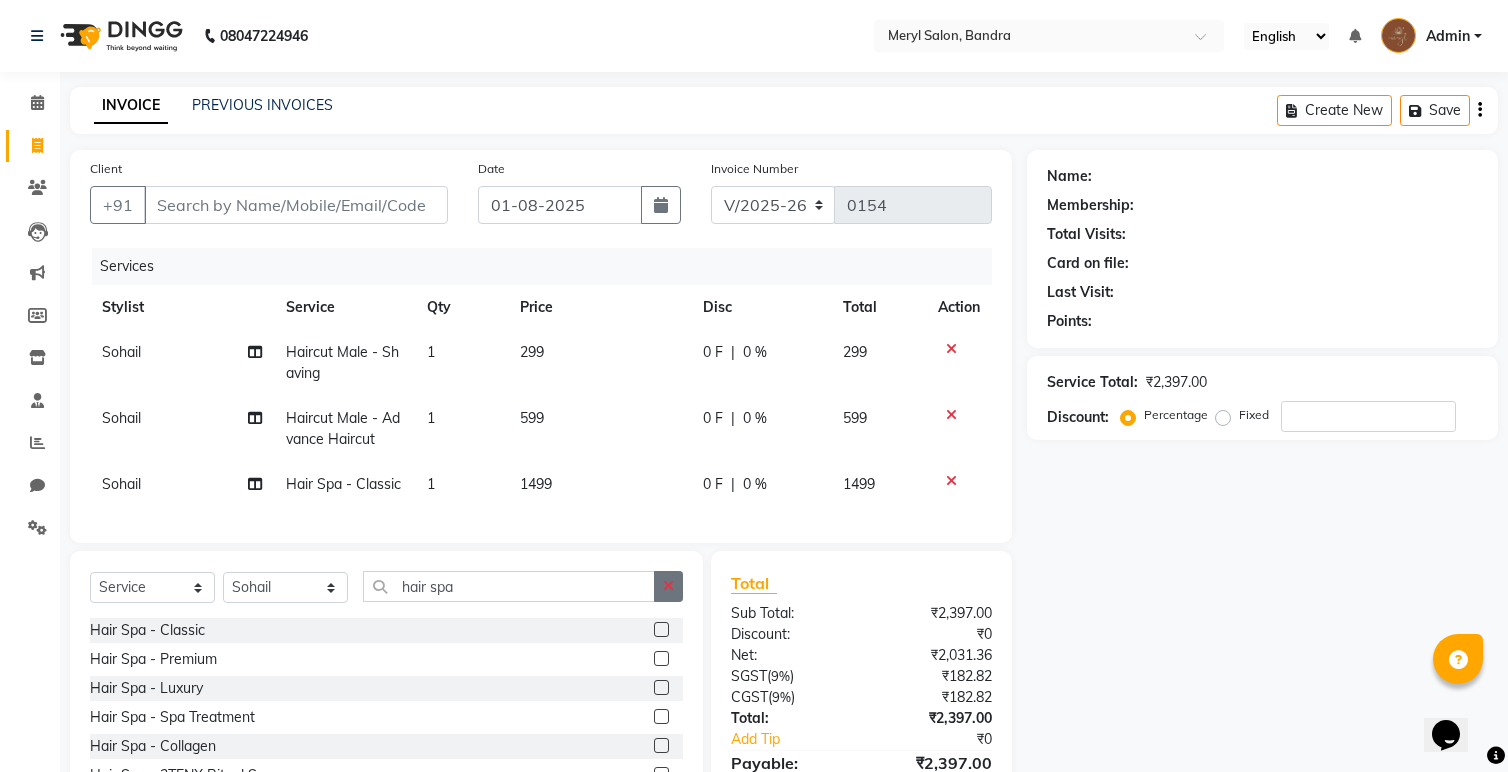 click 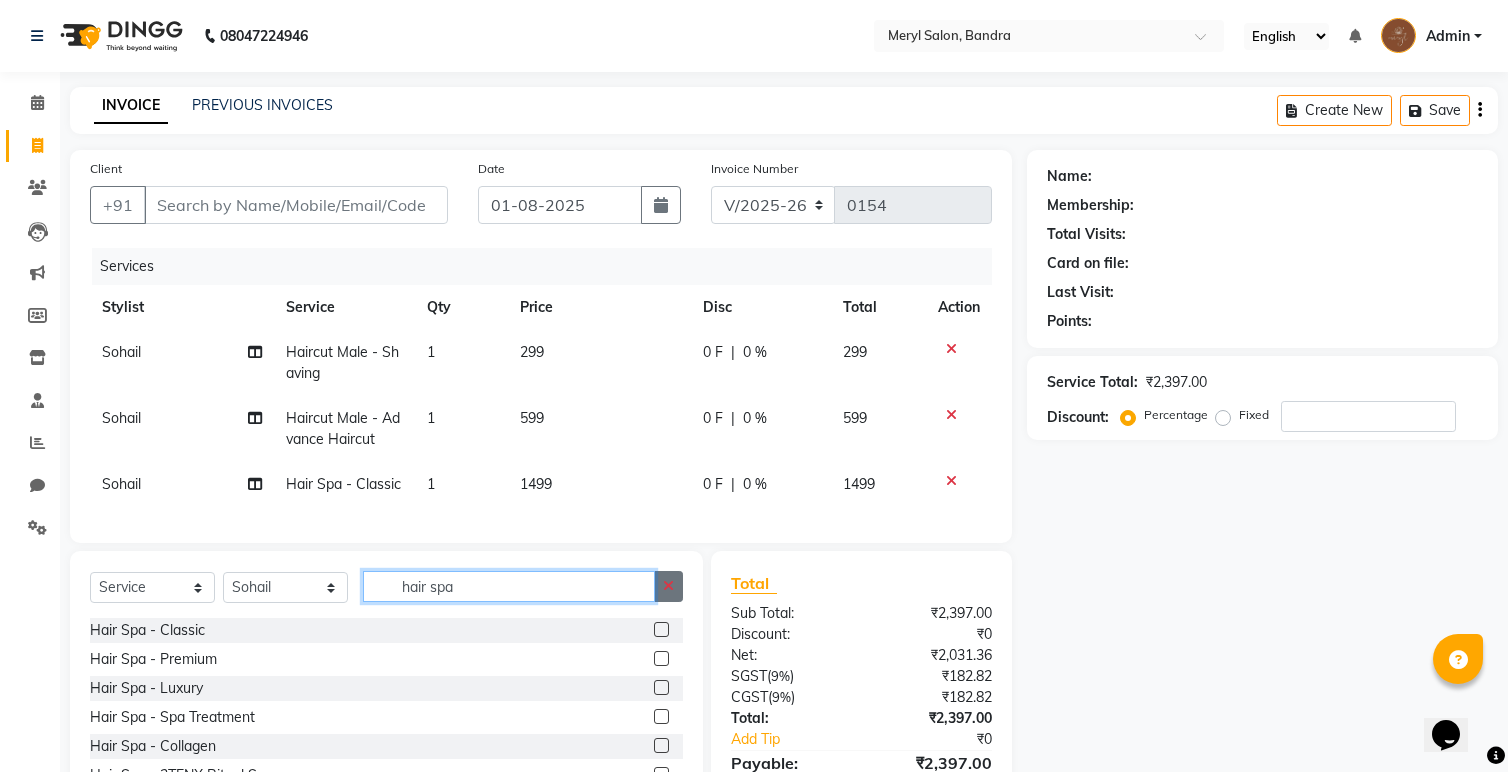 type 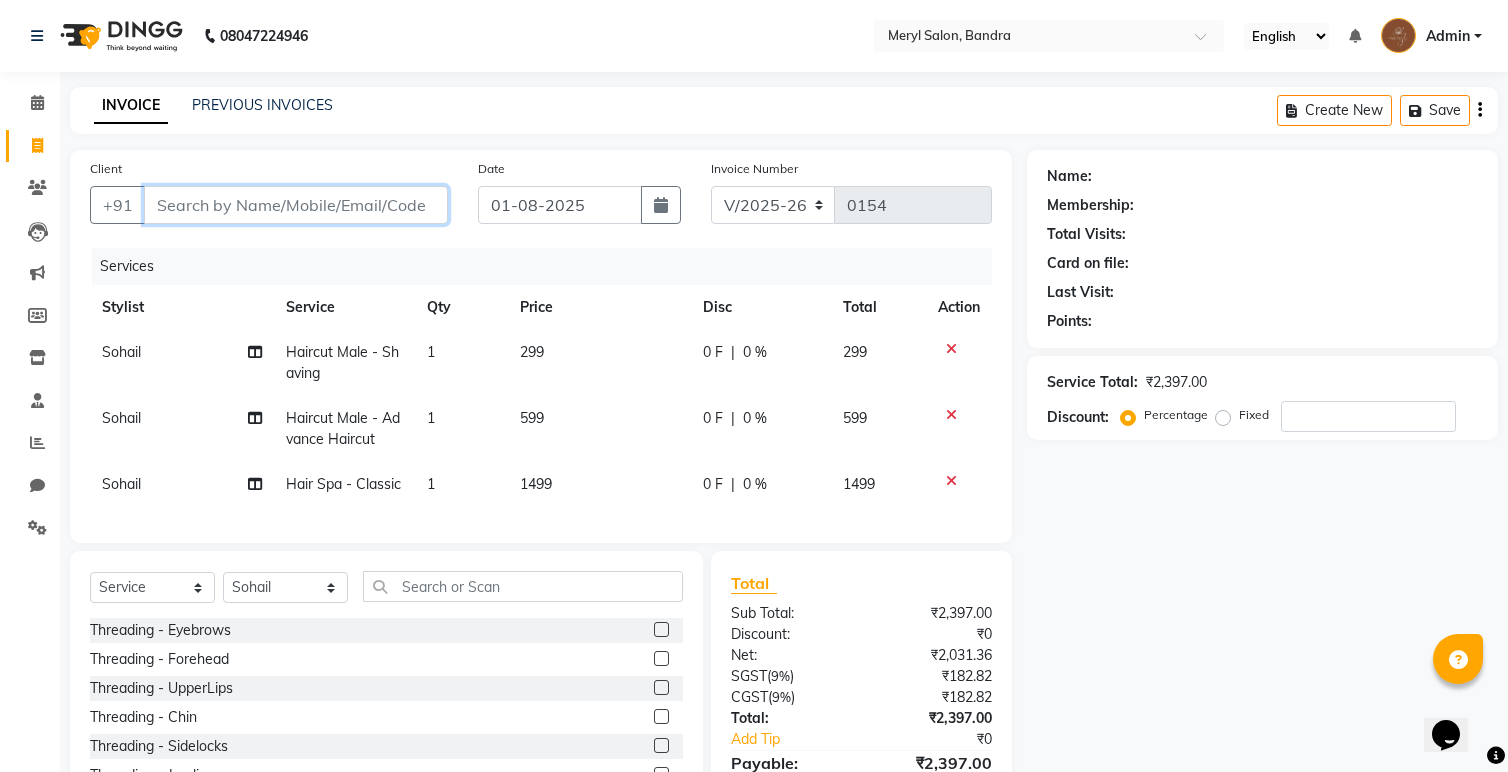 click on "Client" at bounding box center (296, 205) 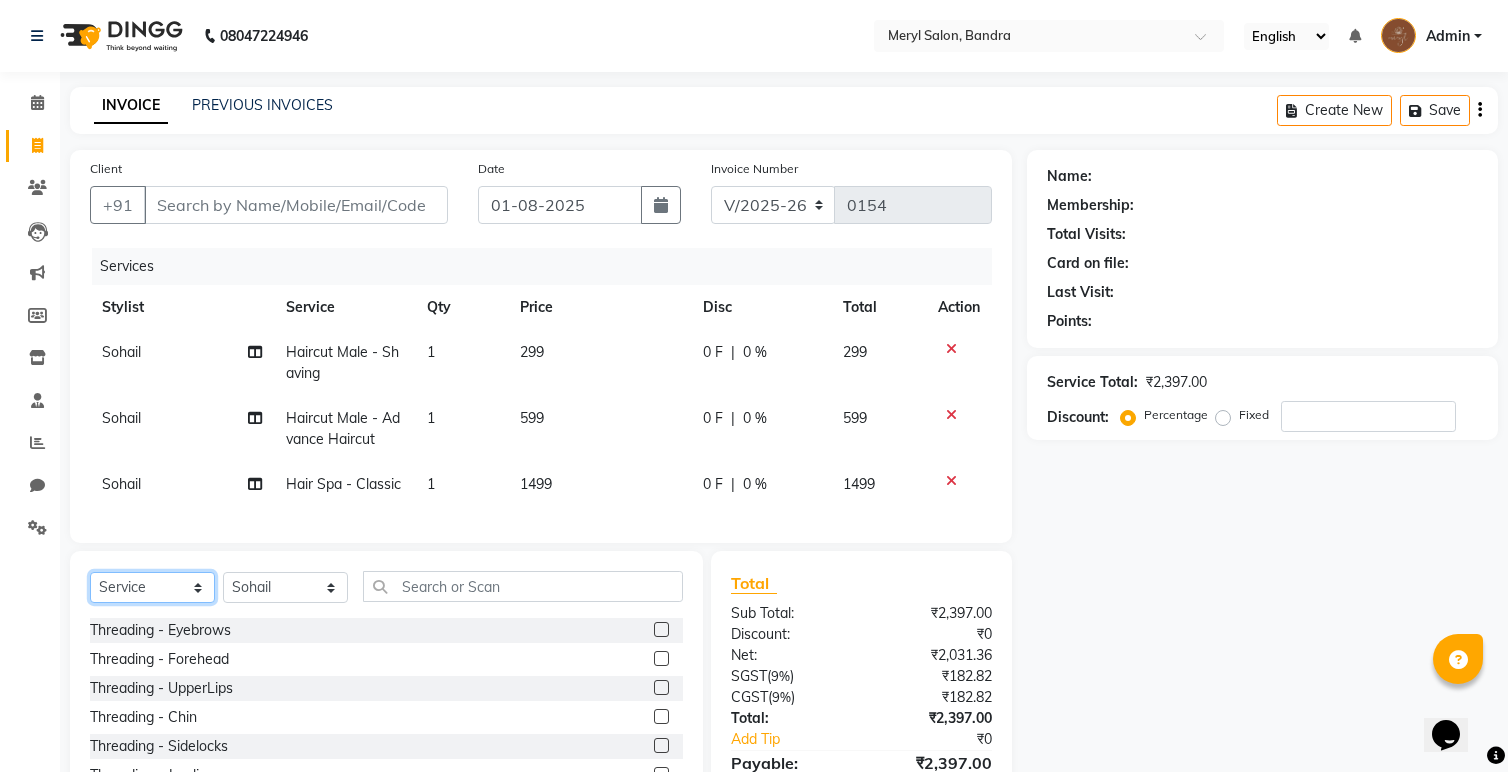 click on "Select  Service  Product  Membership  Package Voucher Prepaid Gift Card" 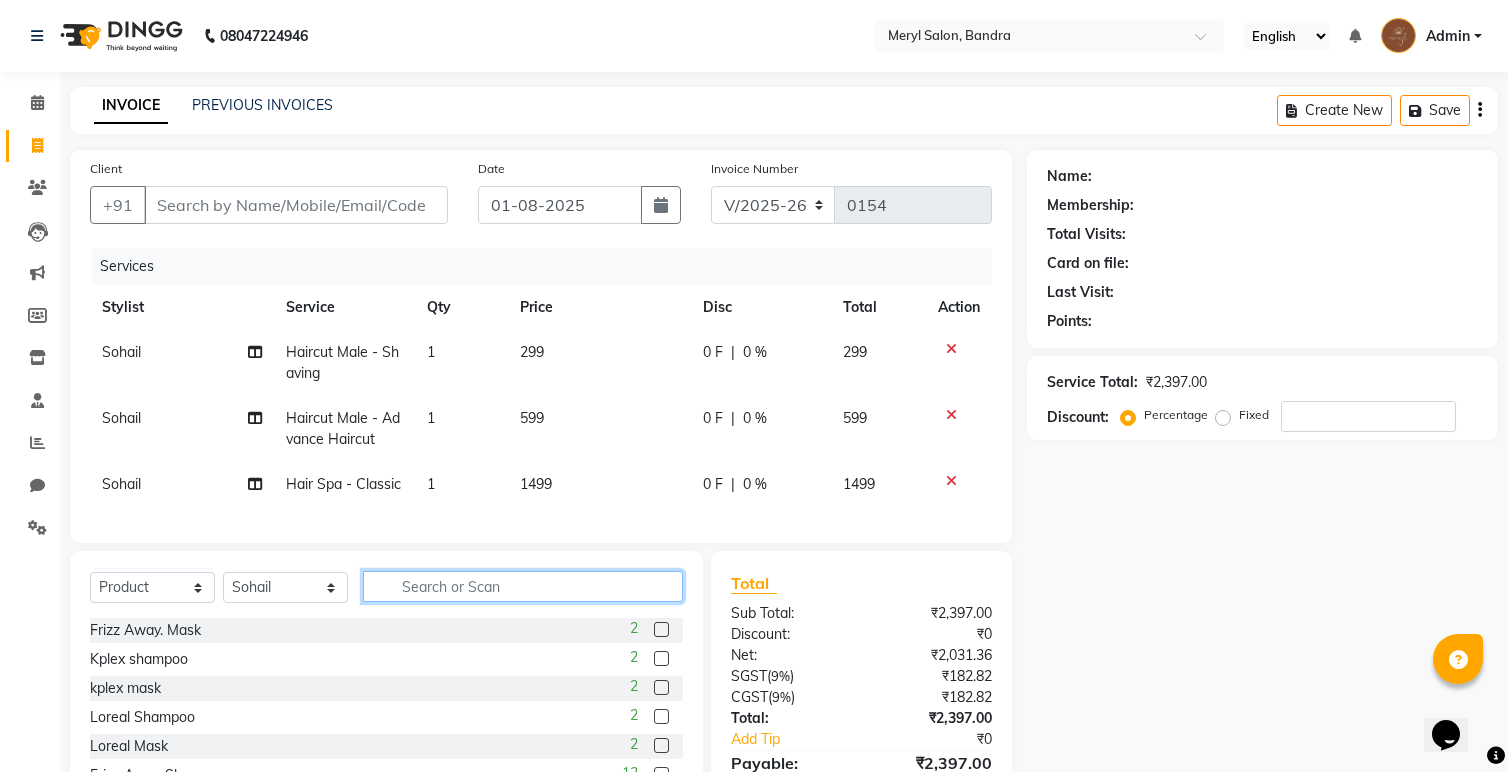 click 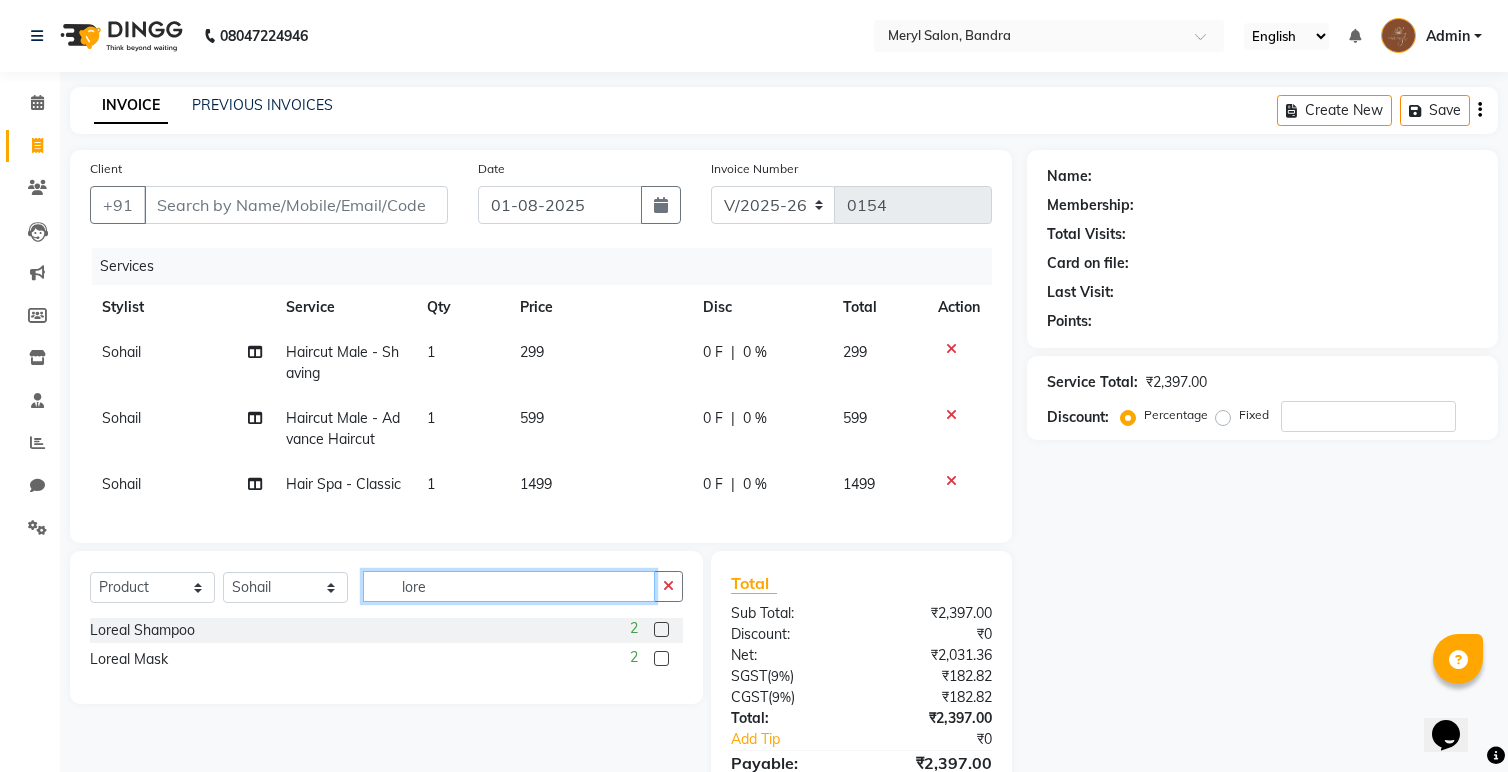 type on "lore" 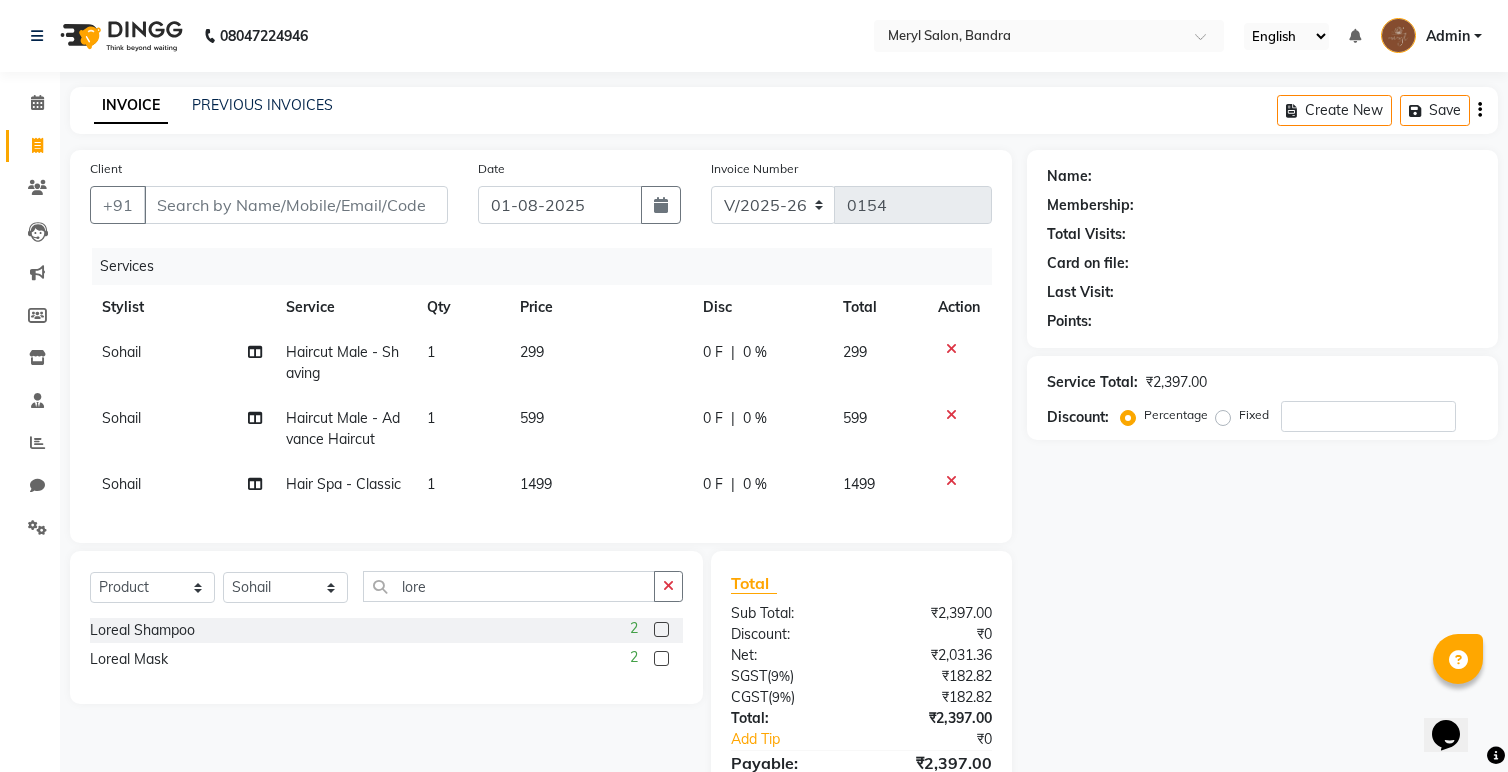 click 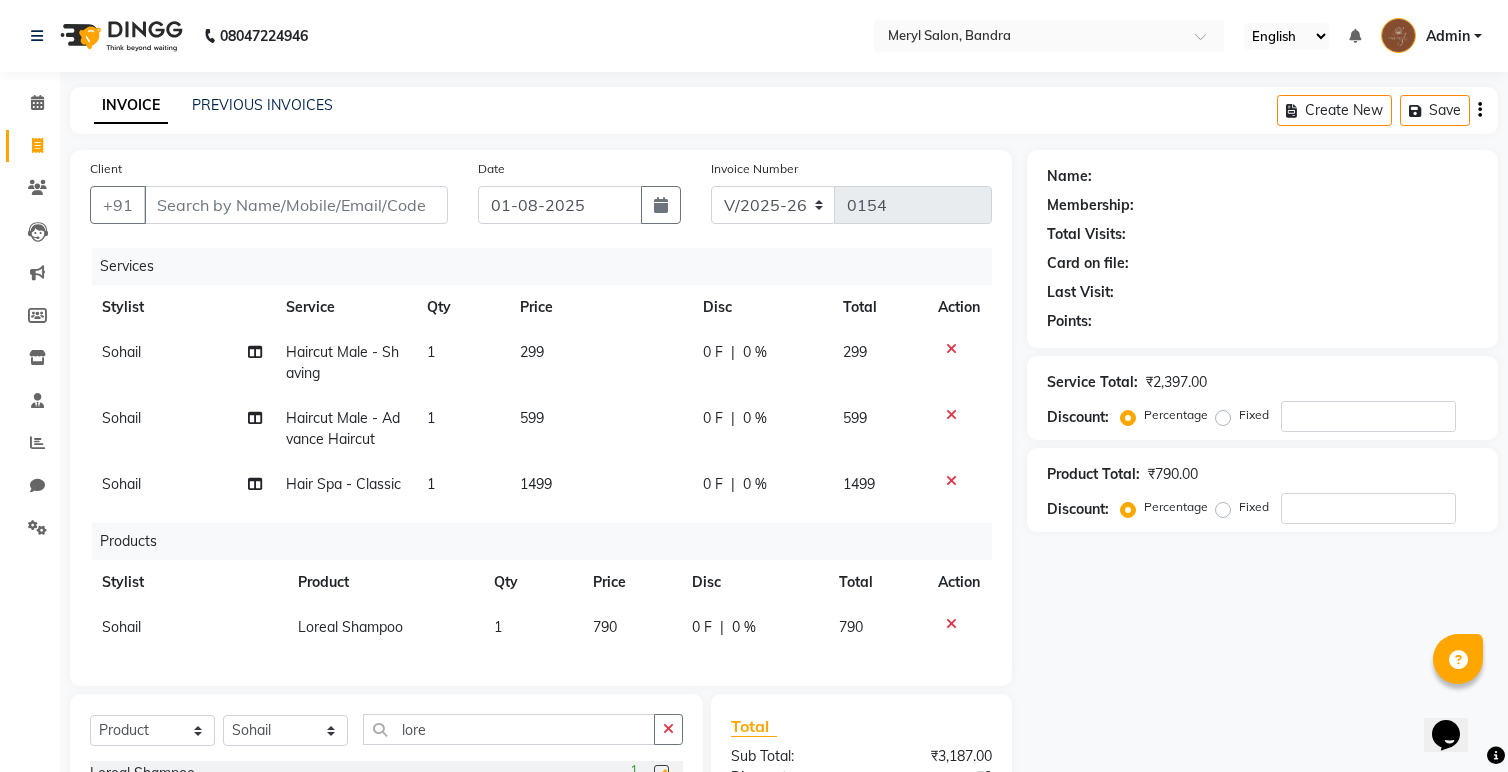 checkbox on "false" 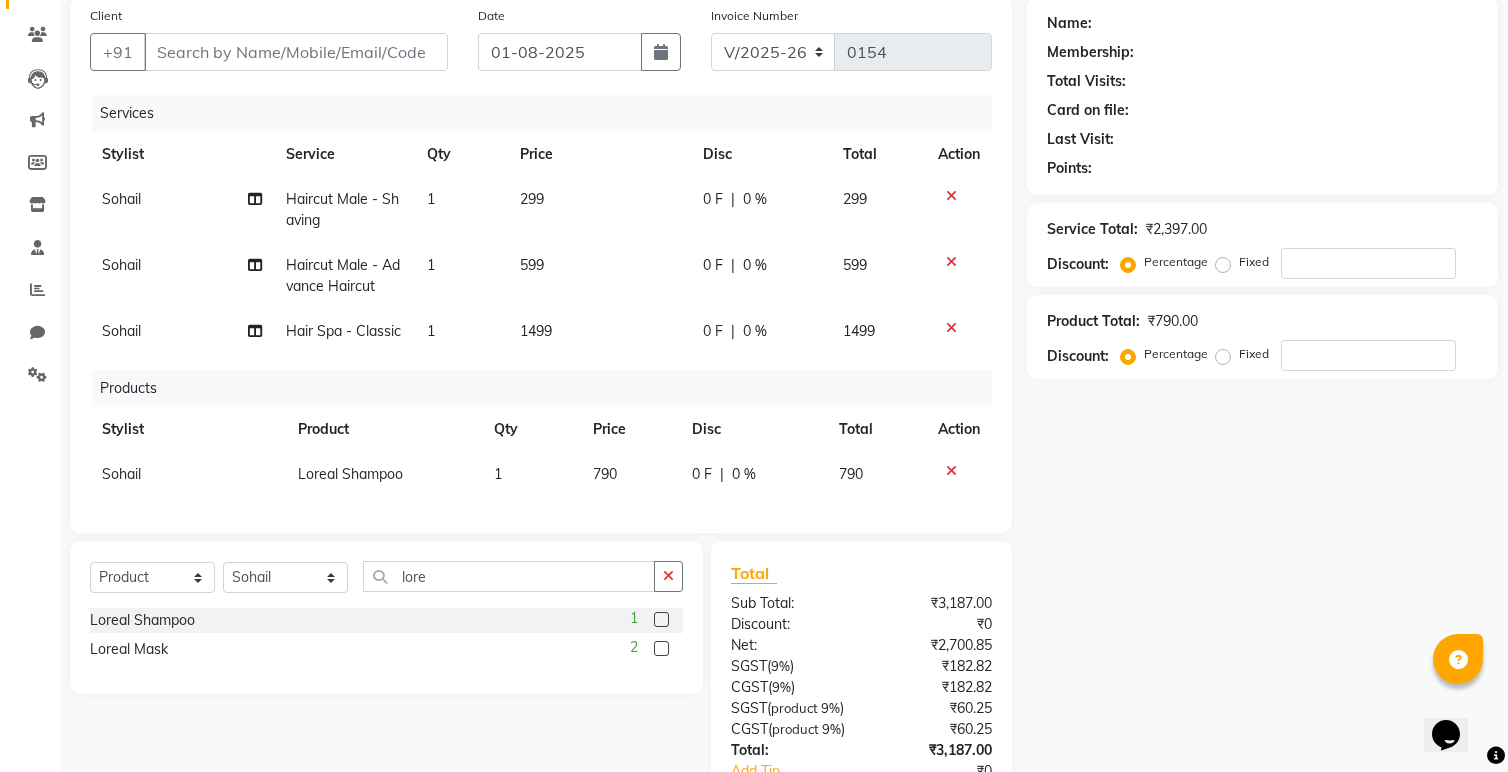scroll, scrollTop: 330, scrollLeft: 0, axis: vertical 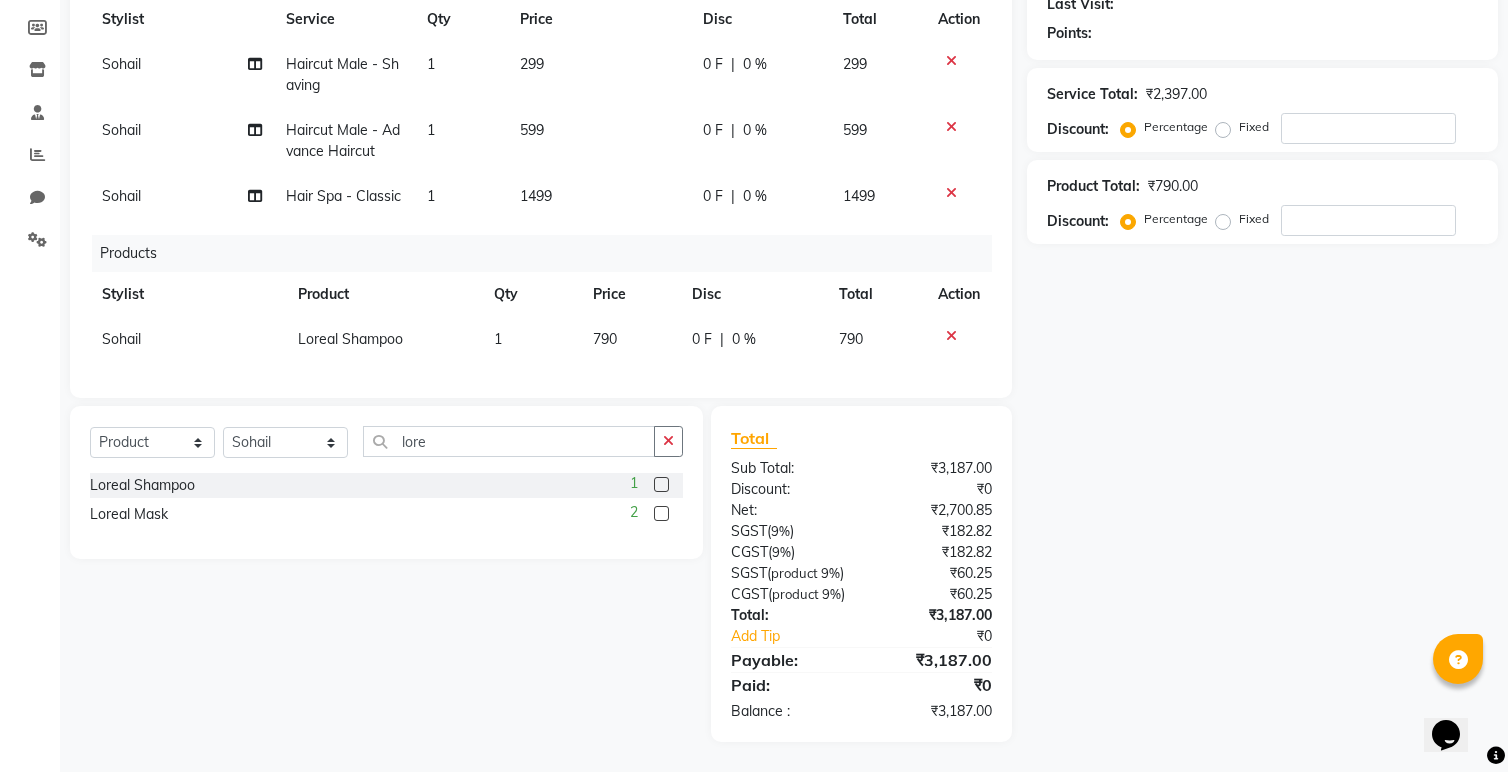 click 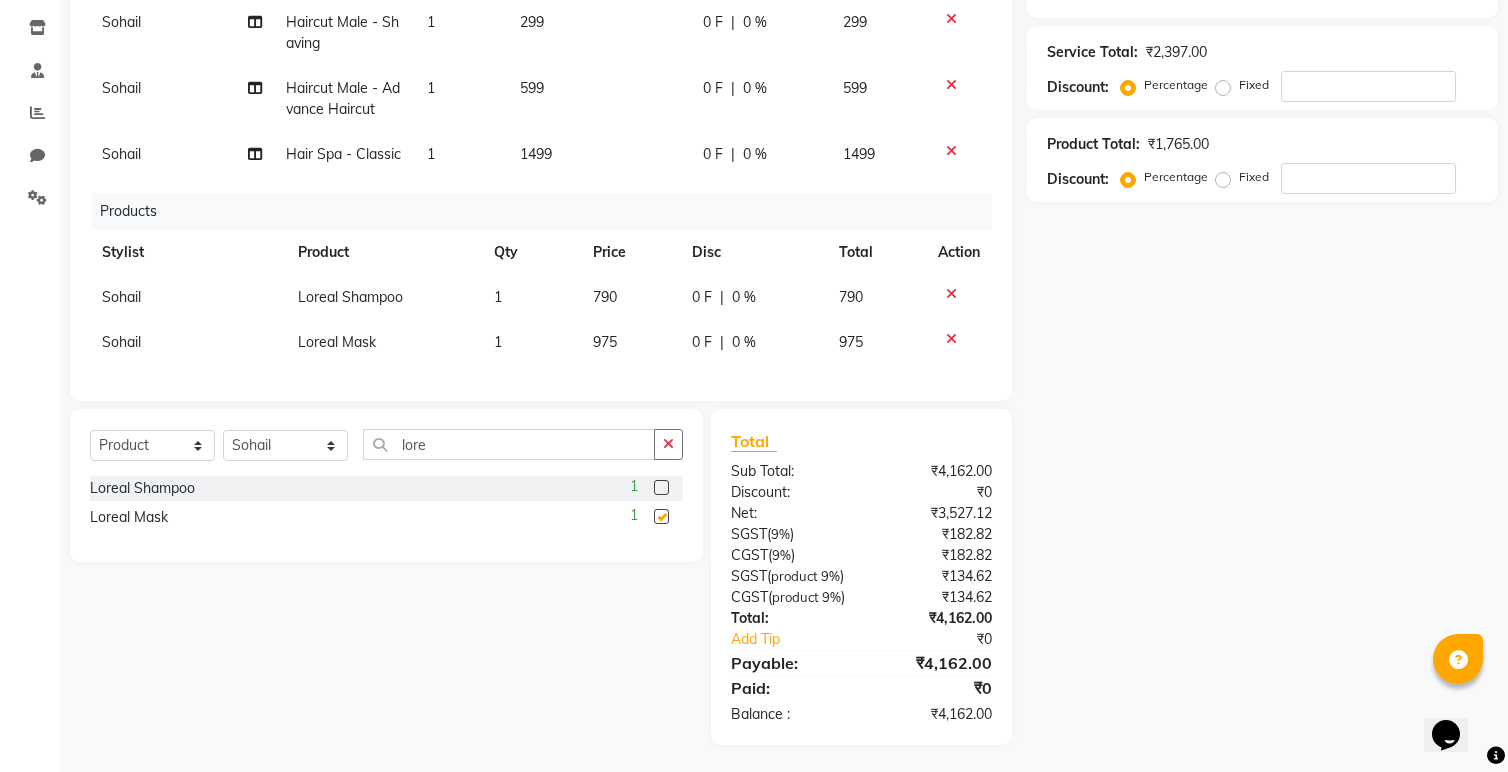 checkbox on "false" 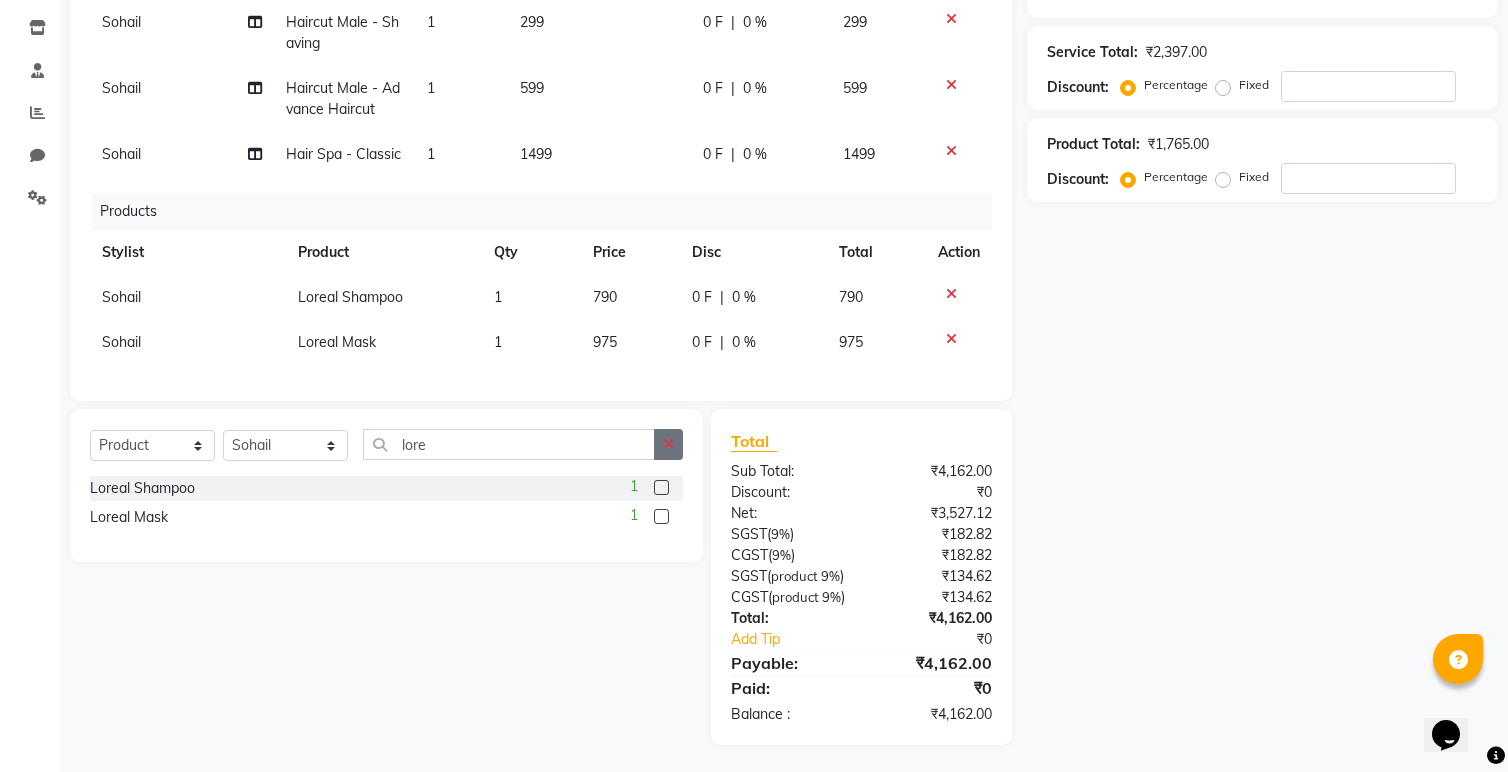 click 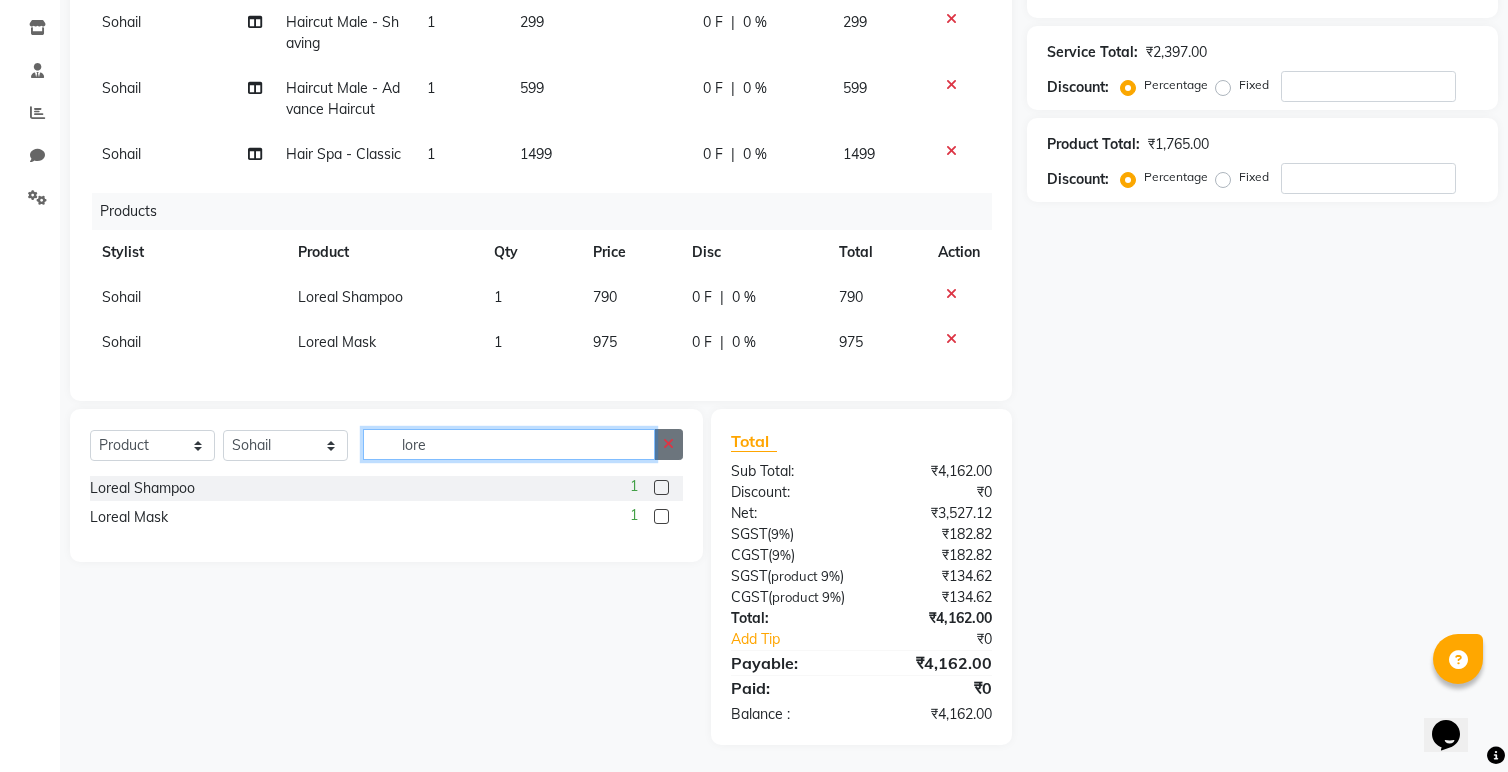type 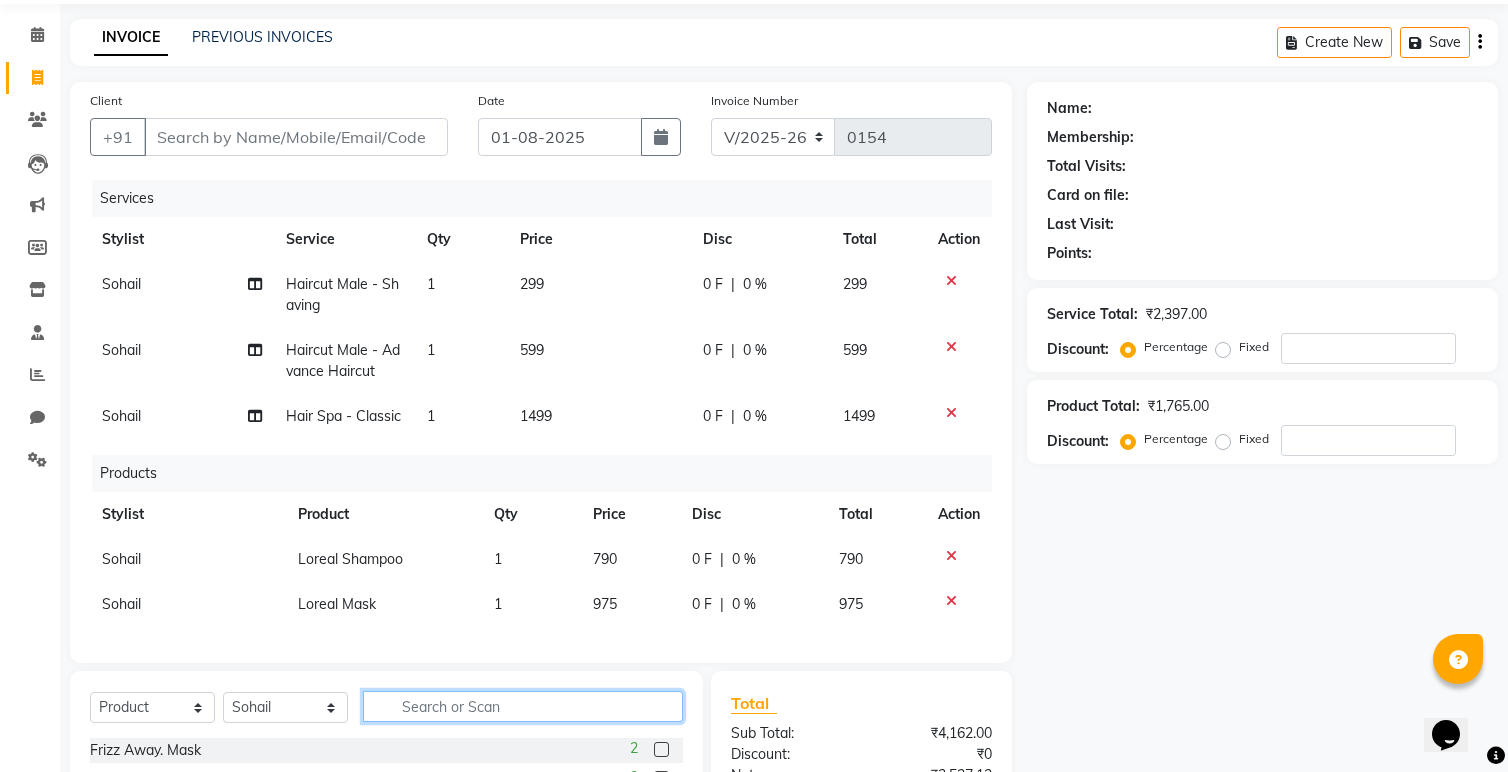 scroll, scrollTop: 69, scrollLeft: 0, axis: vertical 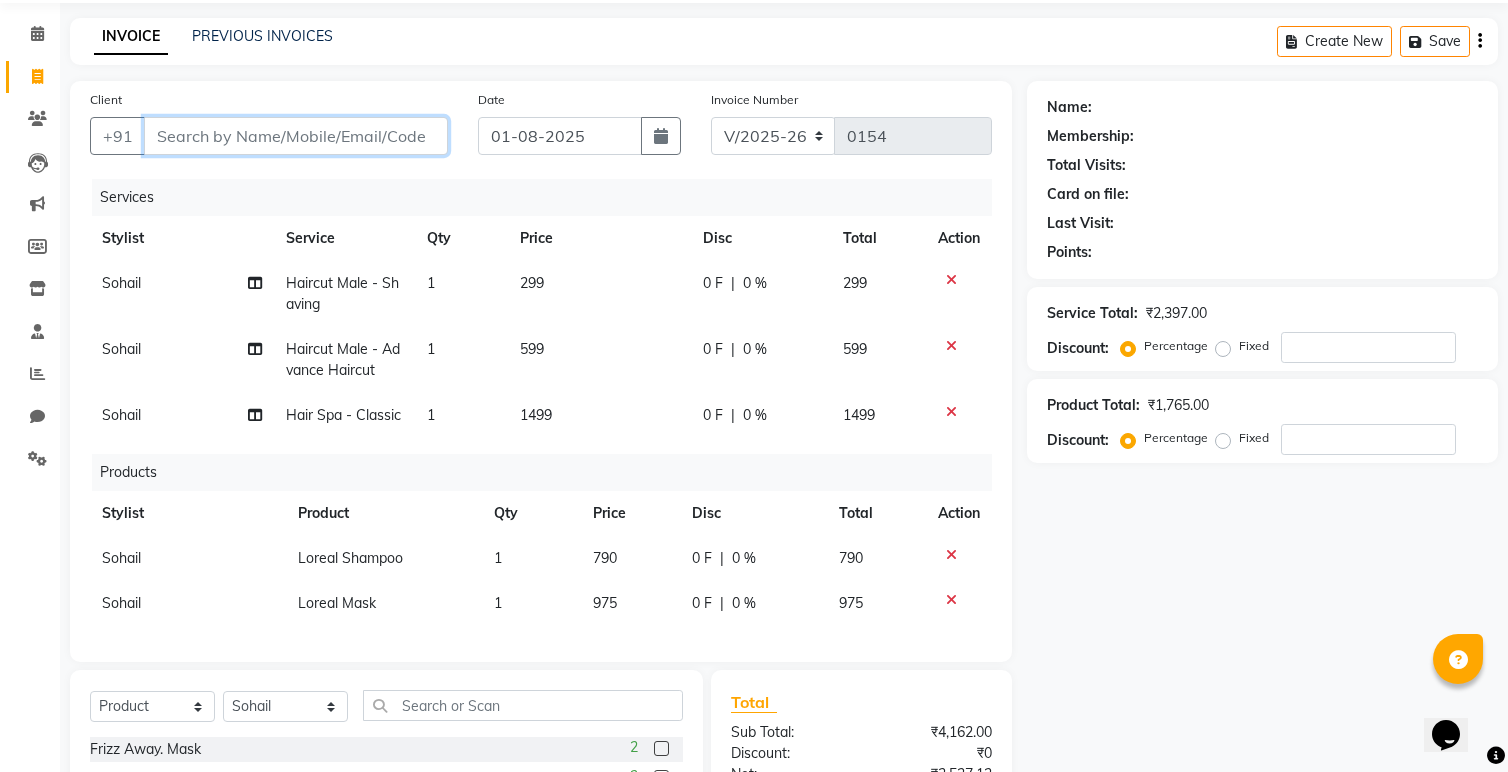 click on "Client" at bounding box center [296, 136] 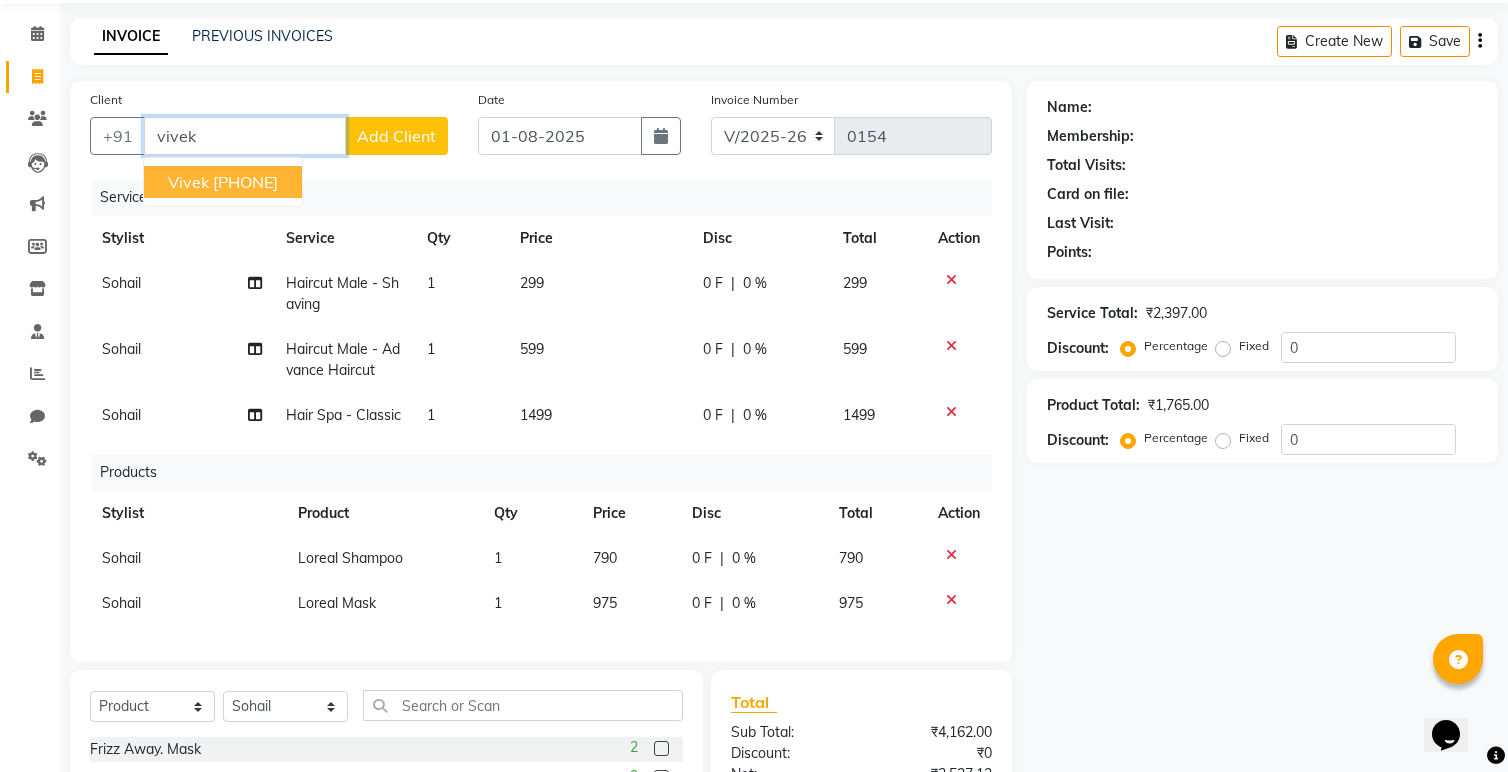 click on "[PHONE]" at bounding box center [245, 182] 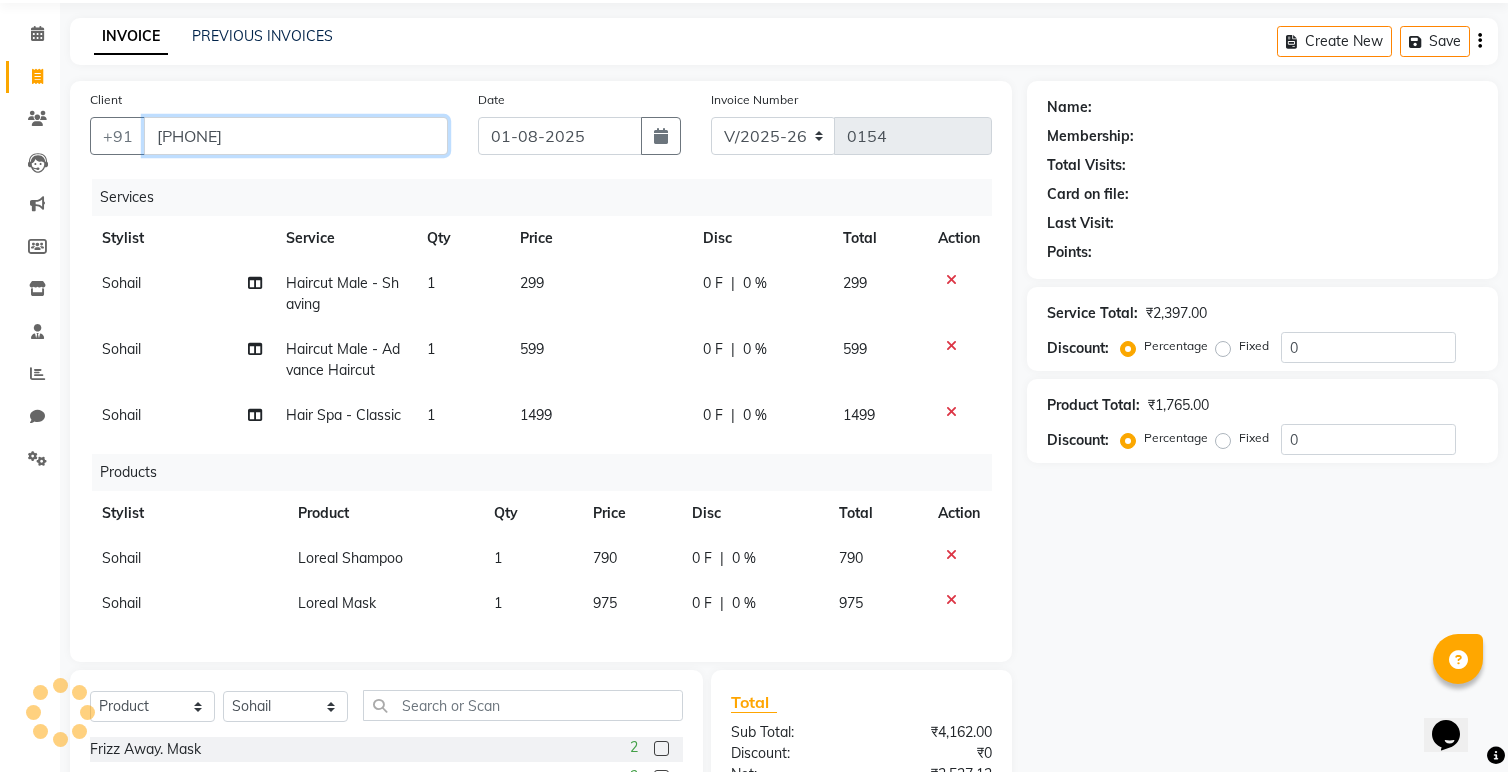 type on "[PHONE]" 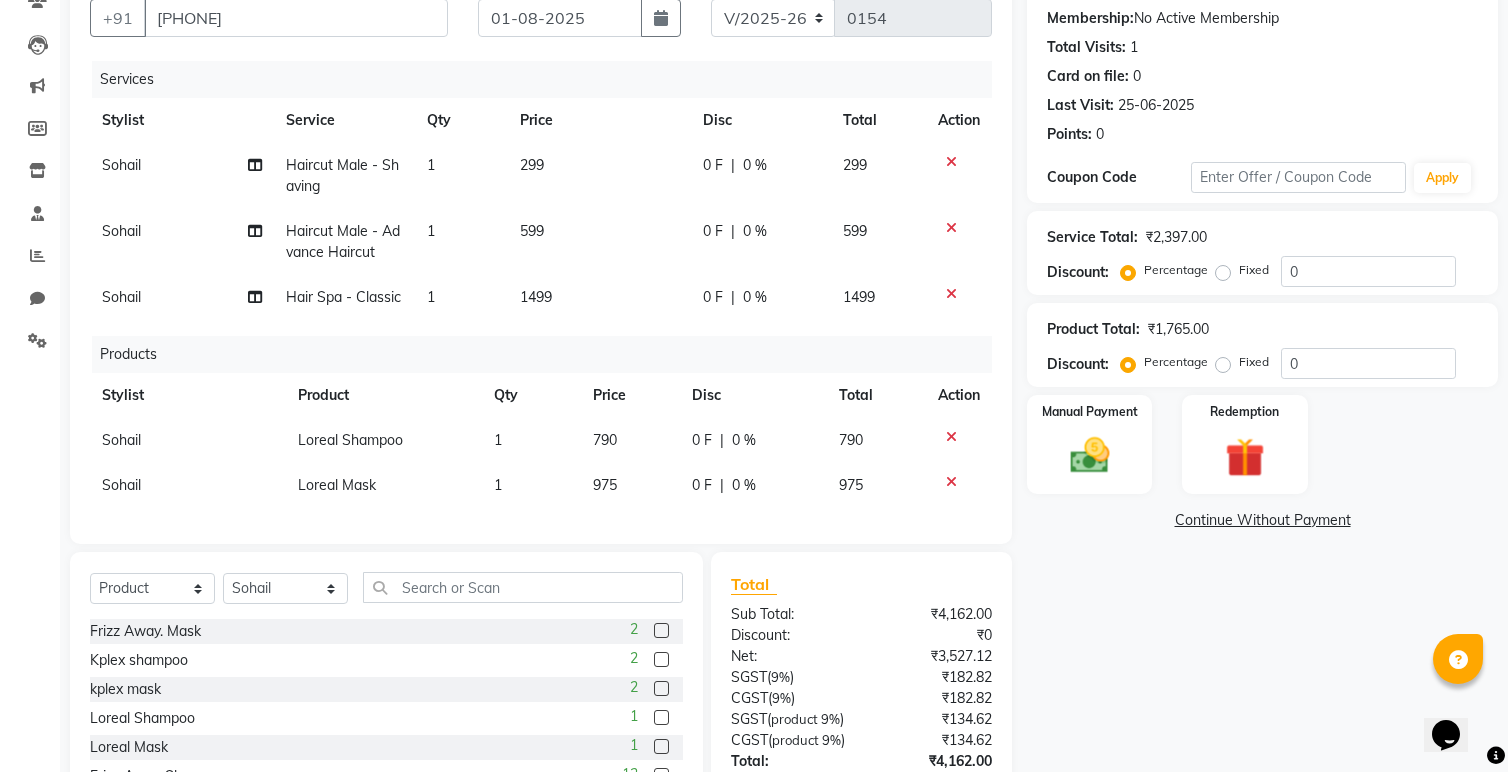 scroll, scrollTop: 192, scrollLeft: 0, axis: vertical 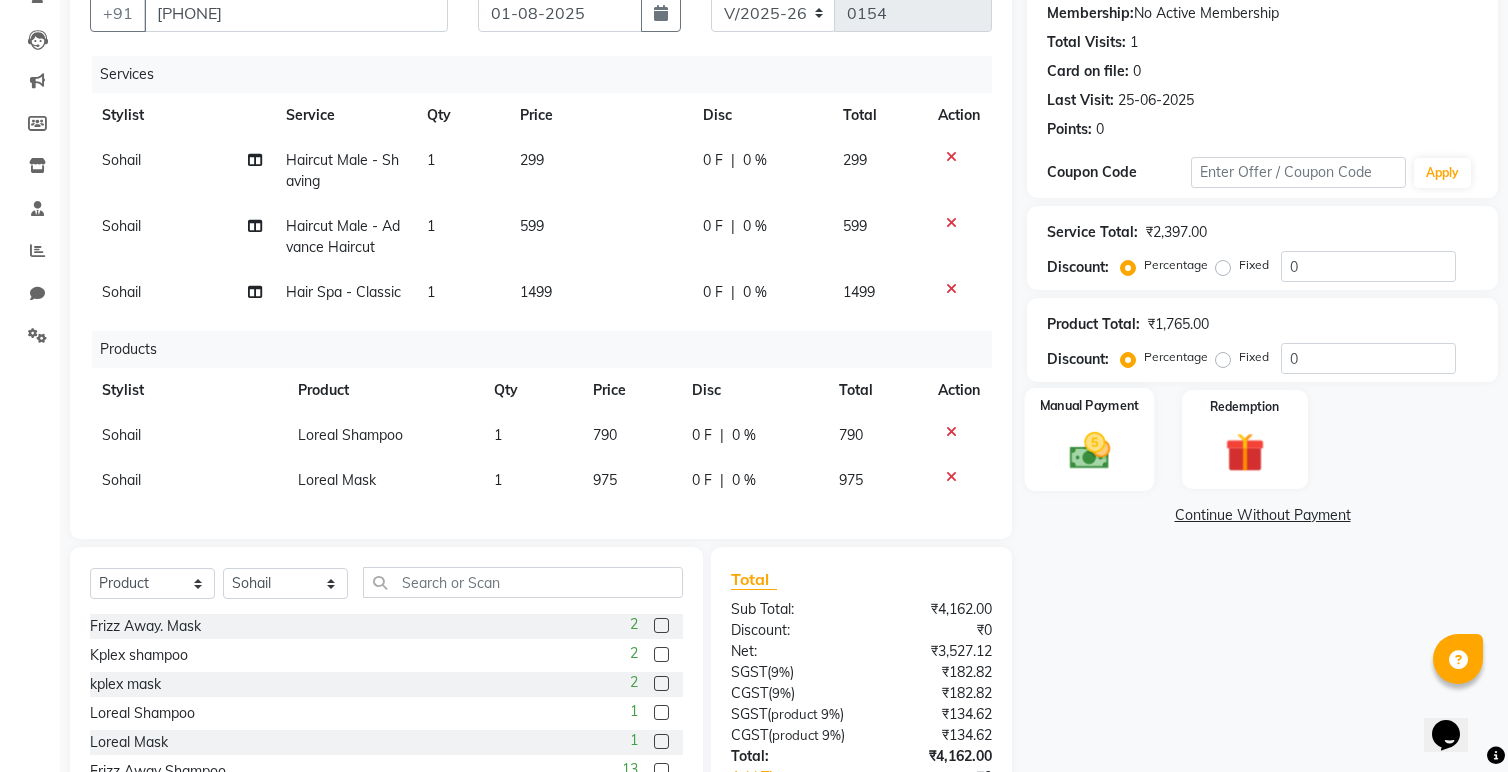 click 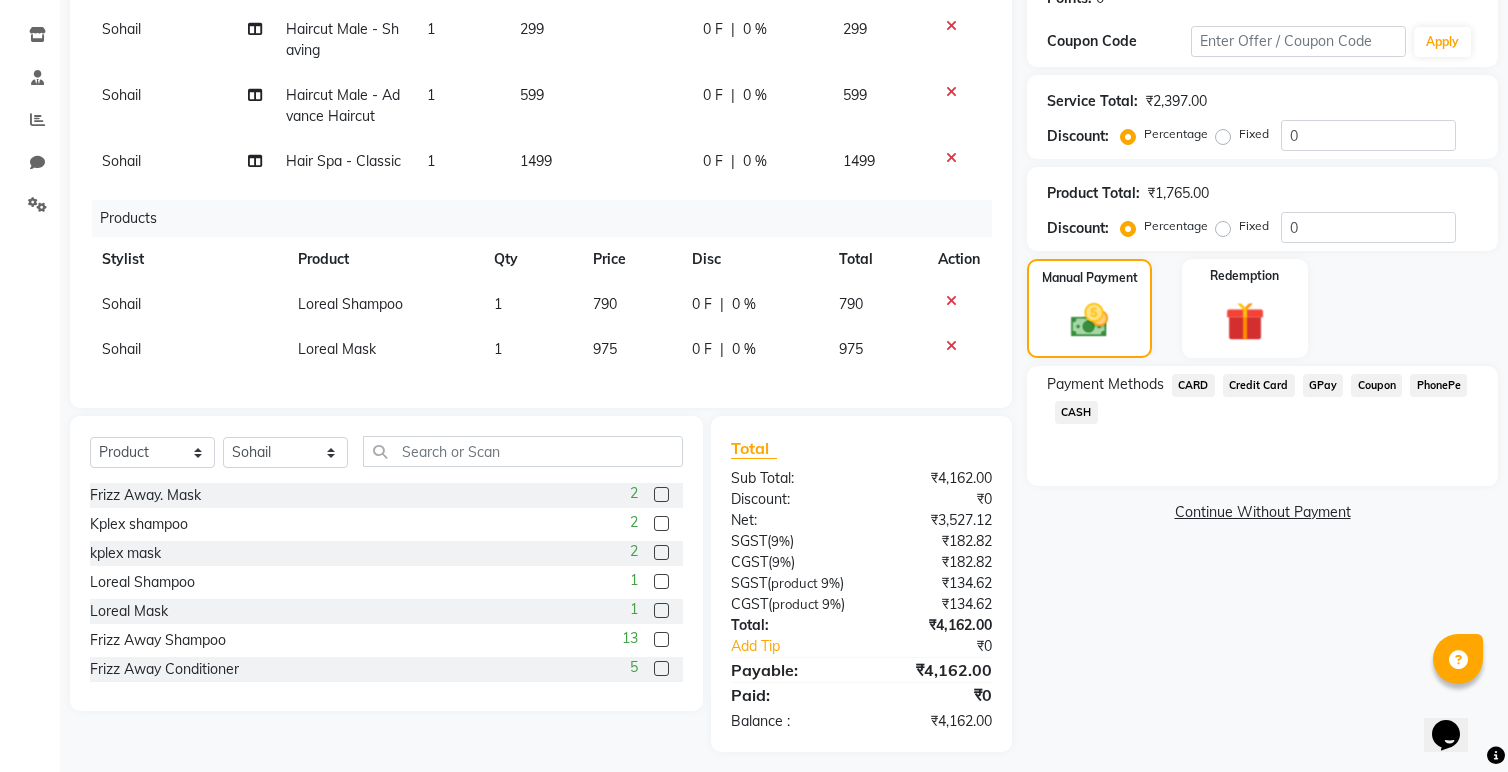 scroll, scrollTop: 375, scrollLeft: 0, axis: vertical 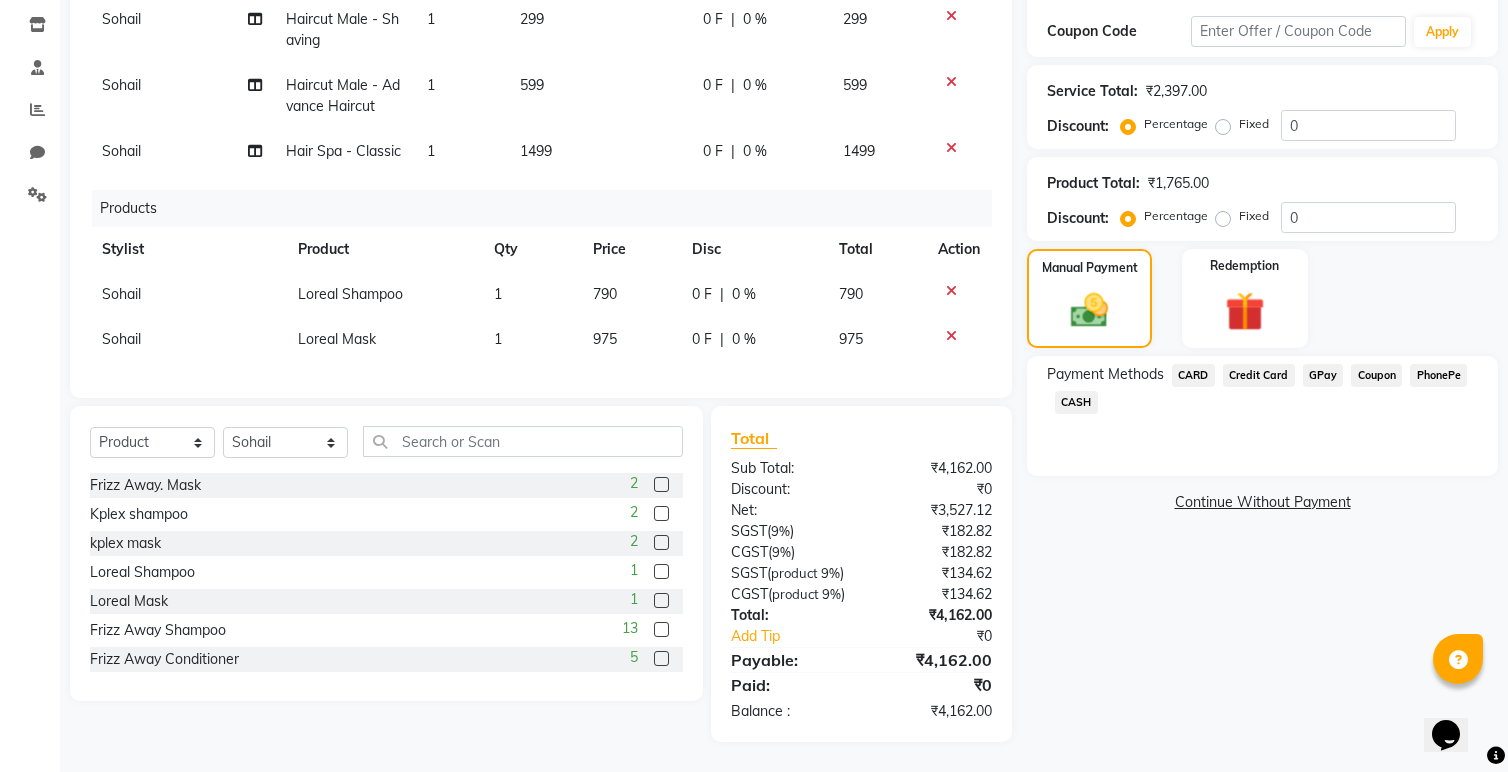 click on "Product" 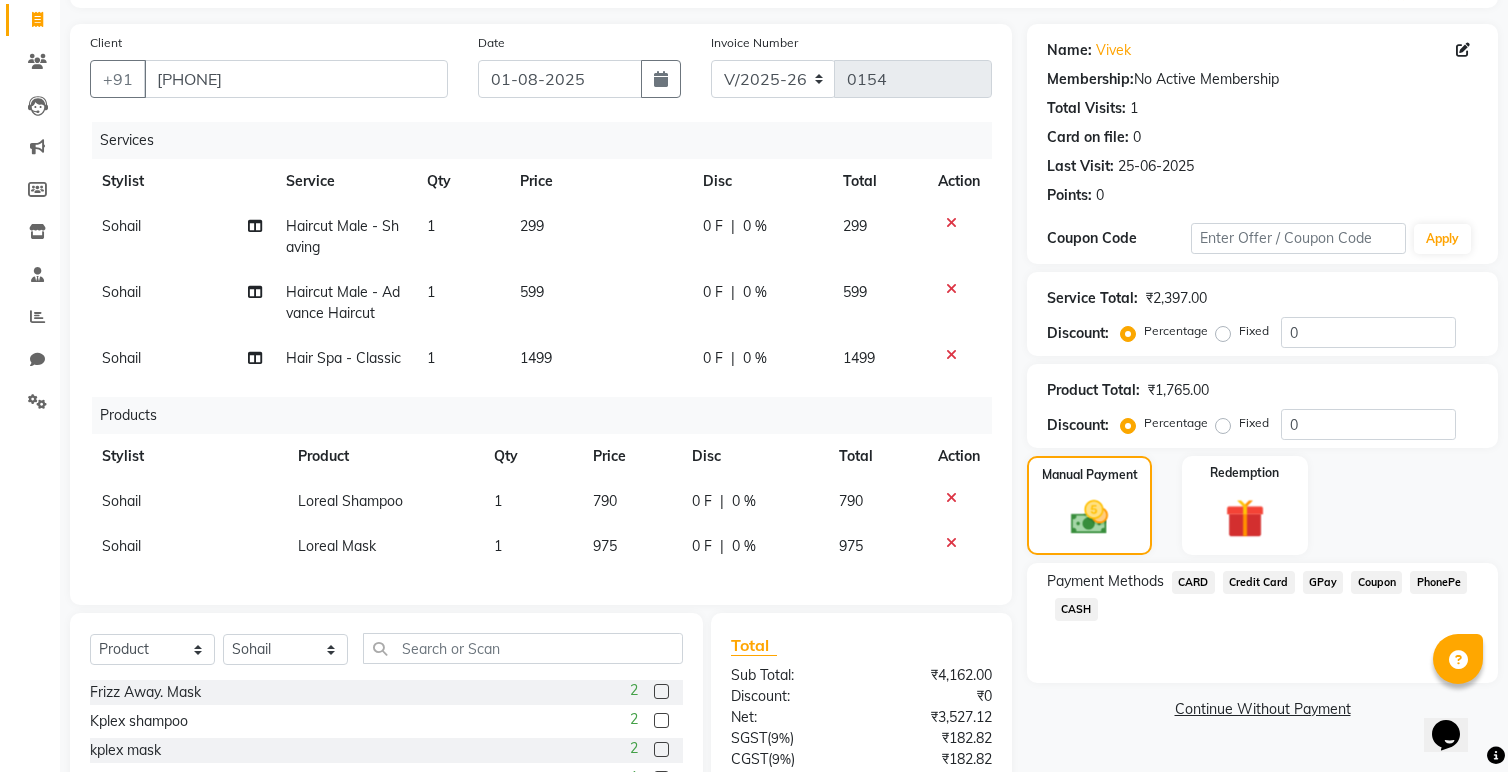 scroll, scrollTop: 116, scrollLeft: 0, axis: vertical 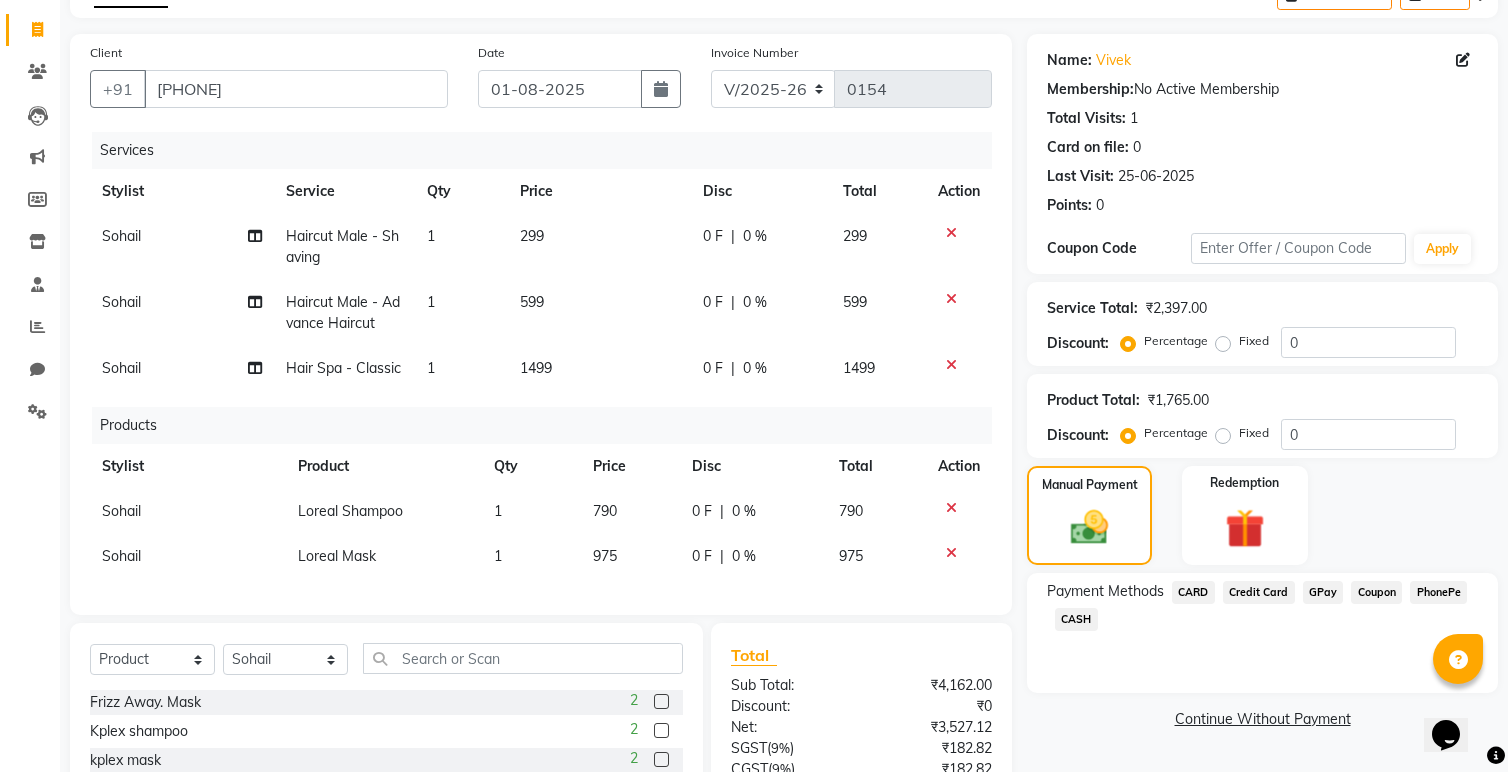 click 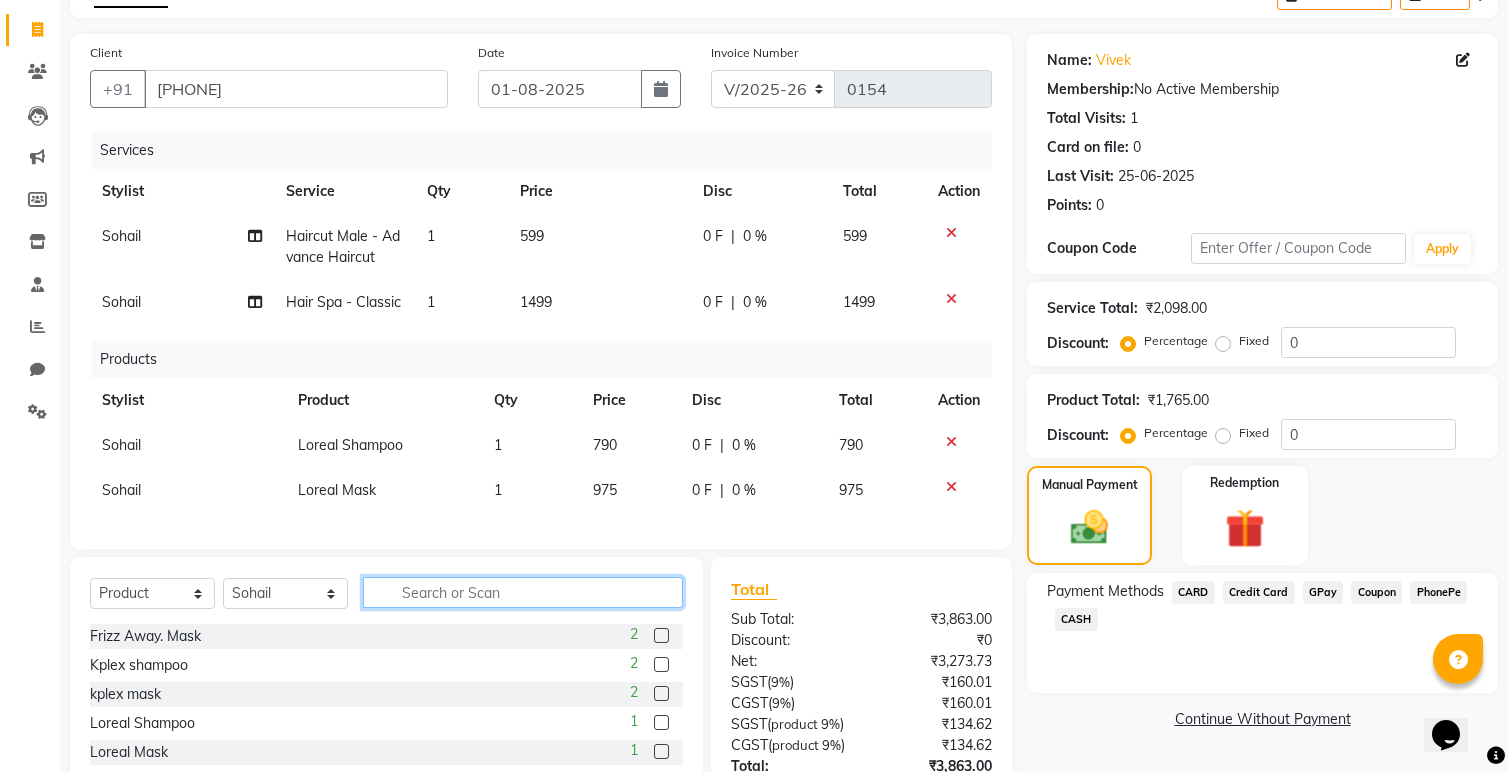 click 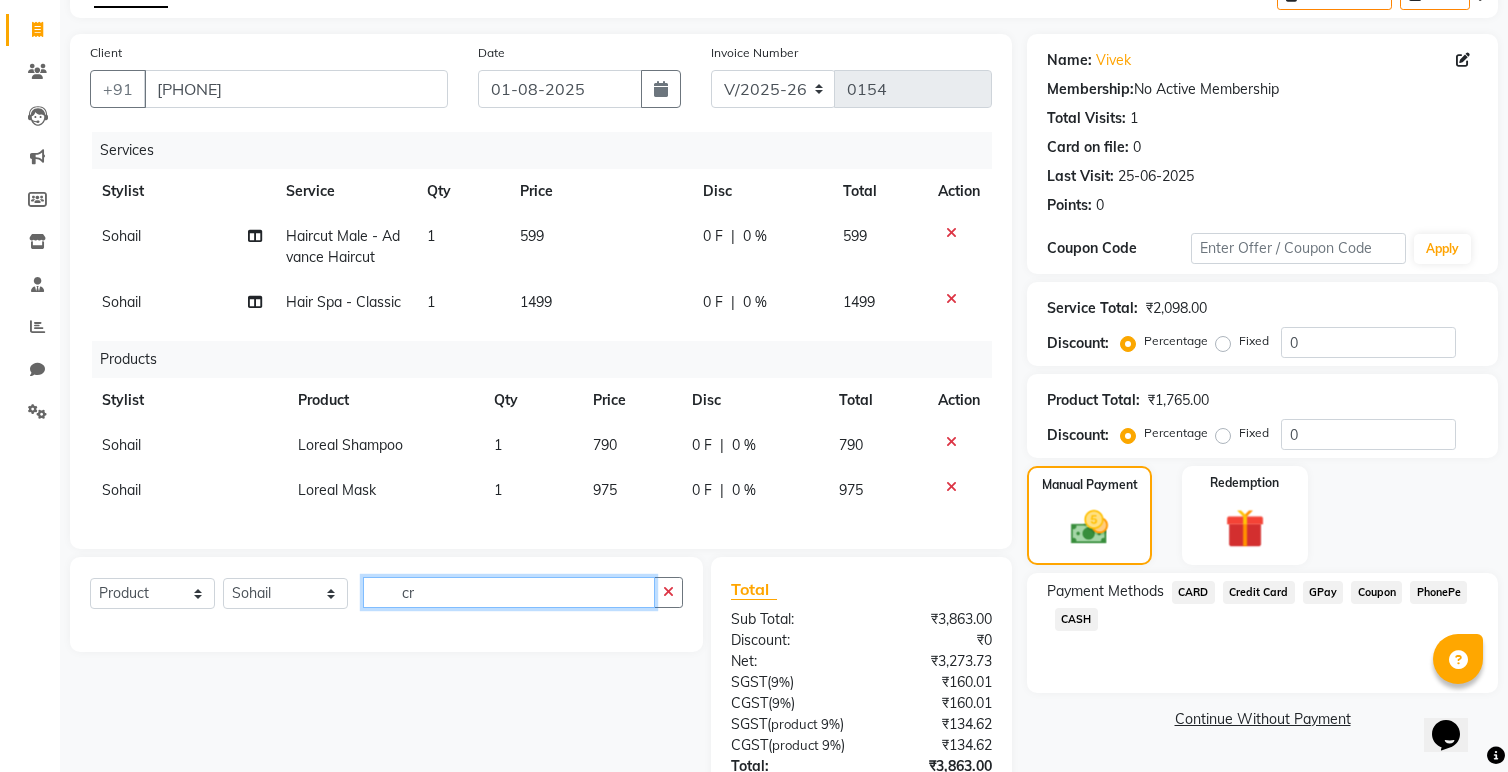 type on "c" 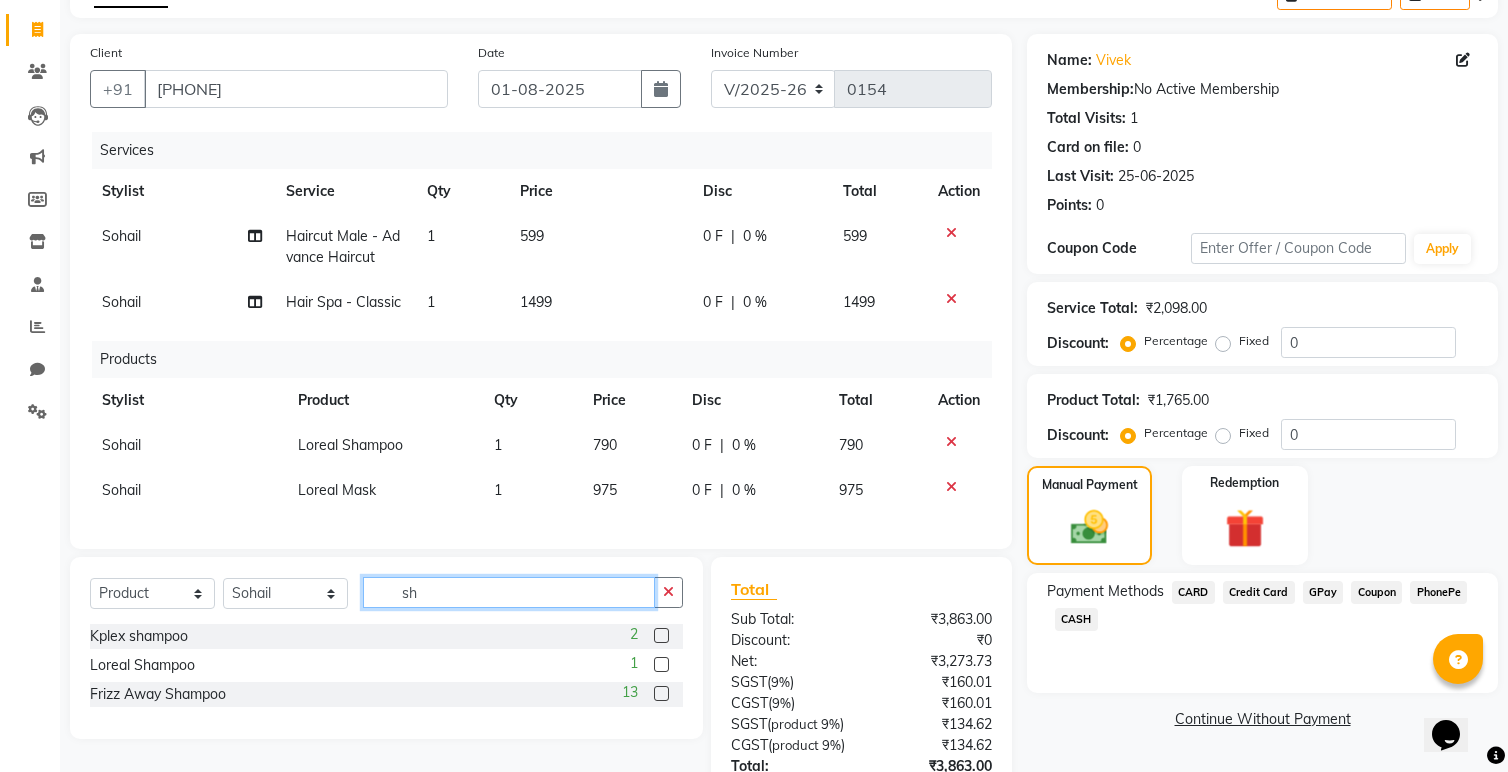 type on "sh" 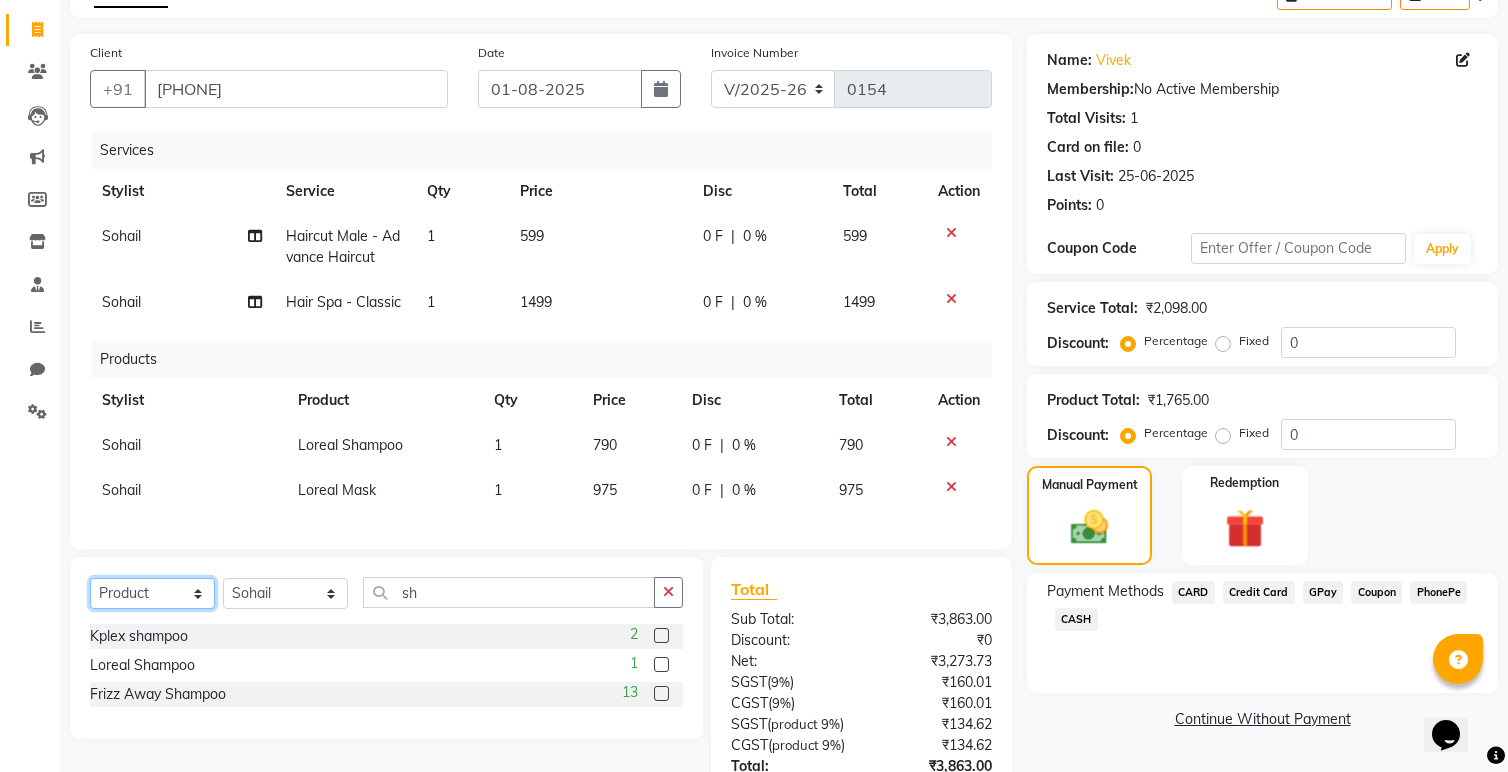 click on "Select  Service  Product  Membership  Package Voucher Prepaid Gift Card" 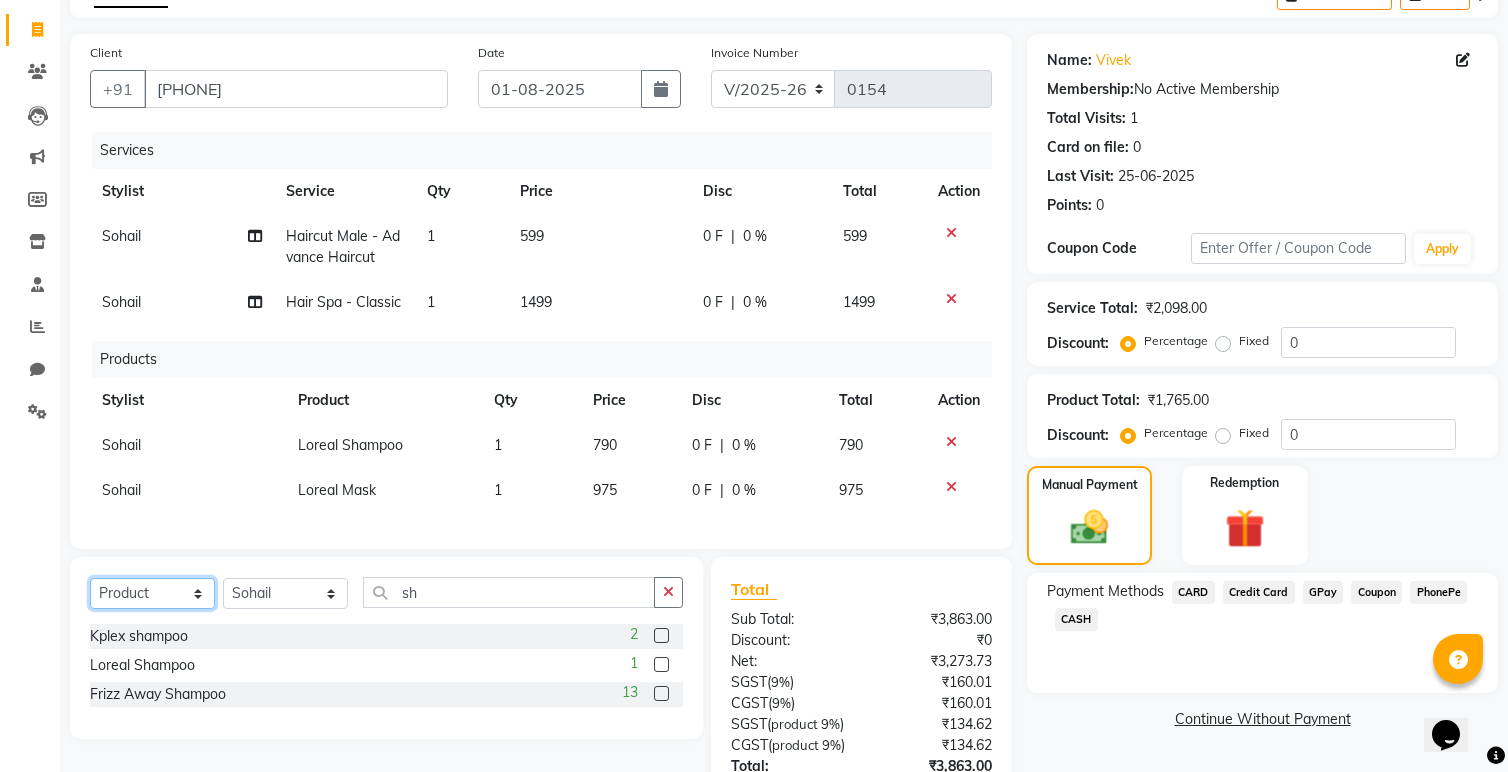 select on "service" 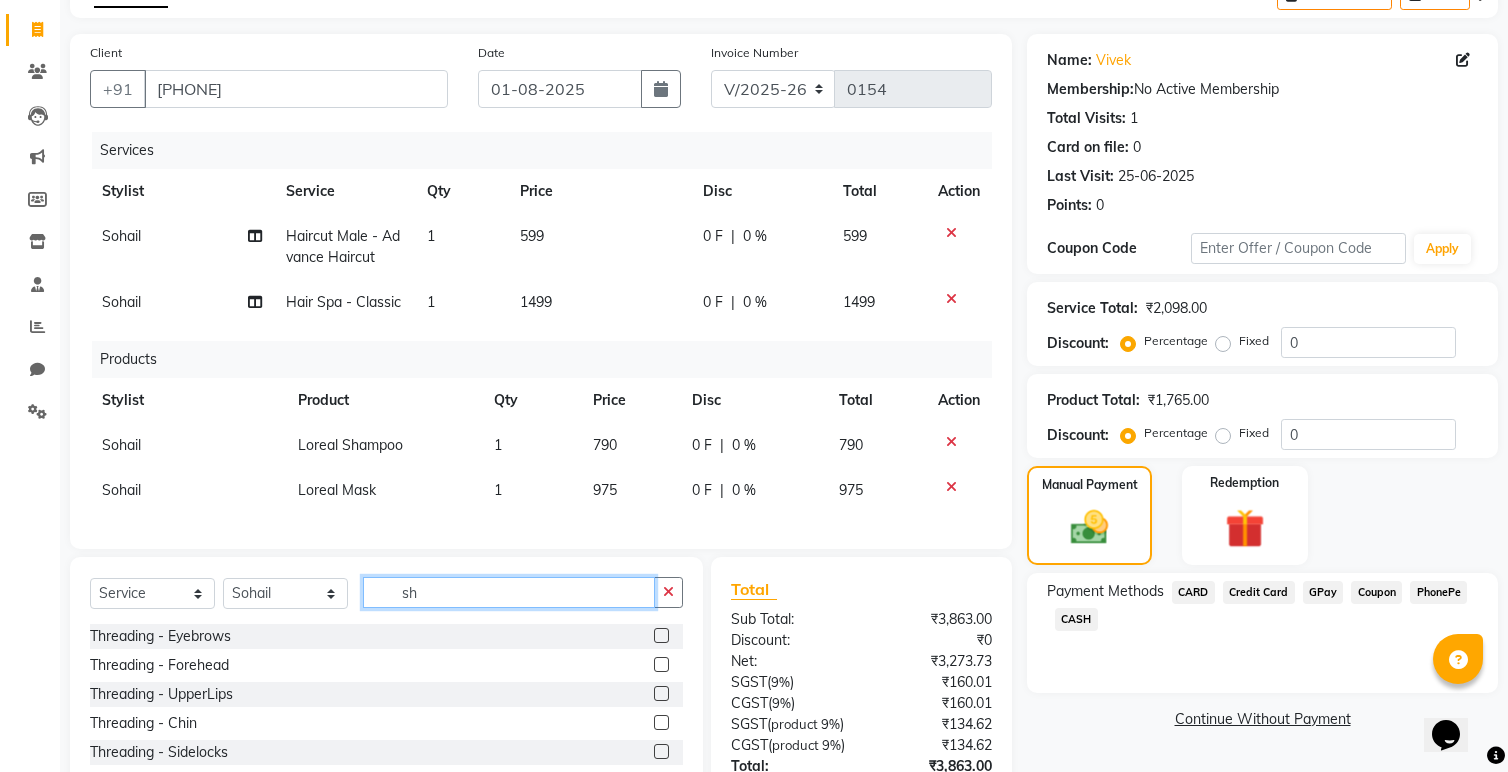 drag, startPoint x: 441, startPoint y: 594, endPoint x: 397, endPoint y: 595, distance: 44.011364 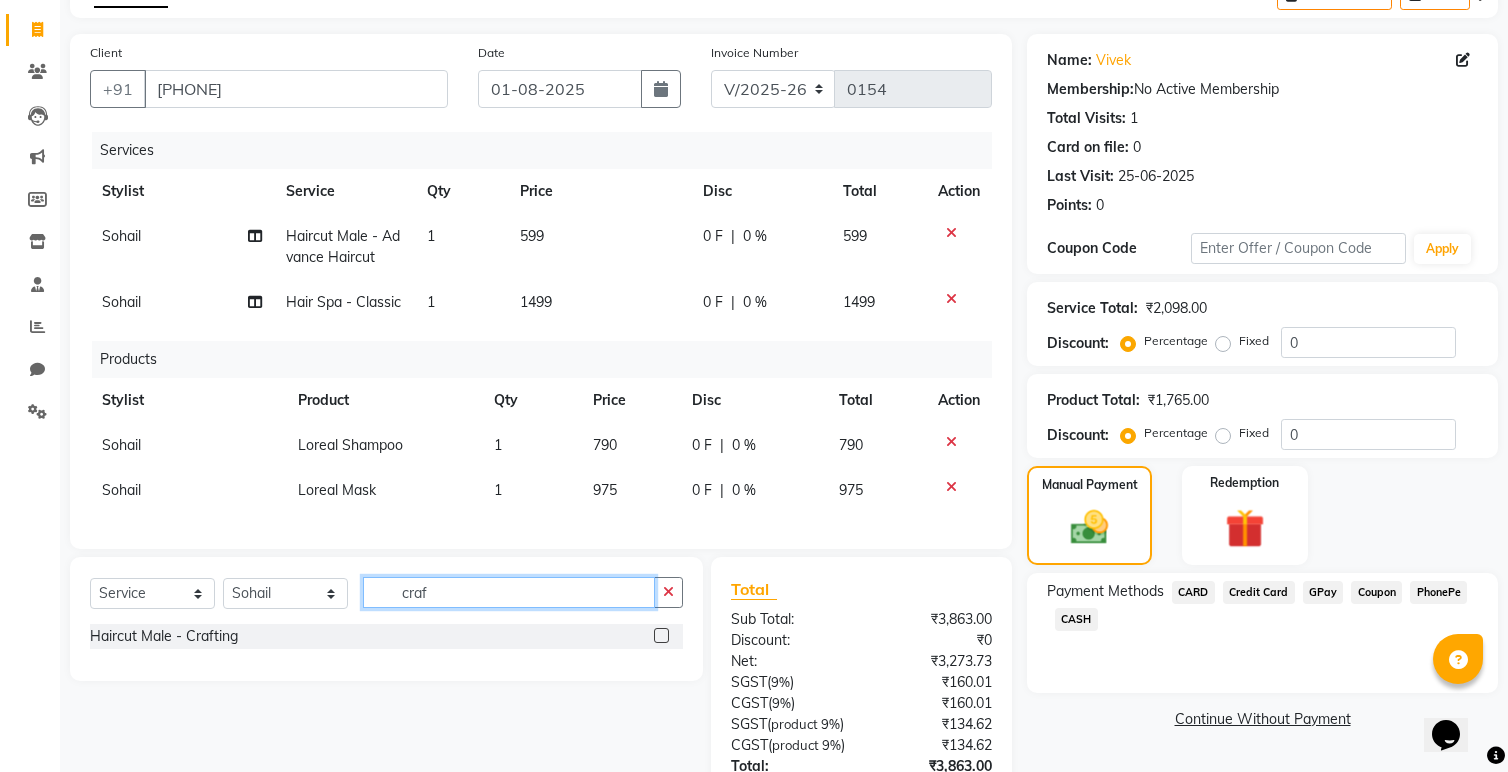 type on "craf" 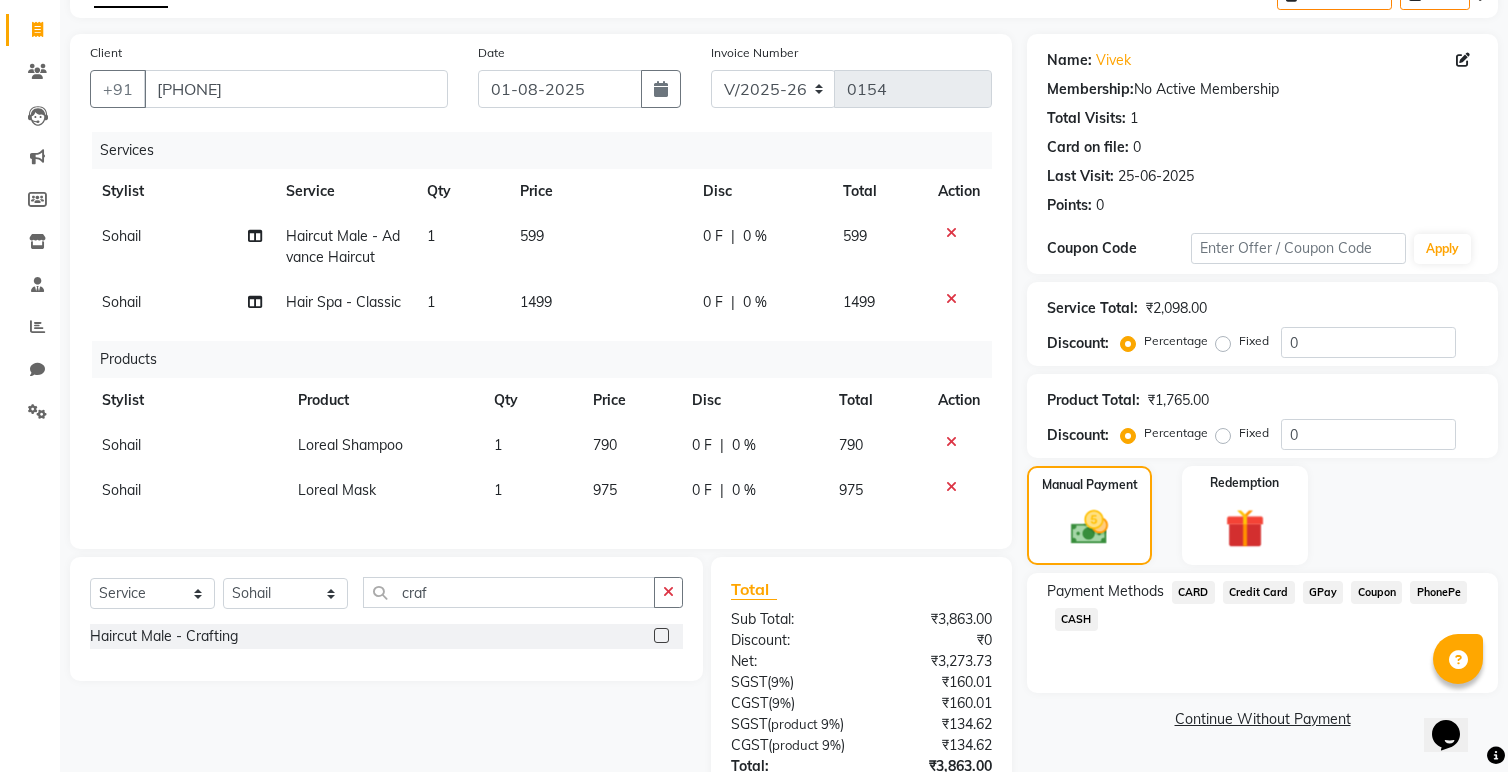 click 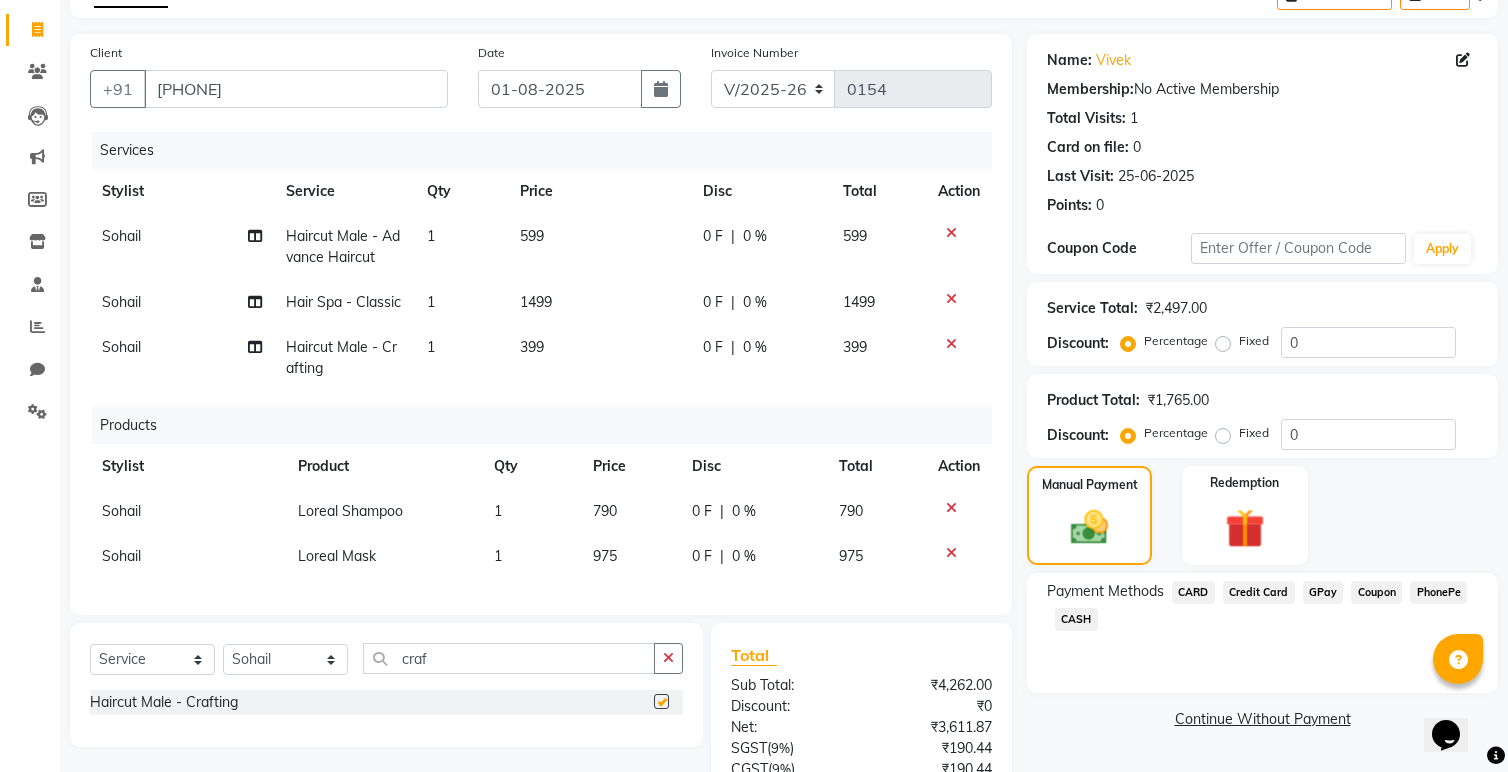 checkbox on "false" 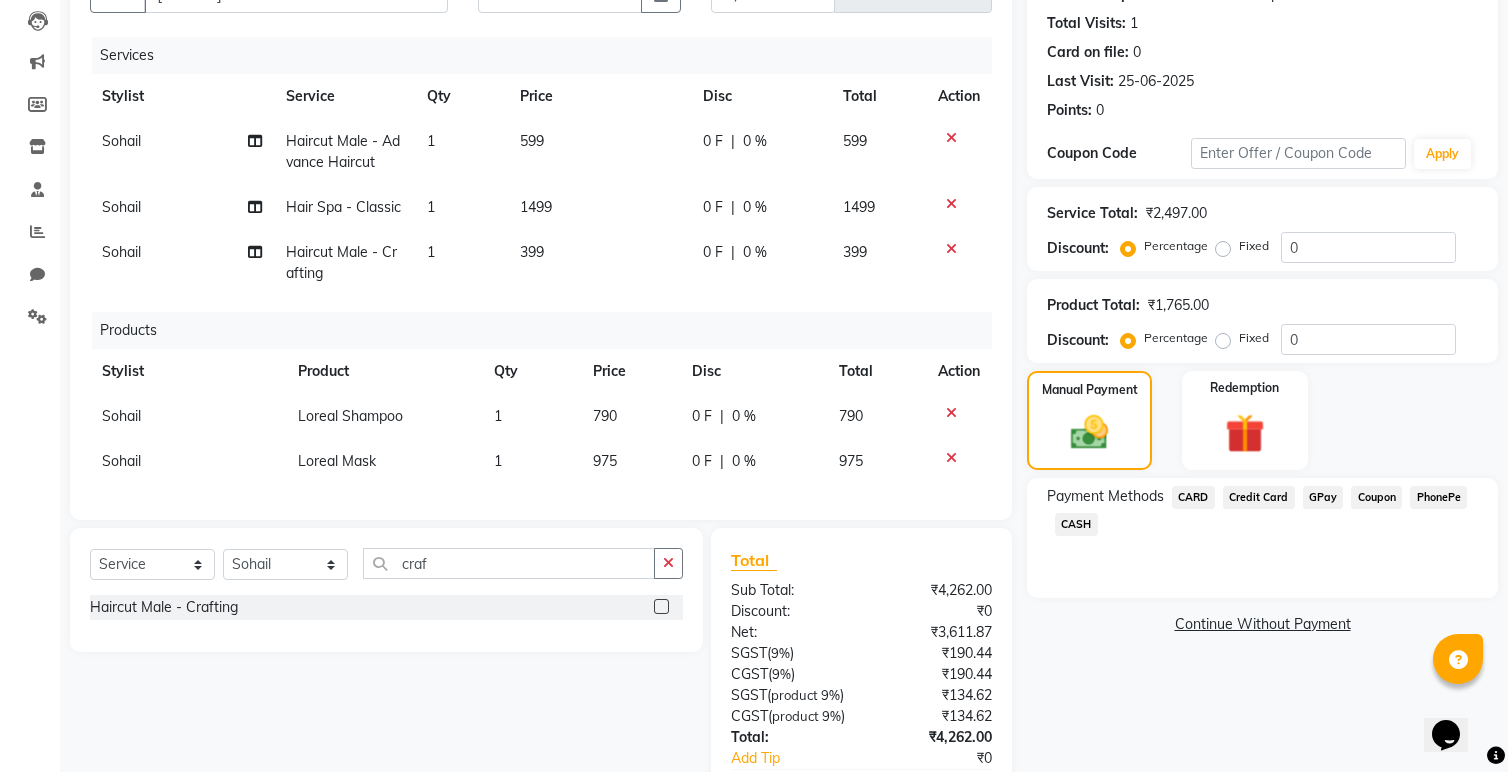 scroll, scrollTop: 229, scrollLeft: 0, axis: vertical 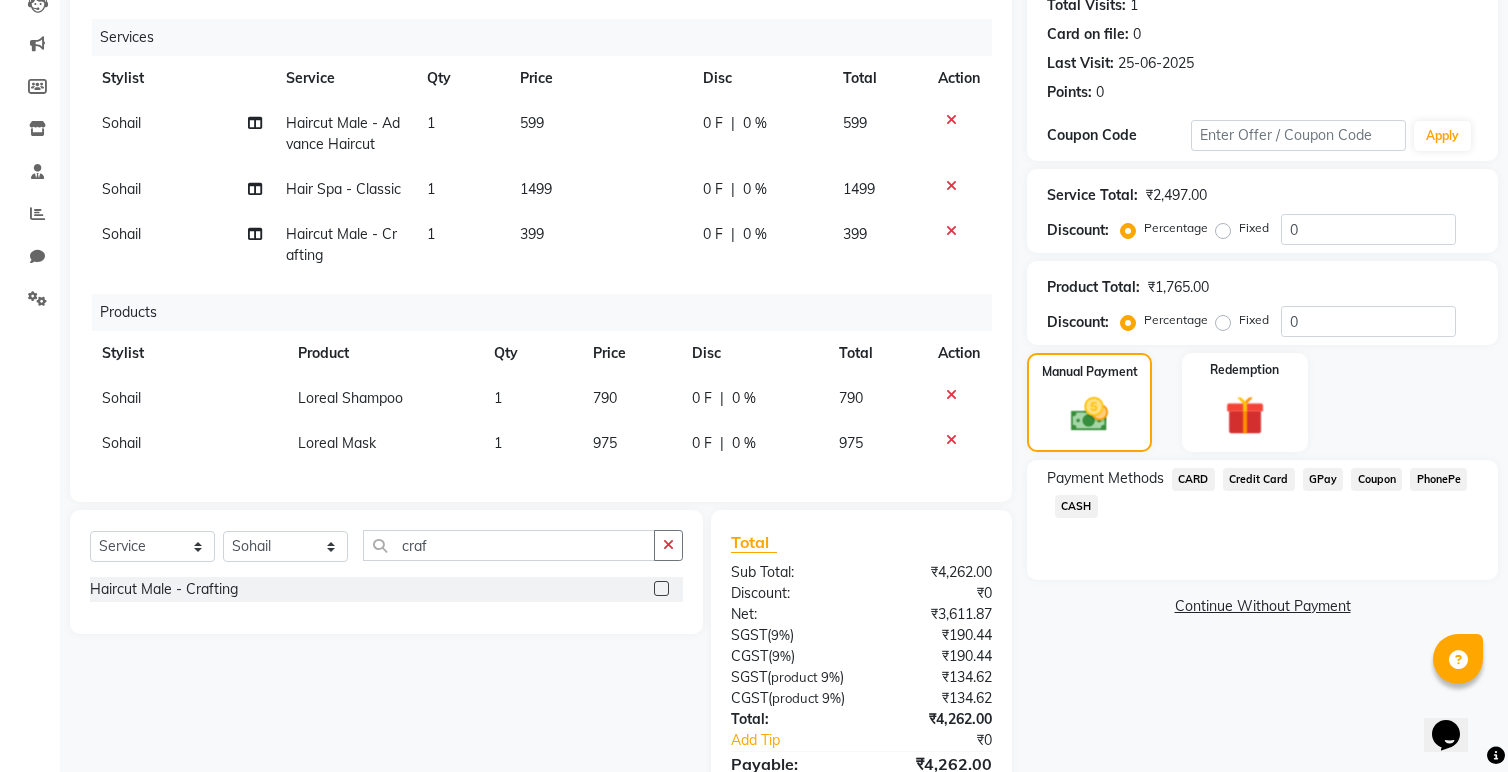 click on "GPay" 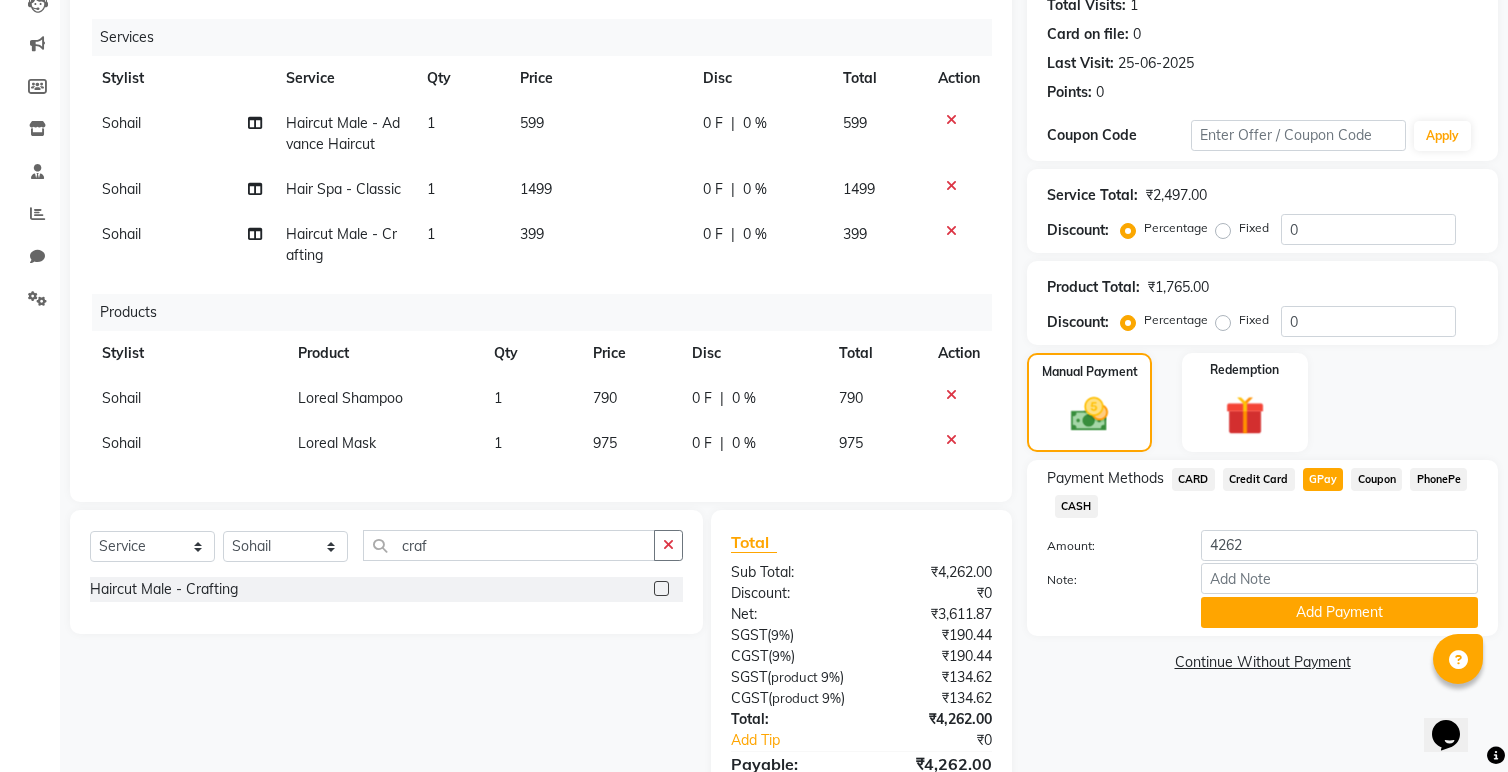 click on "Payment Methods  CARD   Credit Card   GPay   Coupon   PhonePe   CASH  Amount: 4262 Note: Add Payment" 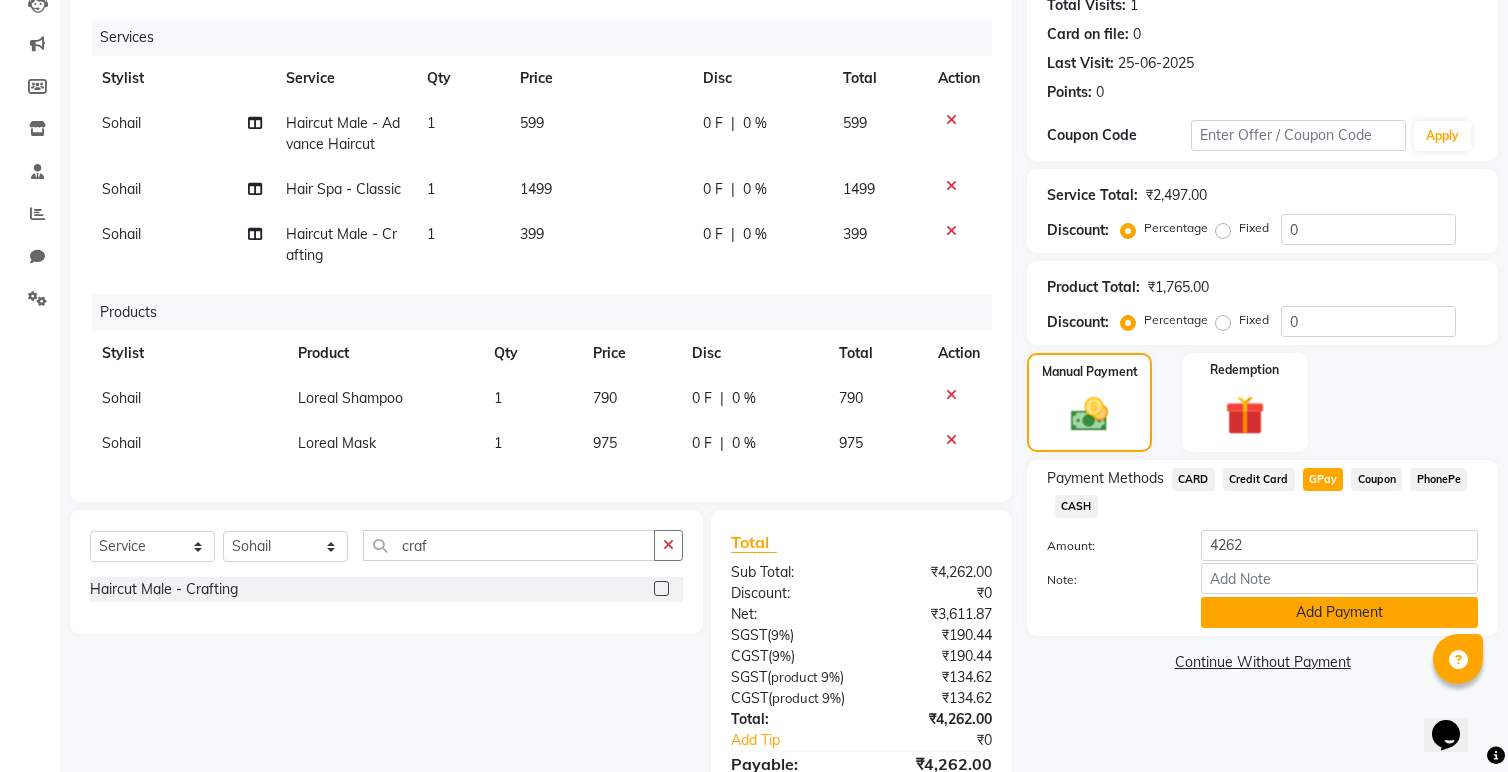 click on "Add Payment" 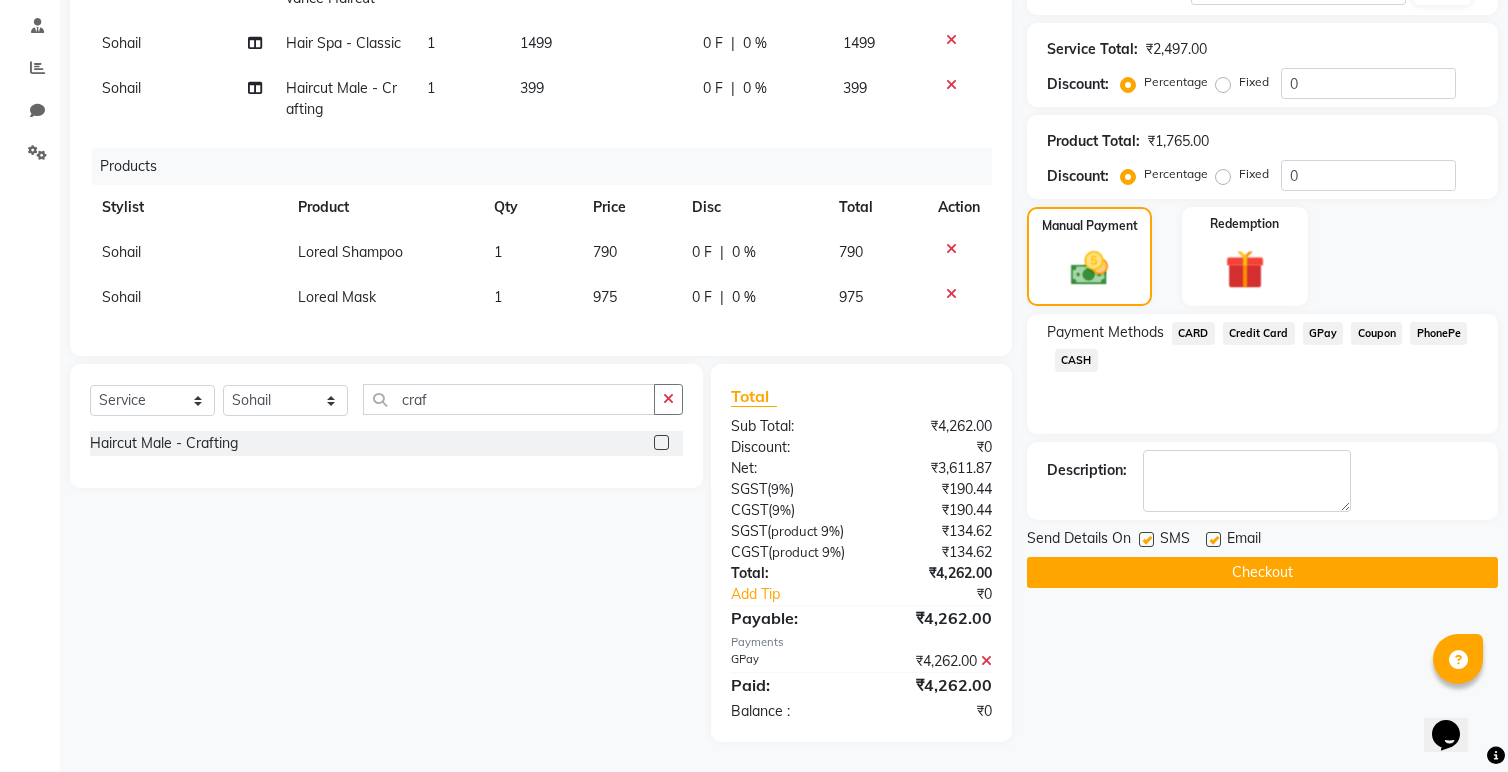 scroll, scrollTop: 417, scrollLeft: 0, axis: vertical 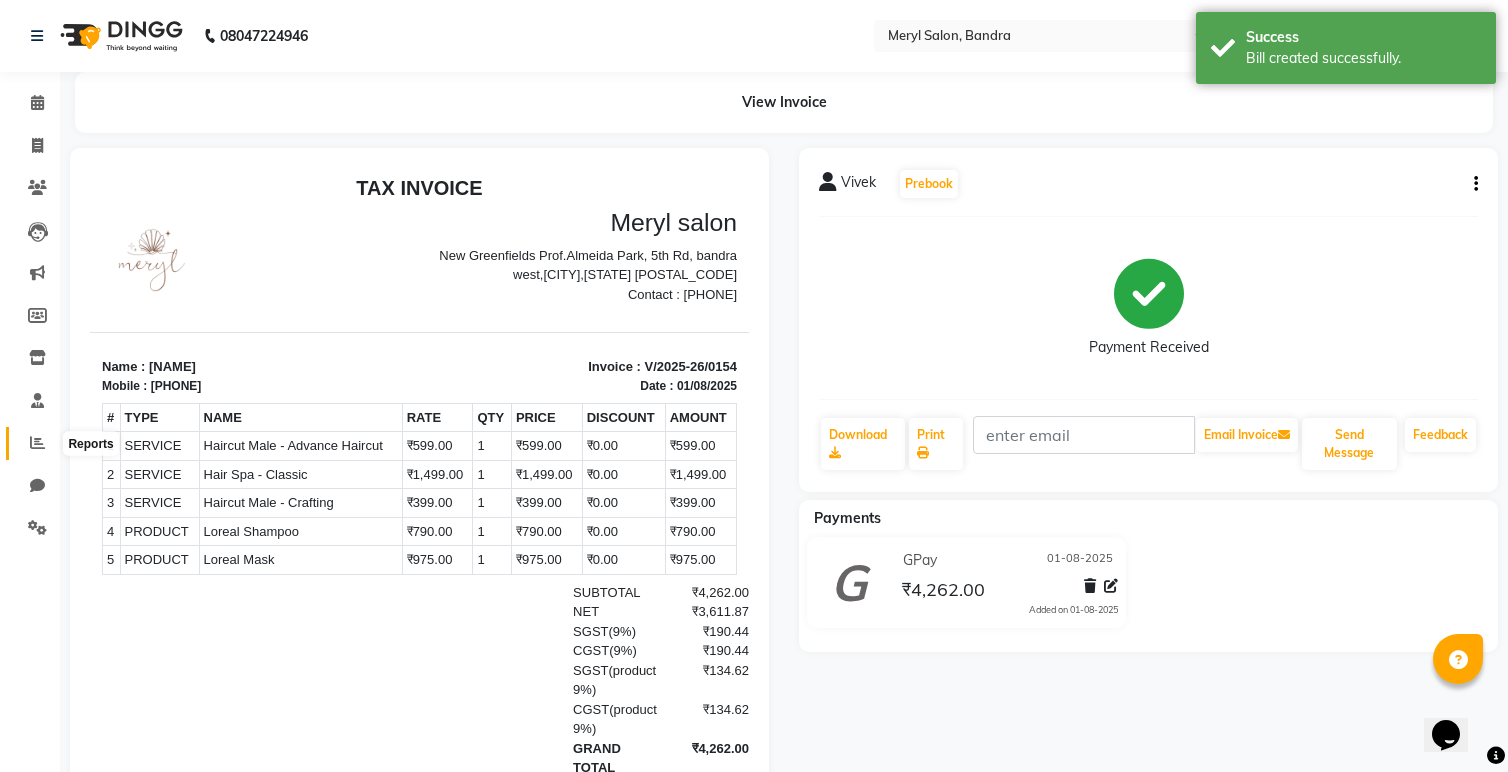 click 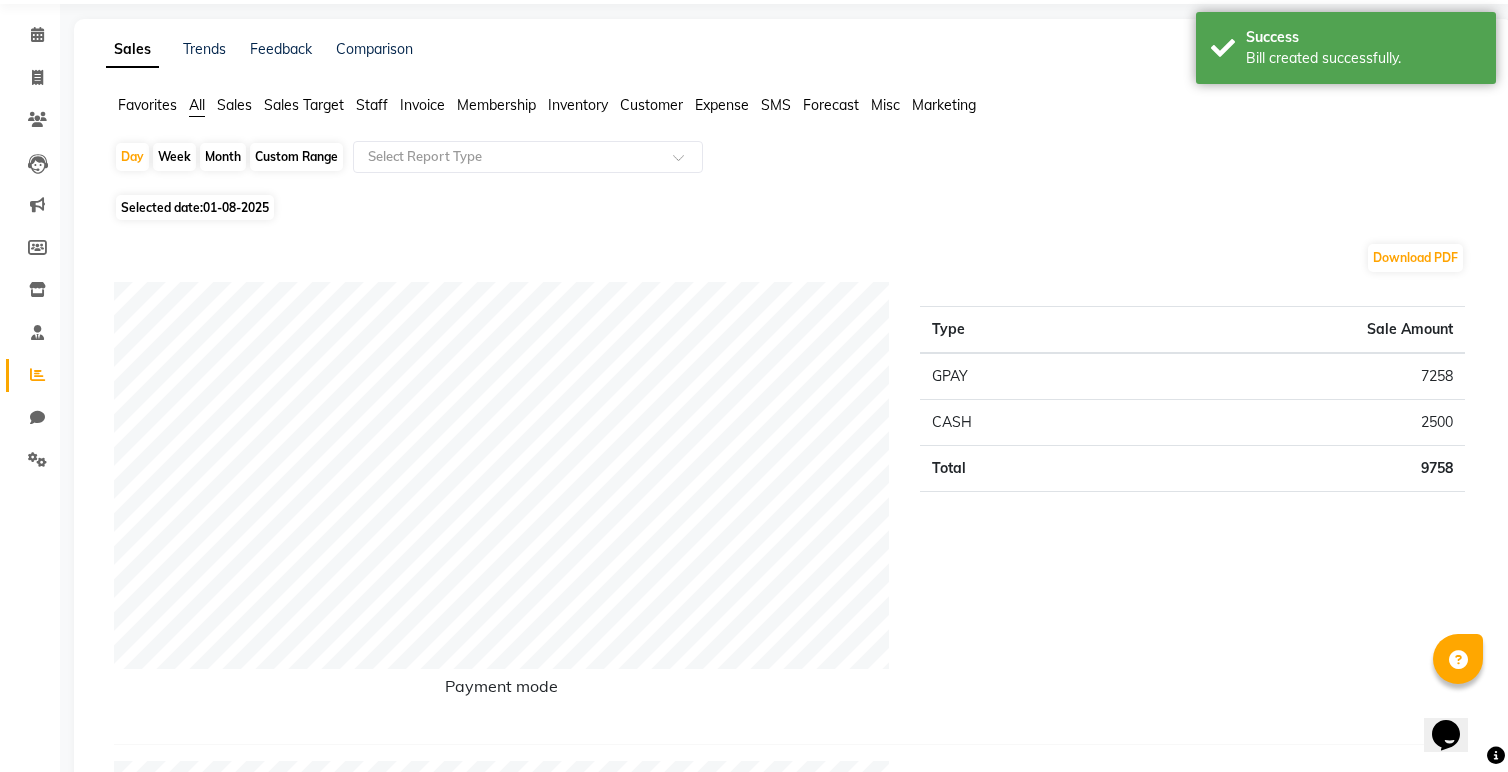 scroll, scrollTop: 72, scrollLeft: 0, axis: vertical 